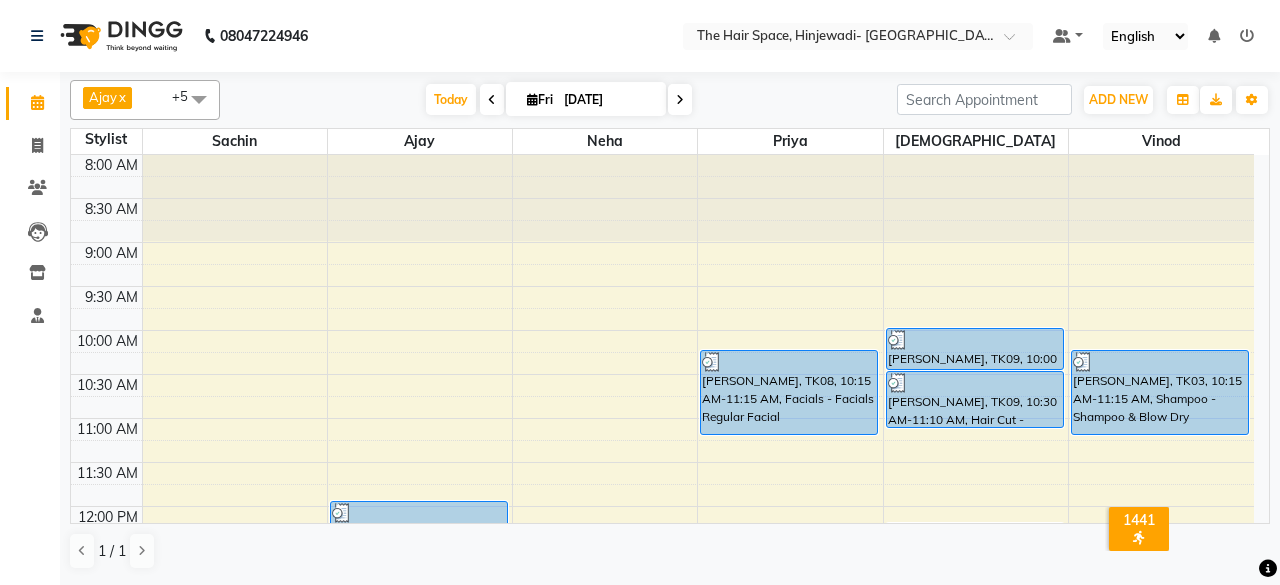 scroll, scrollTop: 0, scrollLeft: 0, axis: both 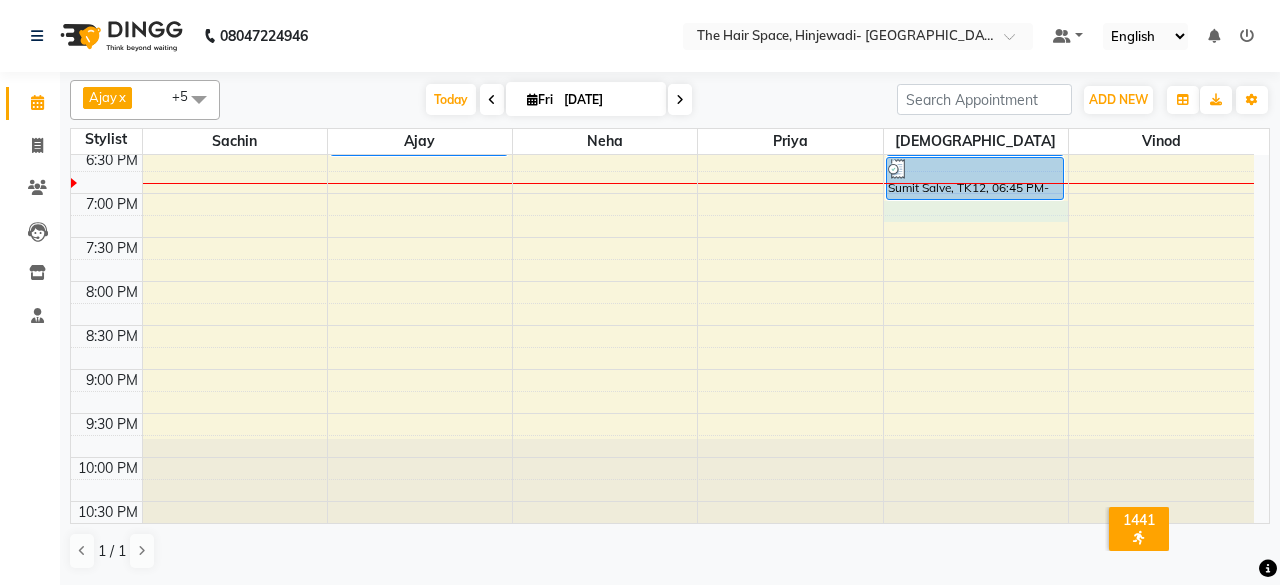 click on "8:00 AM 8:30 AM 9:00 AM 9:30 AM 10:00 AM 10:30 AM 11:00 AM 11:30 AM 12:00 PM 12:30 PM 1:00 PM 1:30 PM 2:00 PM 2:30 PM 3:00 PM 3:30 PM 4:00 PM 4:30 PM 5:00 PM 5:30 PM 6:00 PM 6:30 PM 7:00 PM 7:30 PM 8:00 PM 8:30 PM 9:00 PM 9:30 PM 10:00 PM 10:30 PM     [PERSON_NAME], TK01, 12:00 PM-02:00 PM, Treatment - [MEDICAL_DATA]     [PERSON_NAME], TK10, 02:30 PM-03:00 PM, [PERSON_NAME]     [PERSON_NAME], TK10, 03:00 PM-04:00 PM, Color - Root Touch Up     [PERSON_NAME], TK11, 04:45 PM-05:25 PM, Hair Cut - [DEMOGRAPHIC_DATA] Hair Cut (Salon Stylist)     Ganesh sir, TK13, 06:15 PM-06:45 PM, [PERSON_NAME]     [PERSON_NAME], TK05, 01:30 PM-02:15 PM, Hair Spa & Rituals - Premium     [PERSON_NAME], TK08, 10:15 AM-11:15 AM, Facials - Facials Regular Facial     priyanka sing, TK06, 03:30 PM-04:15 PM, morocanoil Hair spa             Abhivyakti (Abbhy), TK02, 05:45 PM-06:15 PM, Threading - Threading Eyebrows     aamod, TK04, 02:15 PM-02:55 PM, Hair Cut - [DEMOGRAPHIC_DATA] Hair Cut (Senior Stylist)     aamod, TK04, 02:45 PM-03:15 PM, [PERSON_NAME]" at bounding box center [662, -115] 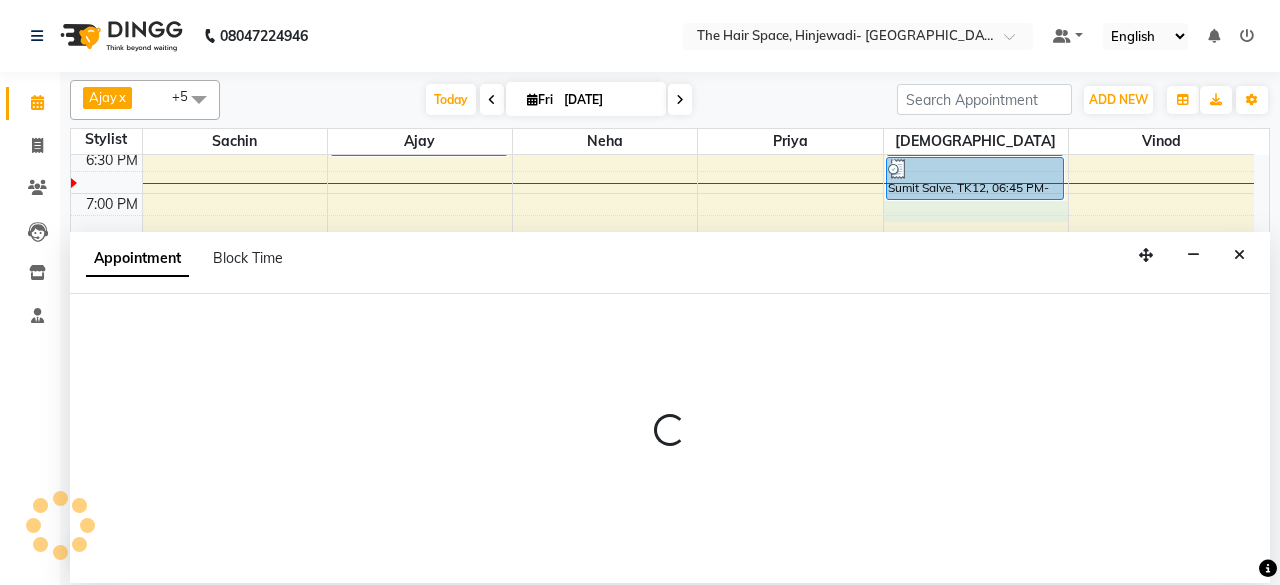 select on "84666" 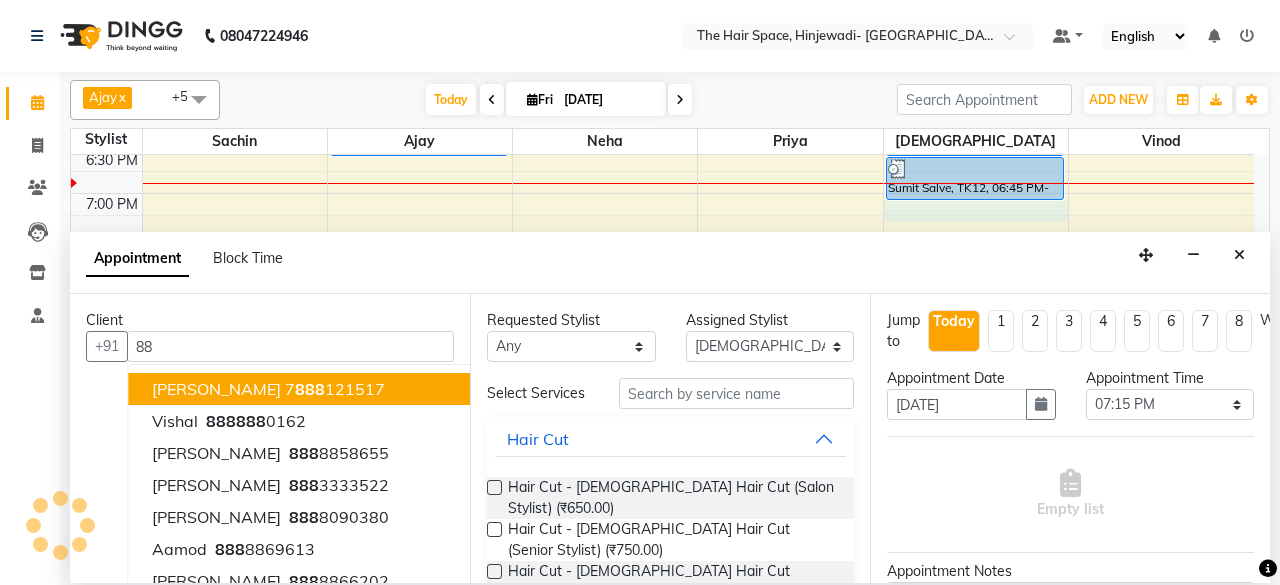 type on "8" 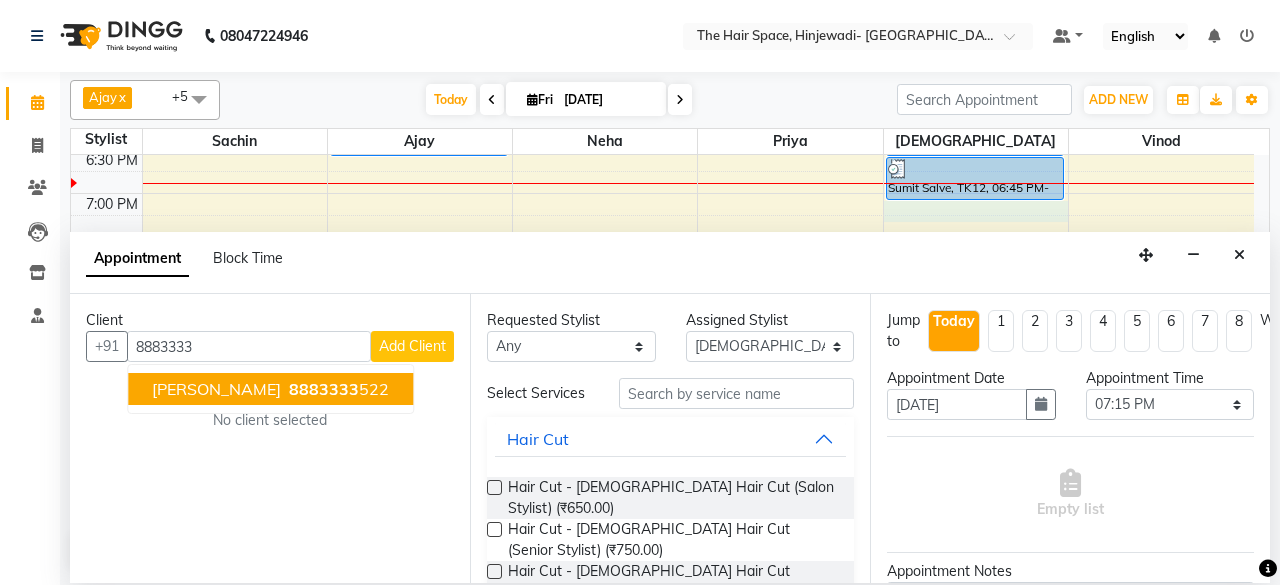 click on "[PERSON_NAME]" at bounding box center (216, 389) 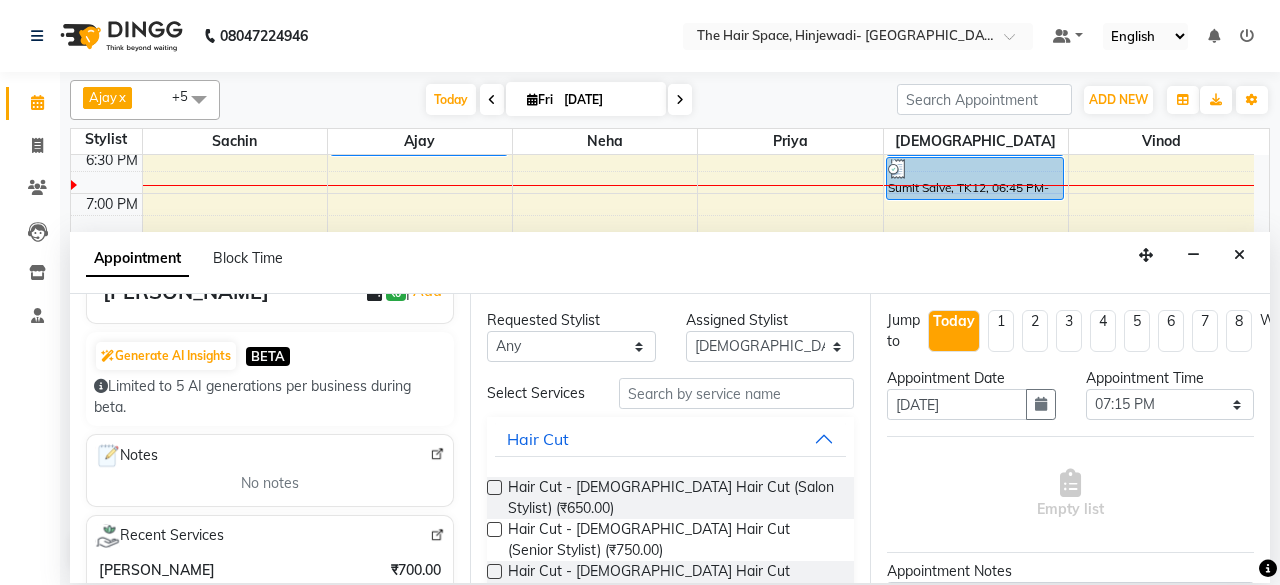 scroll, scrollTop: 200, scrollLeft: 0, axis: vertical 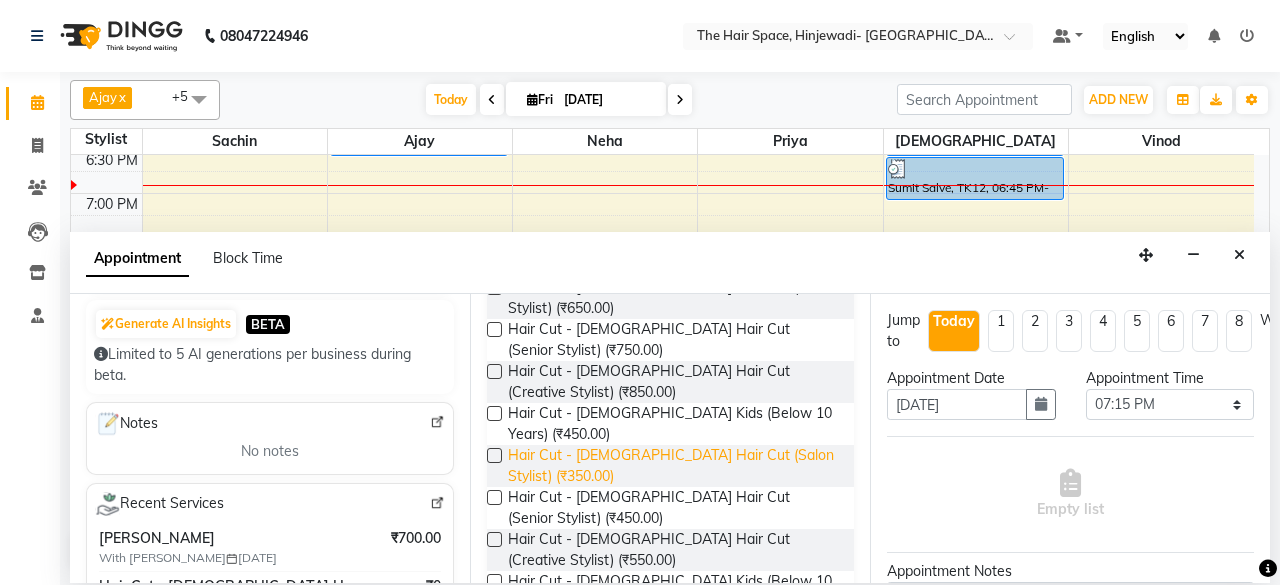 type on "8883333522" 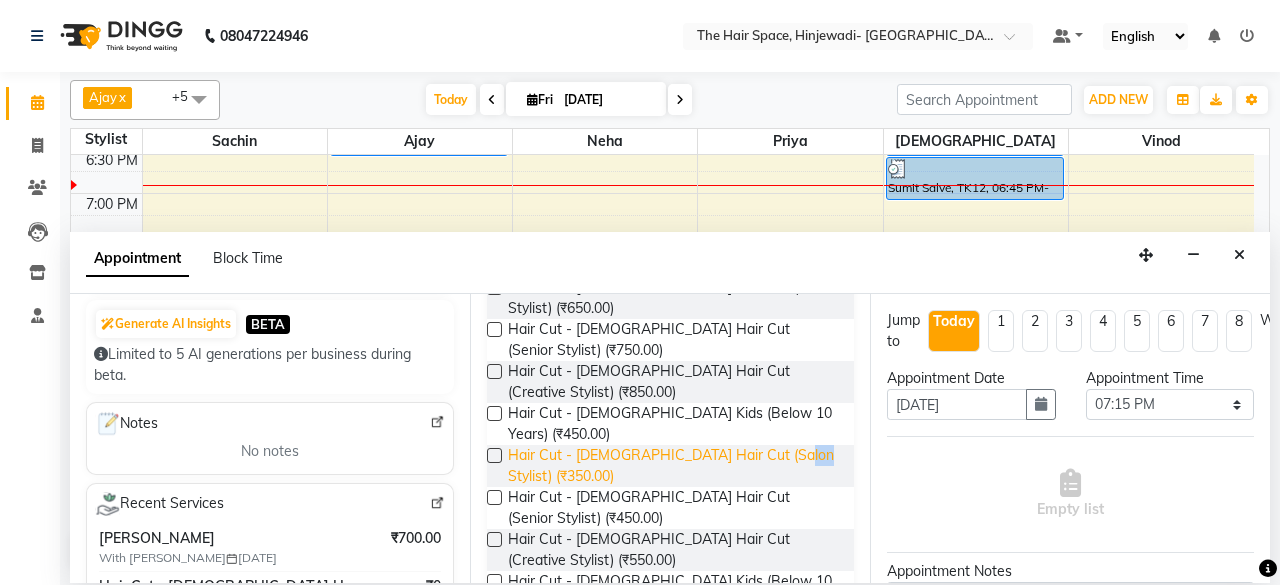 drag, startPoint x: 533, startPoint y: 472, endPoint x: 515, endPoint y: 472, distance: 18 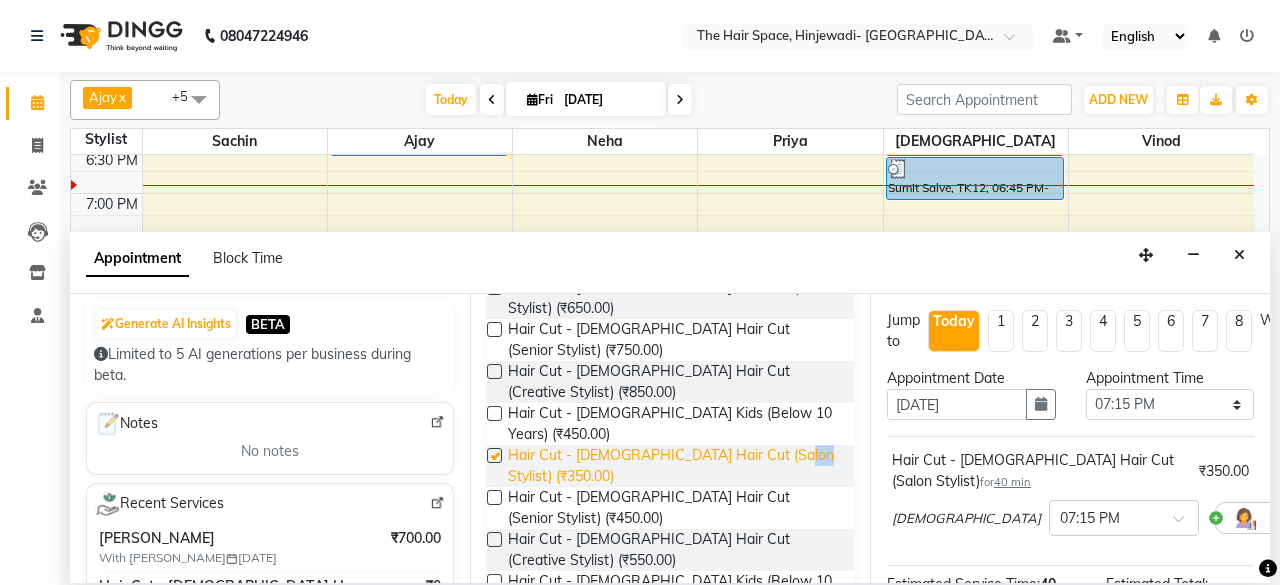 checkbox on "false" 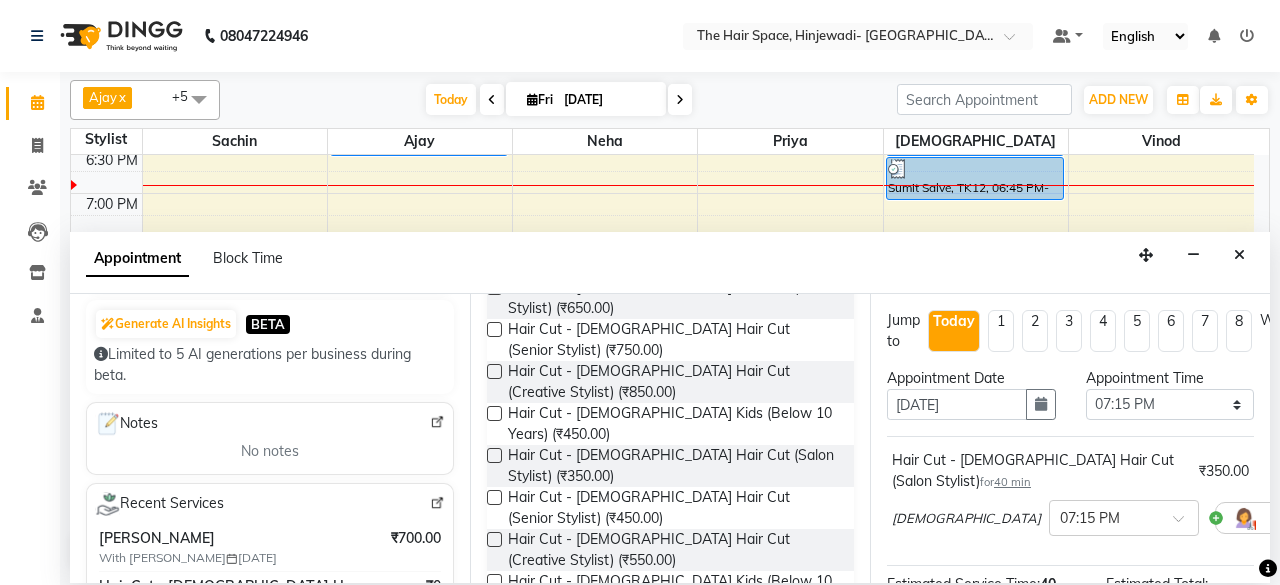 click at bounding box center [494, 497] 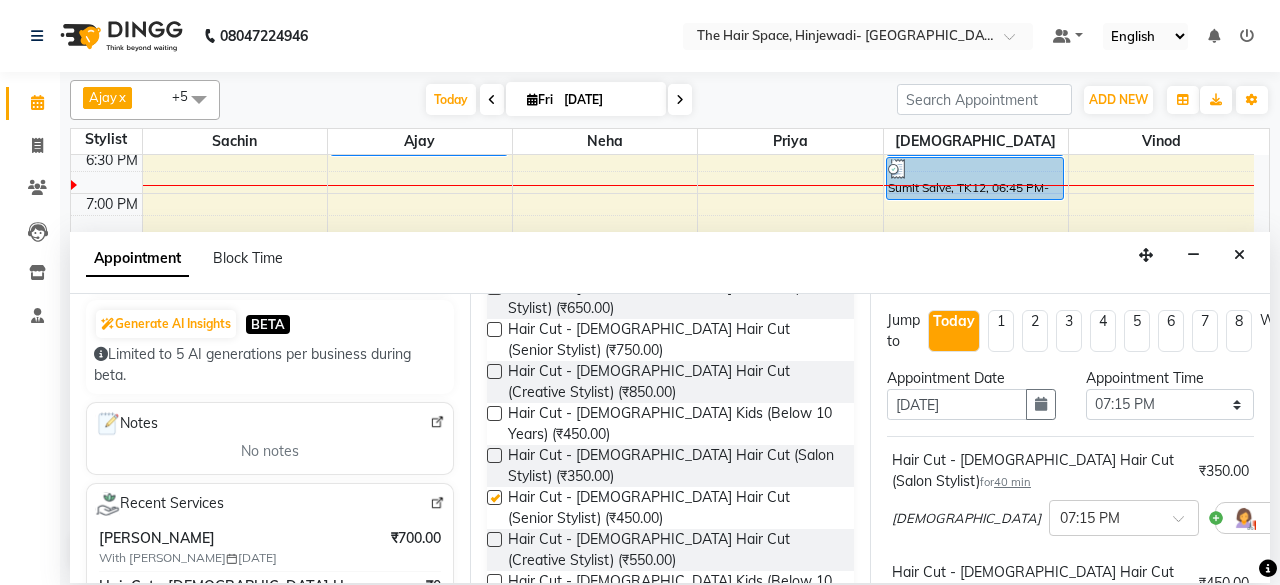 checkbox on "false" 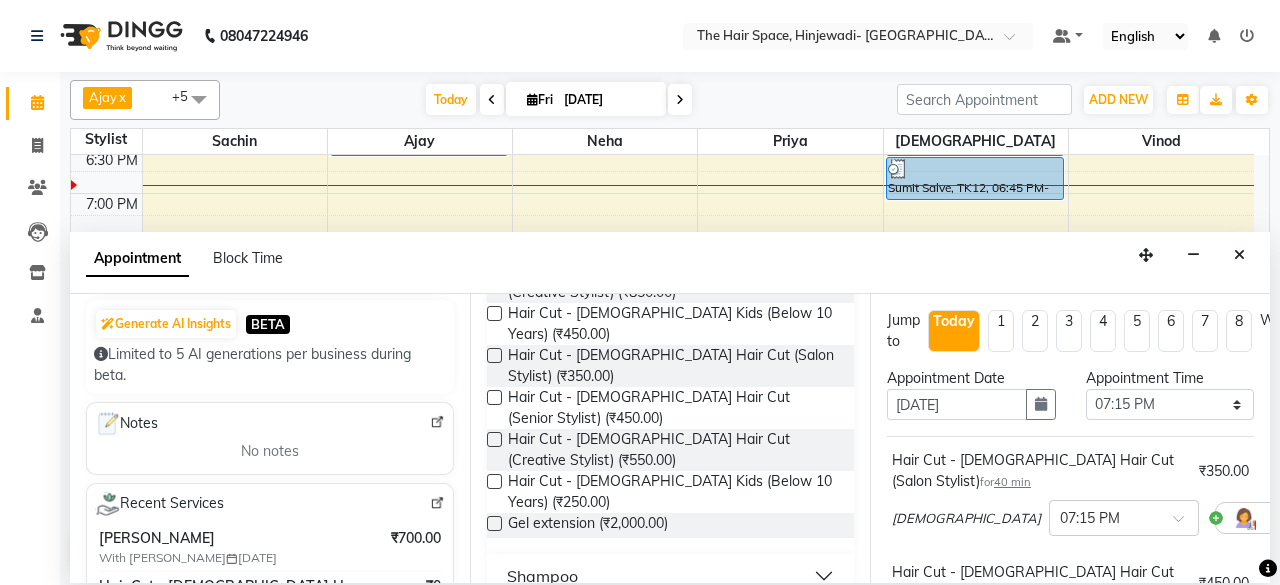 scroll, scrollTop: 800, scrollLeft: 0, axis: vertical 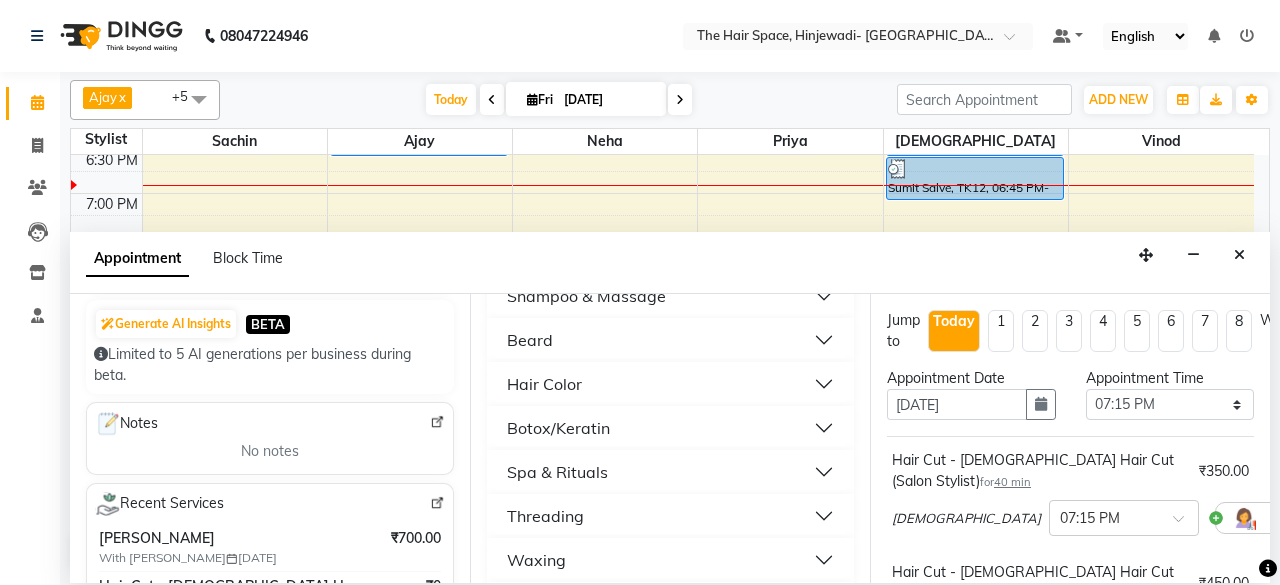 click on "Beard" at bounding box center (670, 340) 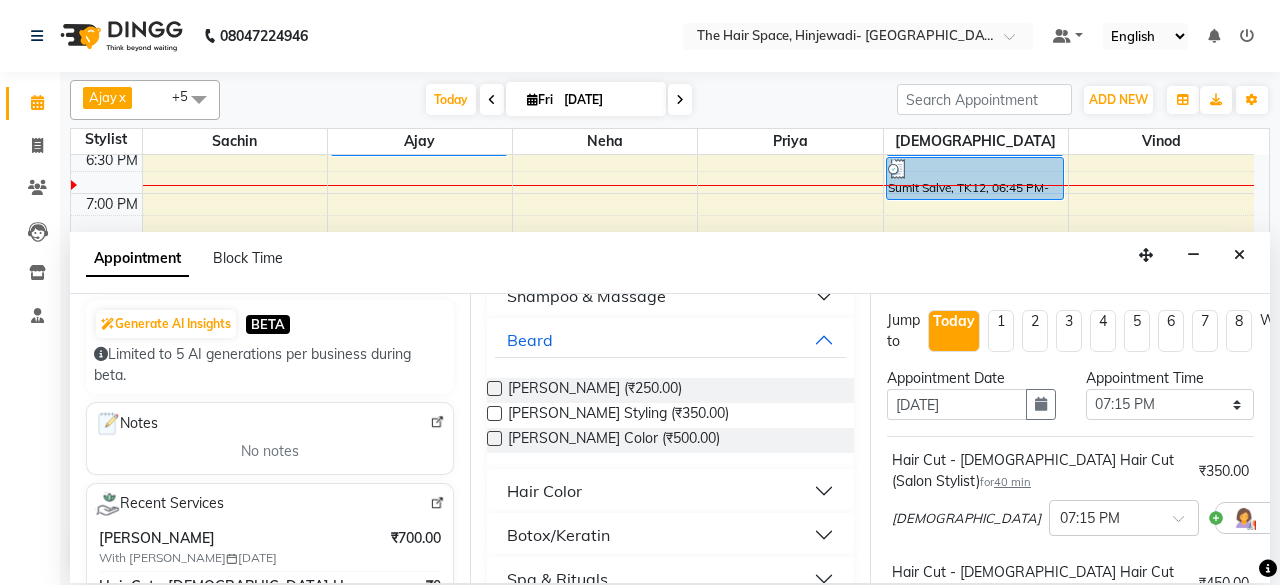 click at bounding box center [494, 388] 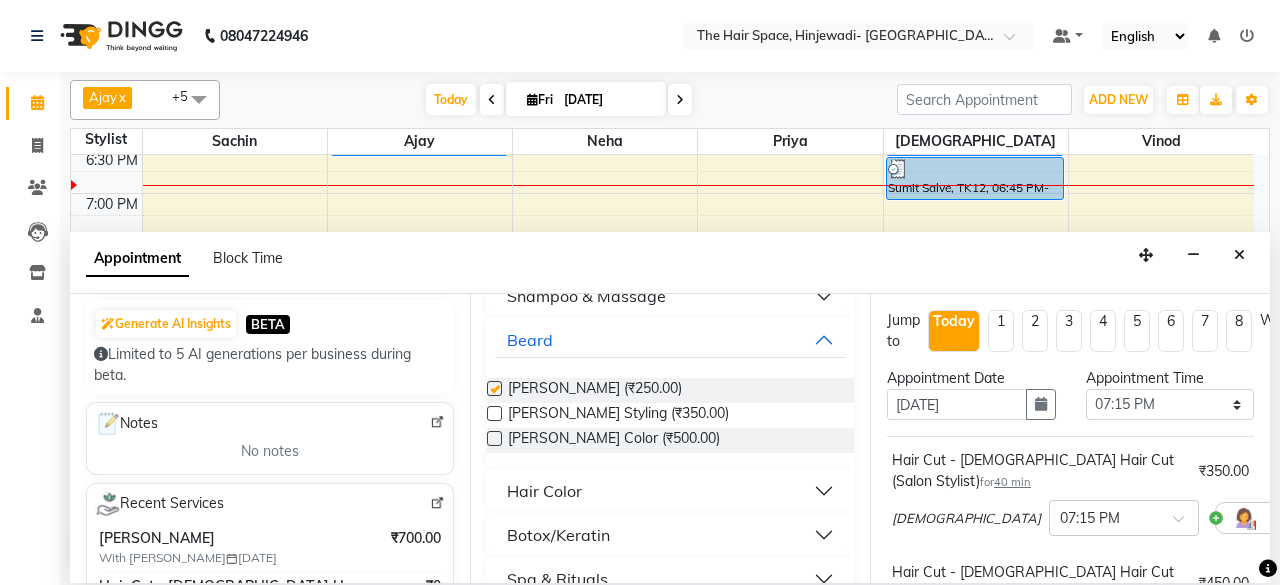 checkbox on "false" 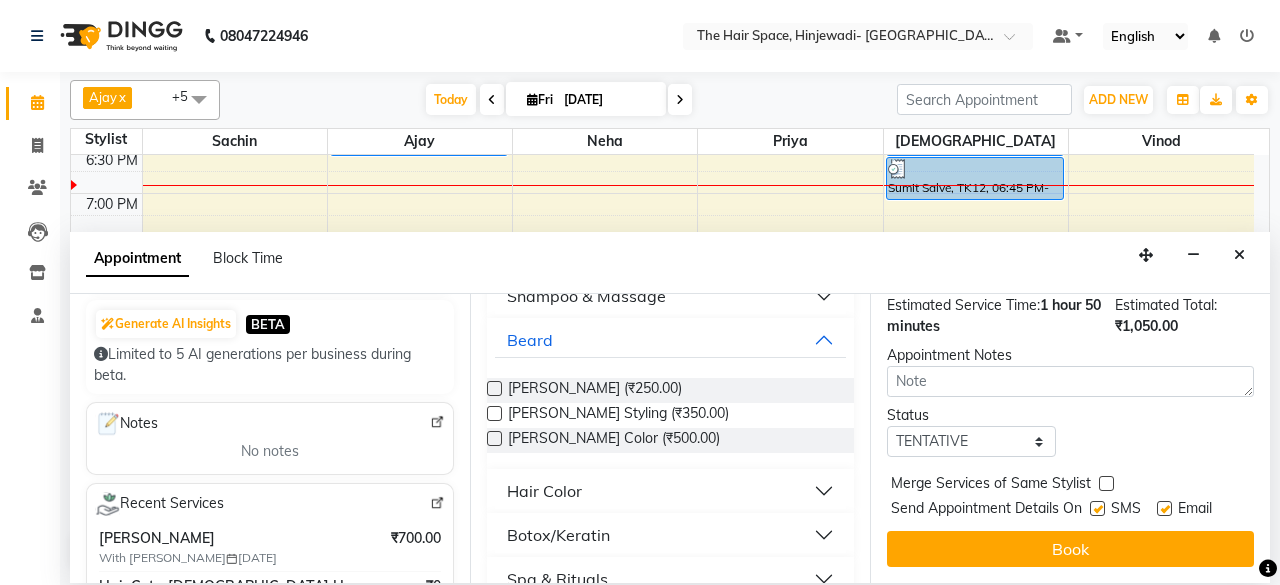 scroll, scrollTop: 496, scrollLeft: 0, axis: vertical 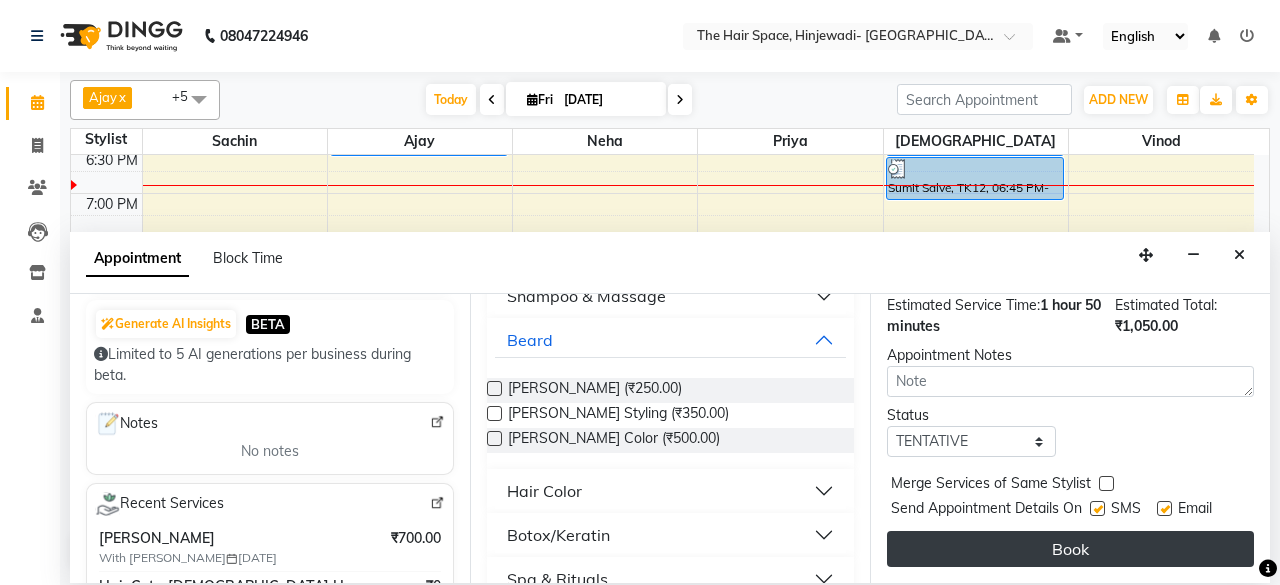 click on "Book" at bounding box center [1070, 549] 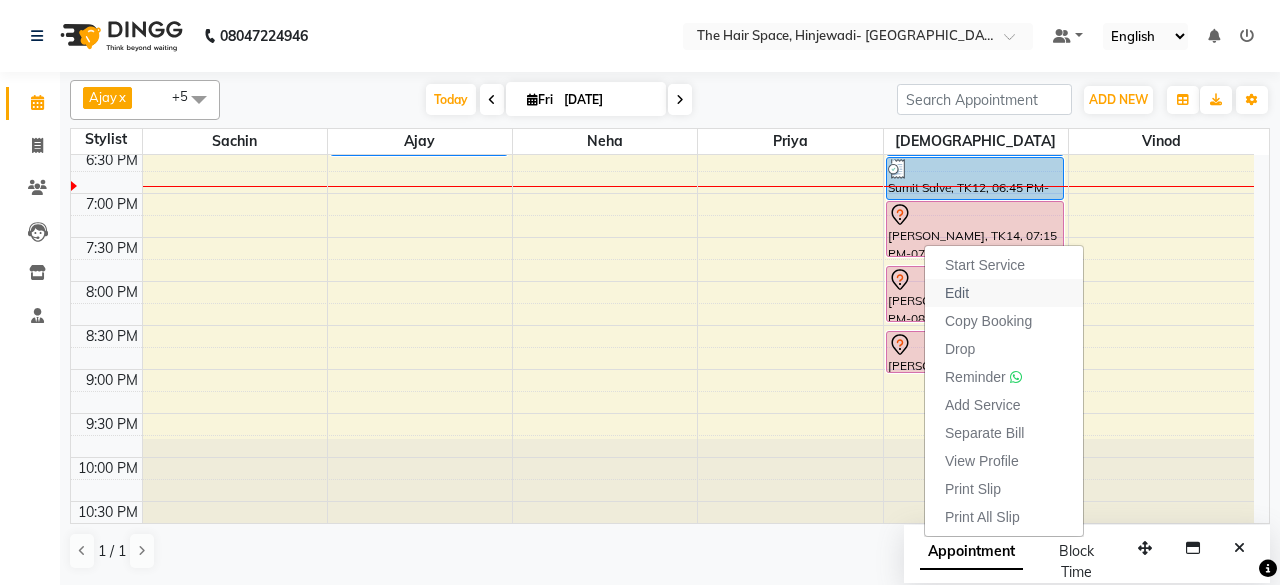 click on "Edit" at bounding box center (1004, 293) 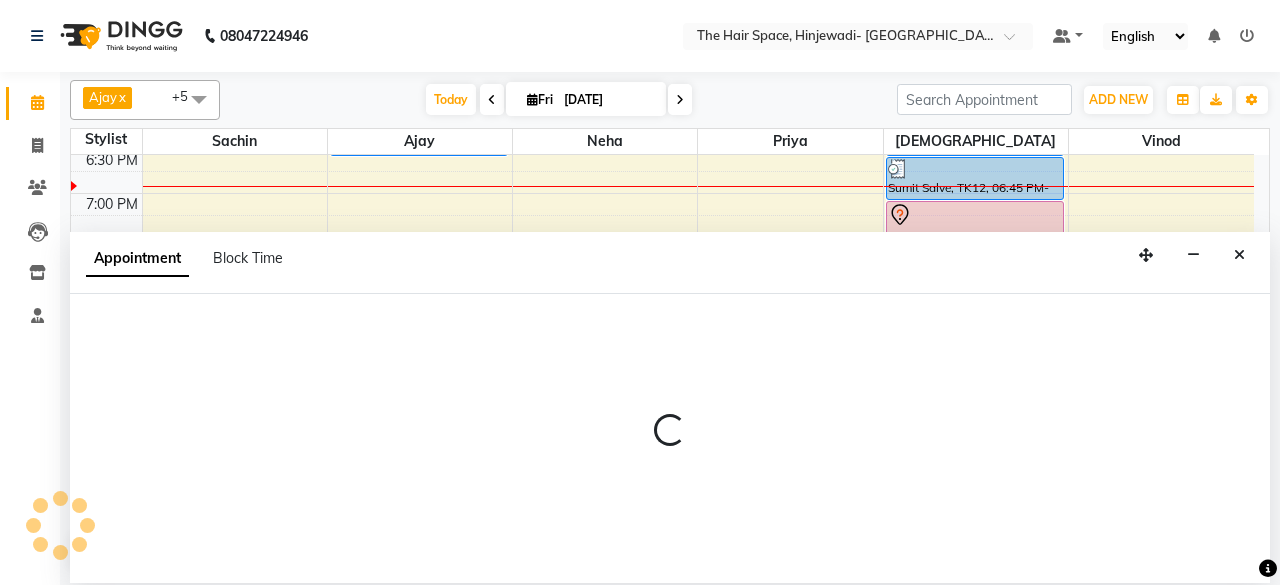 select on "tentative" 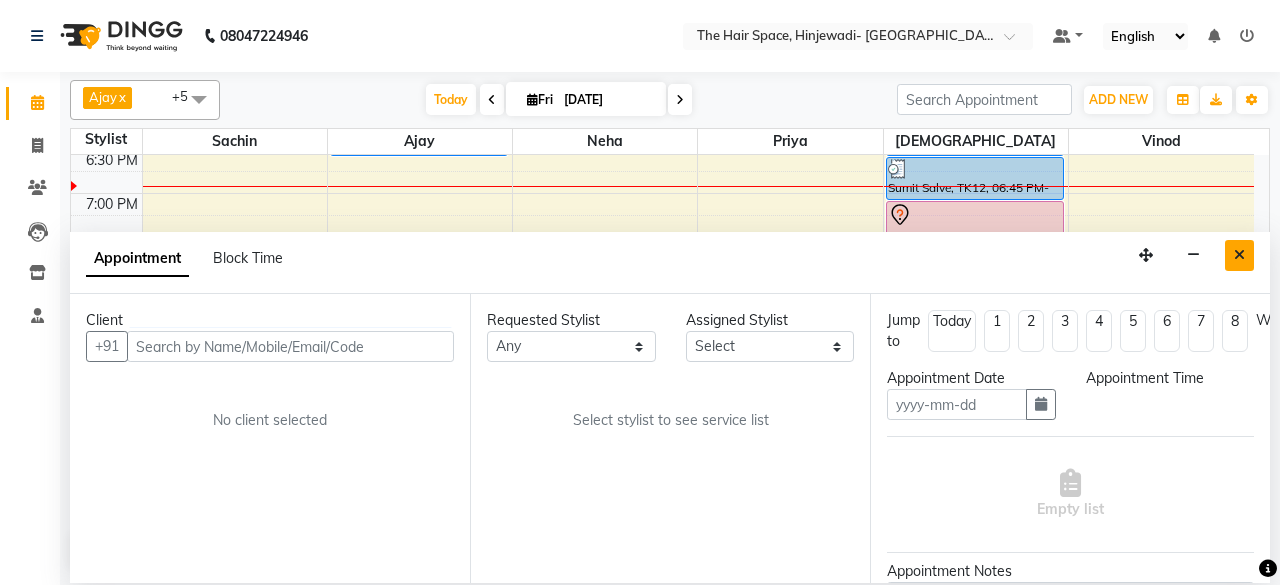 click at bounding box center (1239, 255) 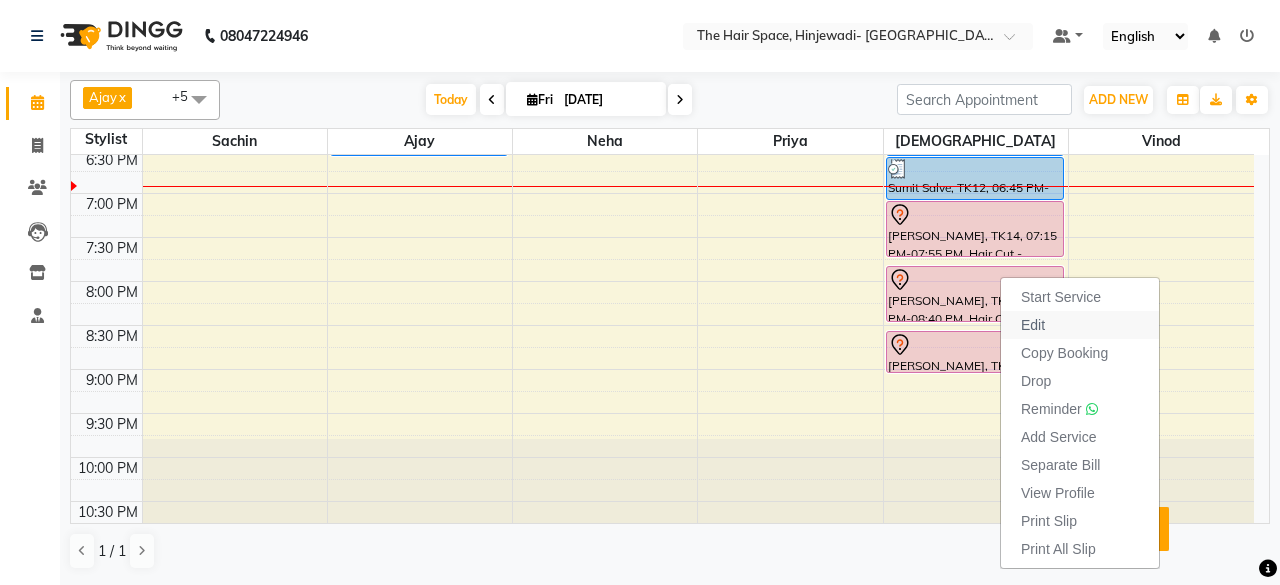 click on "Edit" at bounding box center (1033, 325) 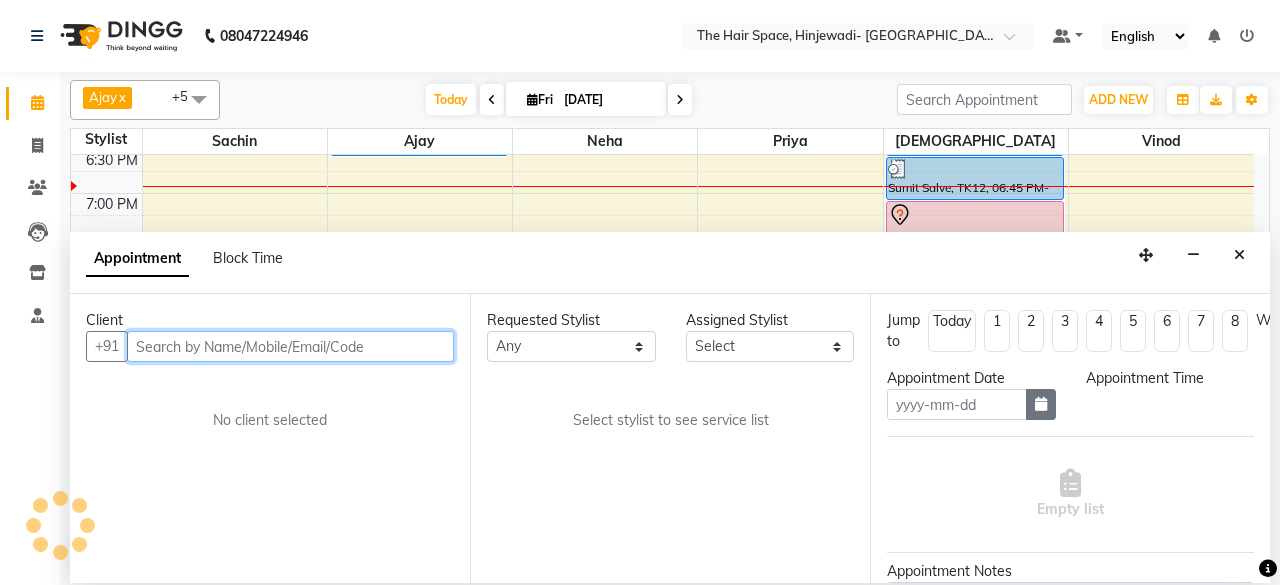 type on "[DATE]" 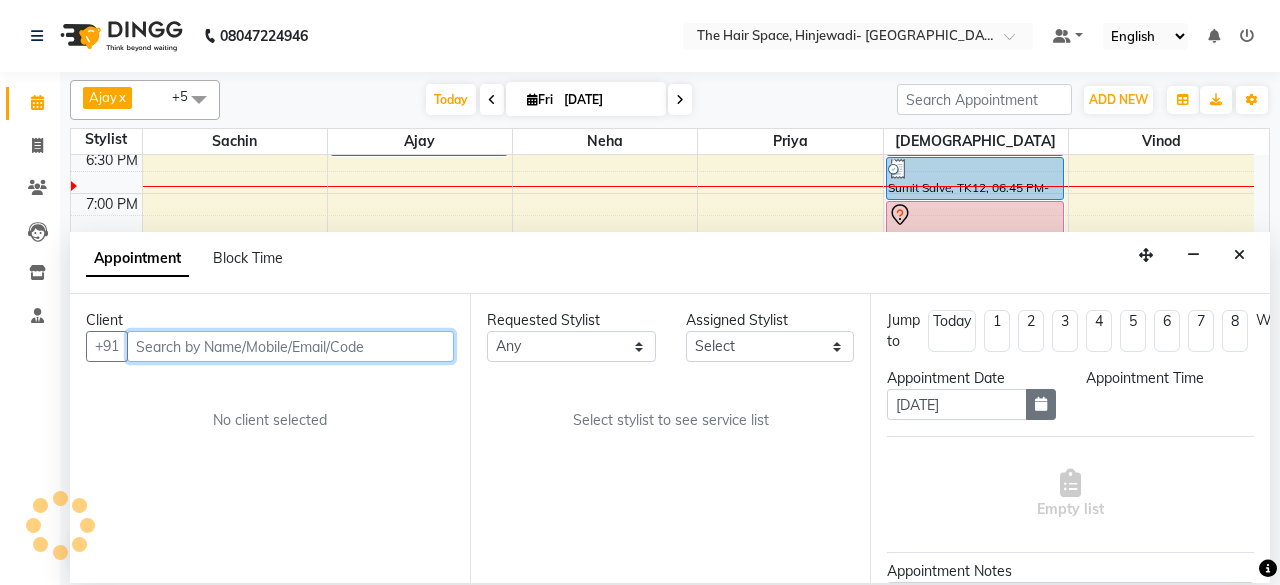 select on "1155" 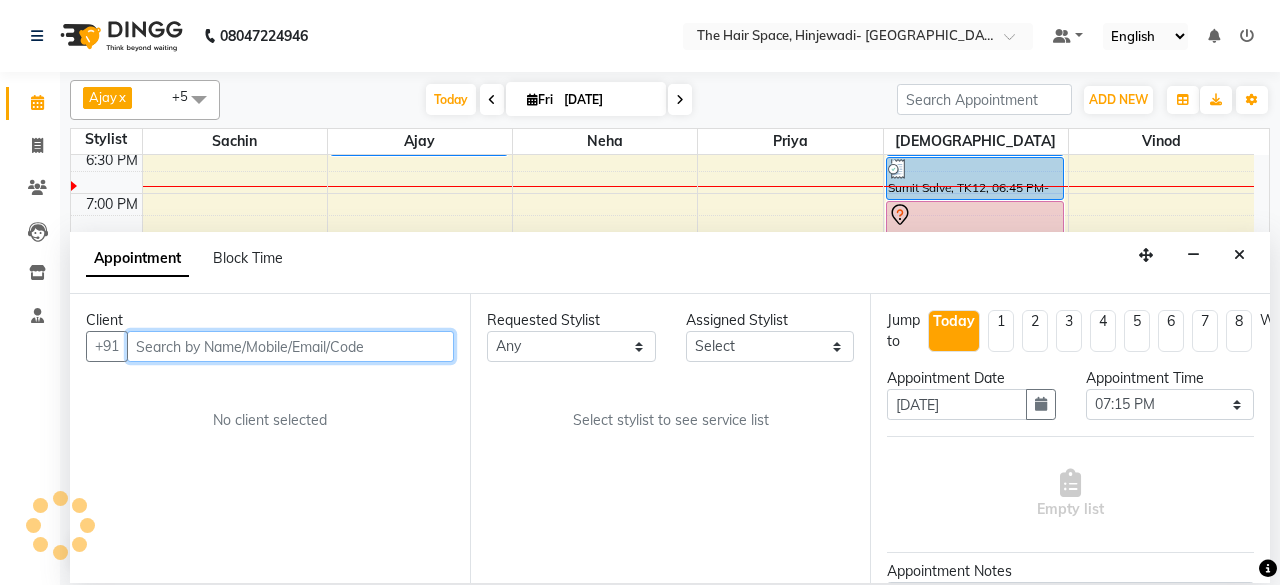 scroll, scrollTop: 0, scrollLeft: 0, axis: both 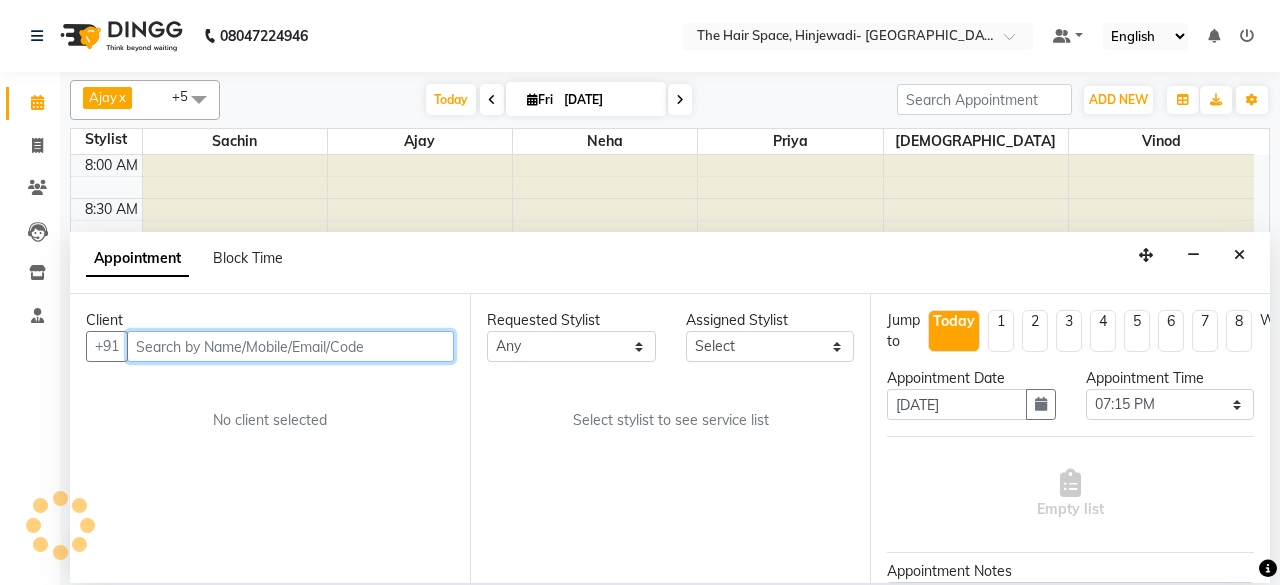 select on "84666" 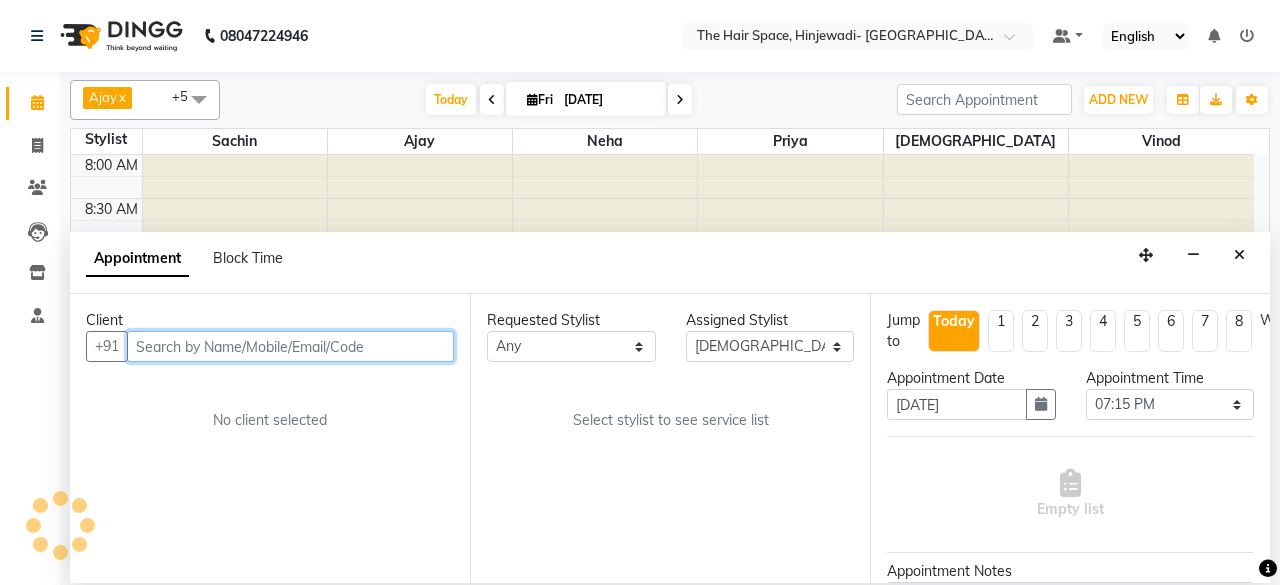 scroll, scrollTop: 102, scrollLeft: 0, axis: vertical 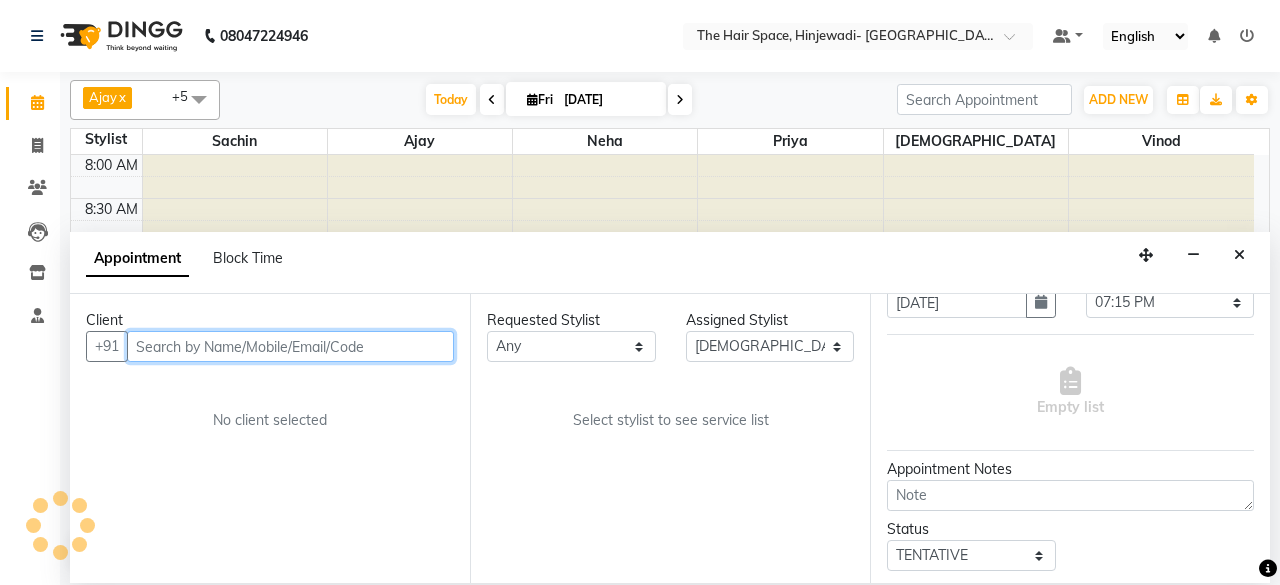 select on "3324" 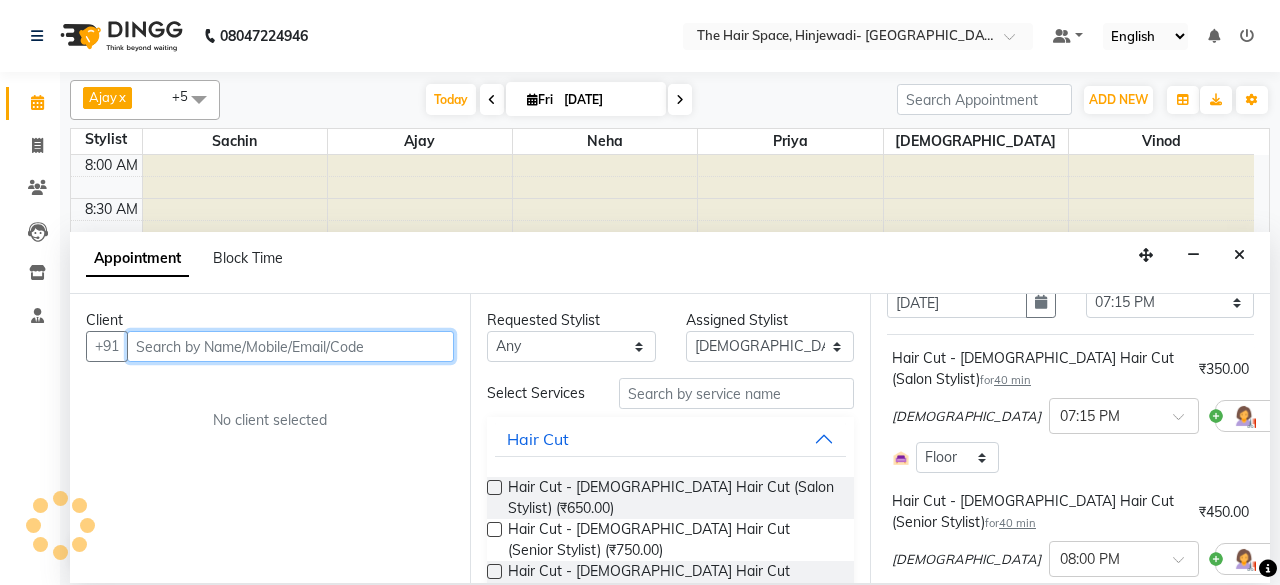 scroll, scrollTop: 930, scrollLeft: 0, axis: vertical 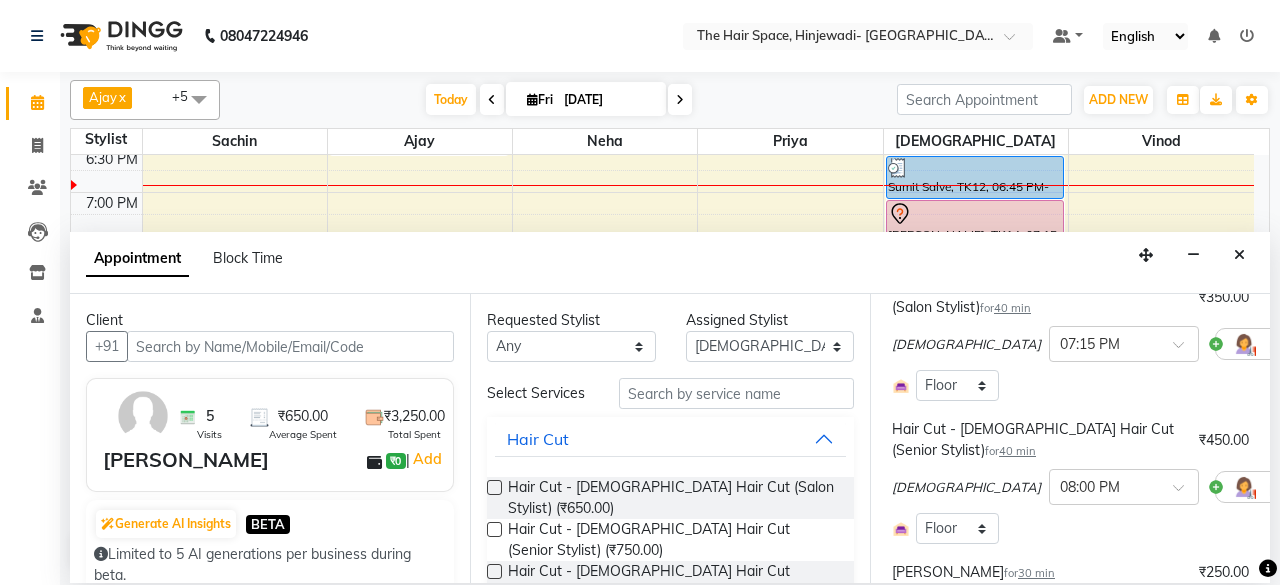 click at bounding box center [1323, 344] 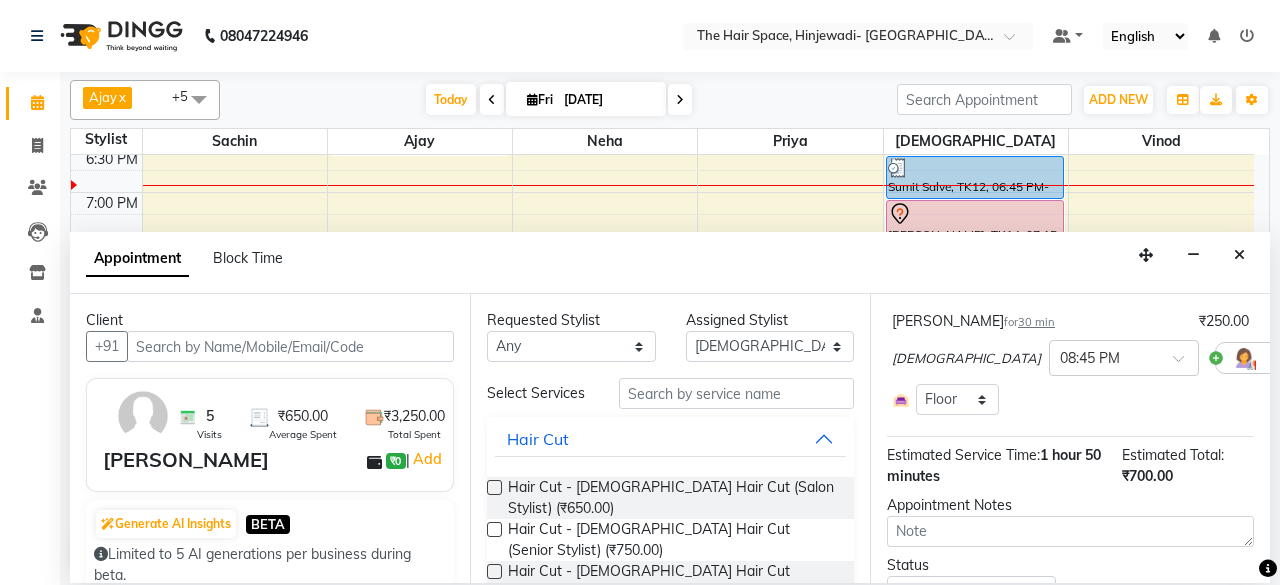 scroll, scrollTop: 406, scrollLeft: 0, axis: vertical 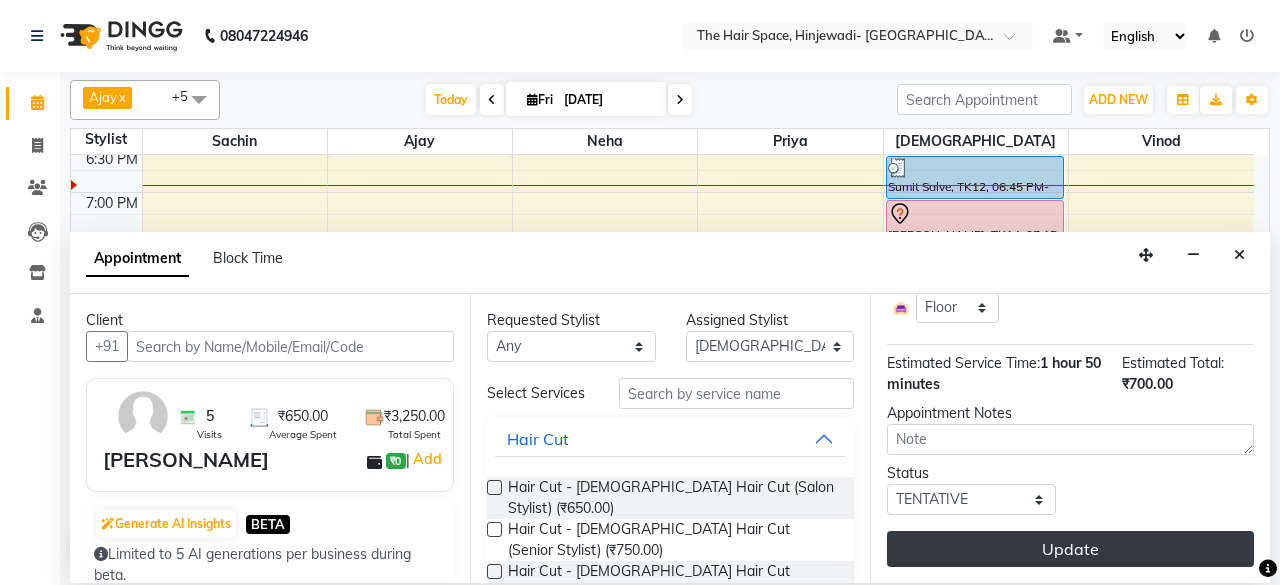 click on "Update" at bounding box center [1070, 549] 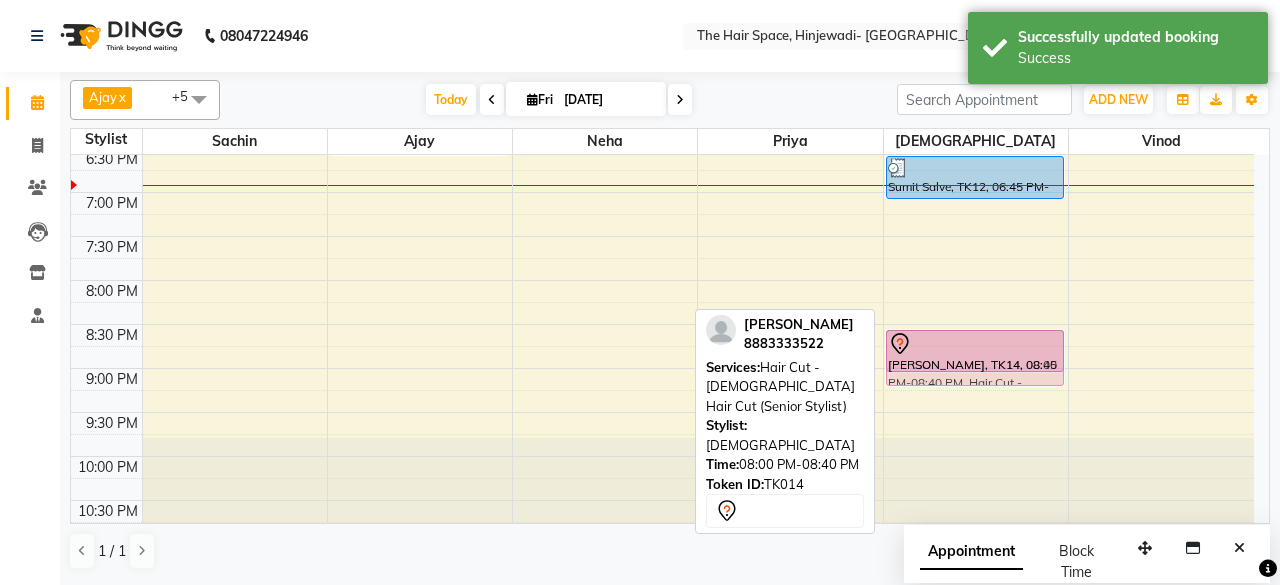 drag, startPoint x: 972, startPoint y: 293, endPoint x: 988, endPoint y: 350, distance: 59.20304 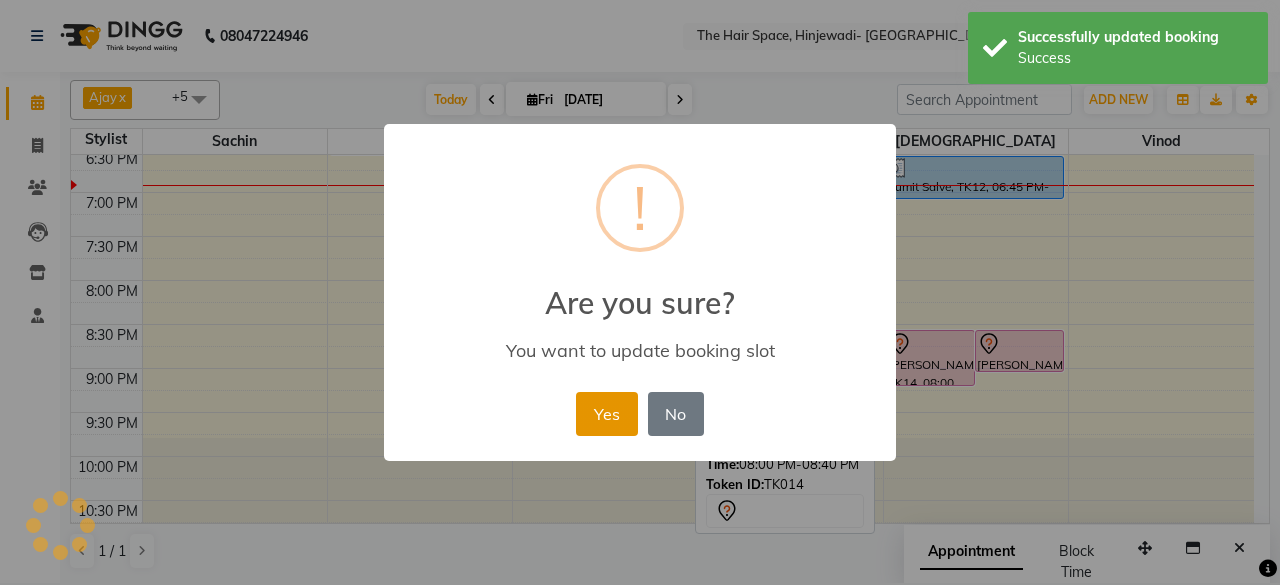 click on "Yes" at bounding box center [606, 414] 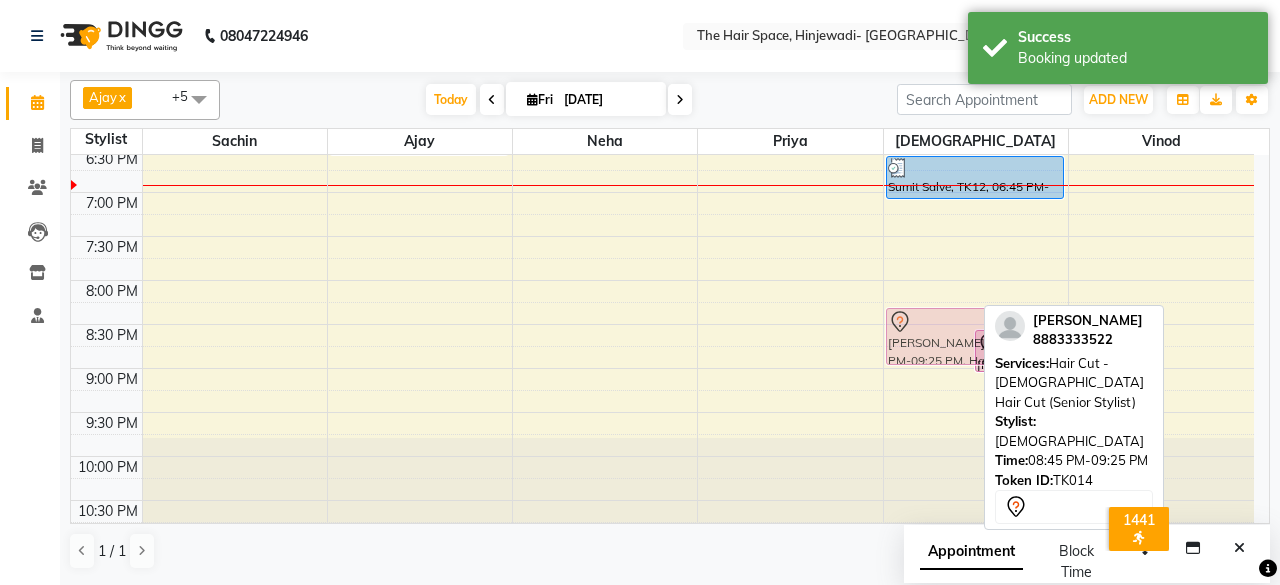 drag, startPoint x: 917, startPoint y: 357, endPoint x: 920, endPoint y: 336, distance: 21.213203 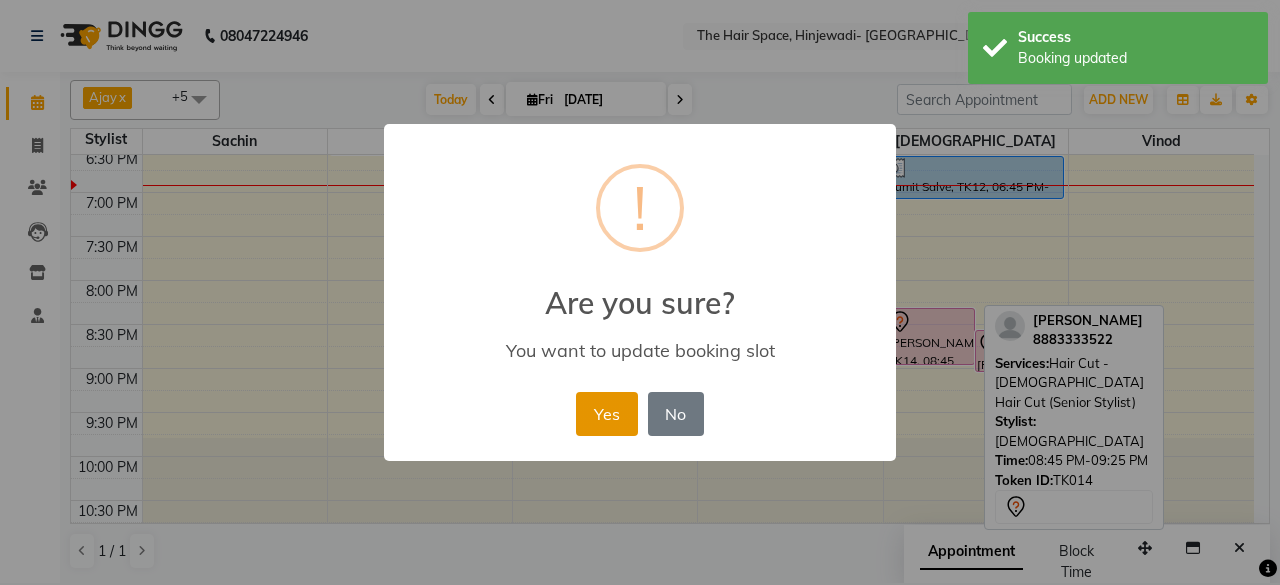 click on "Yes" at bounding box center (606, 414) 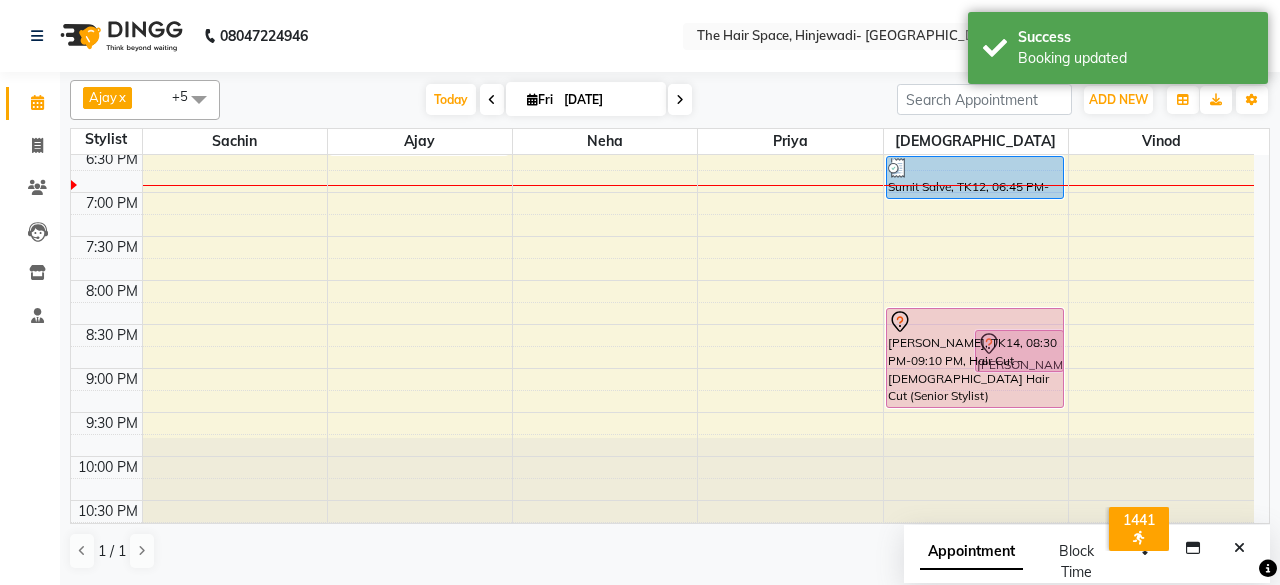 drag, startPoint x: 924, startPoint y: 360, endPoint x: 928, endPoint y: 395, distance: 35.22783 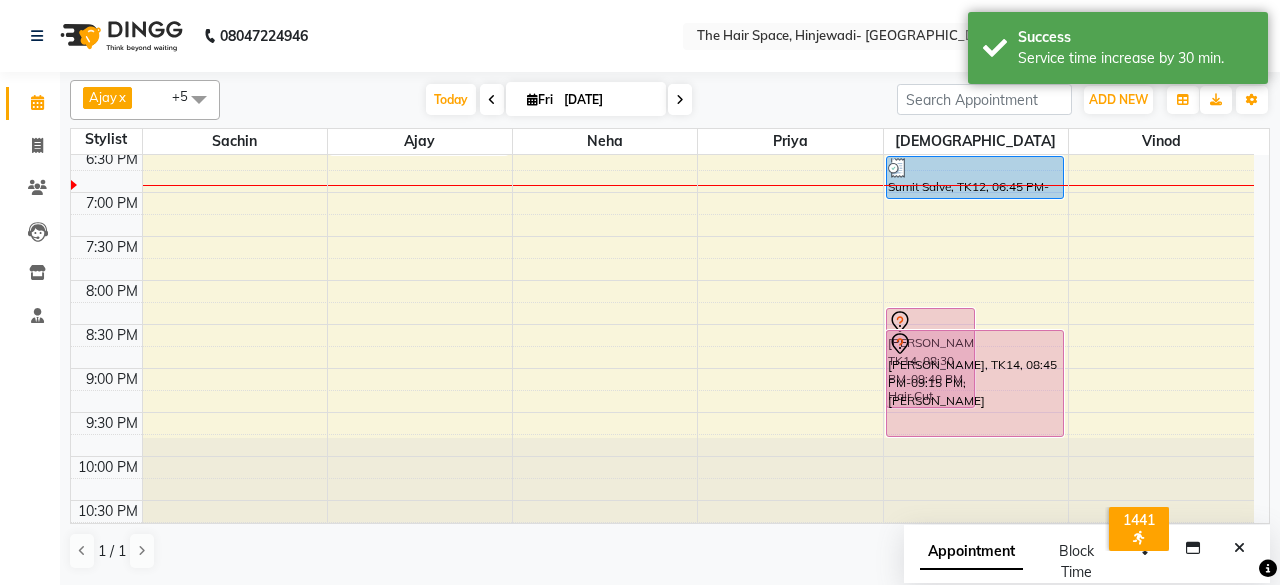 drag, startPoint x: 1013, startPoint y: 367, endPoint x: 1018, endPoint y: 417, distance: 50.24938 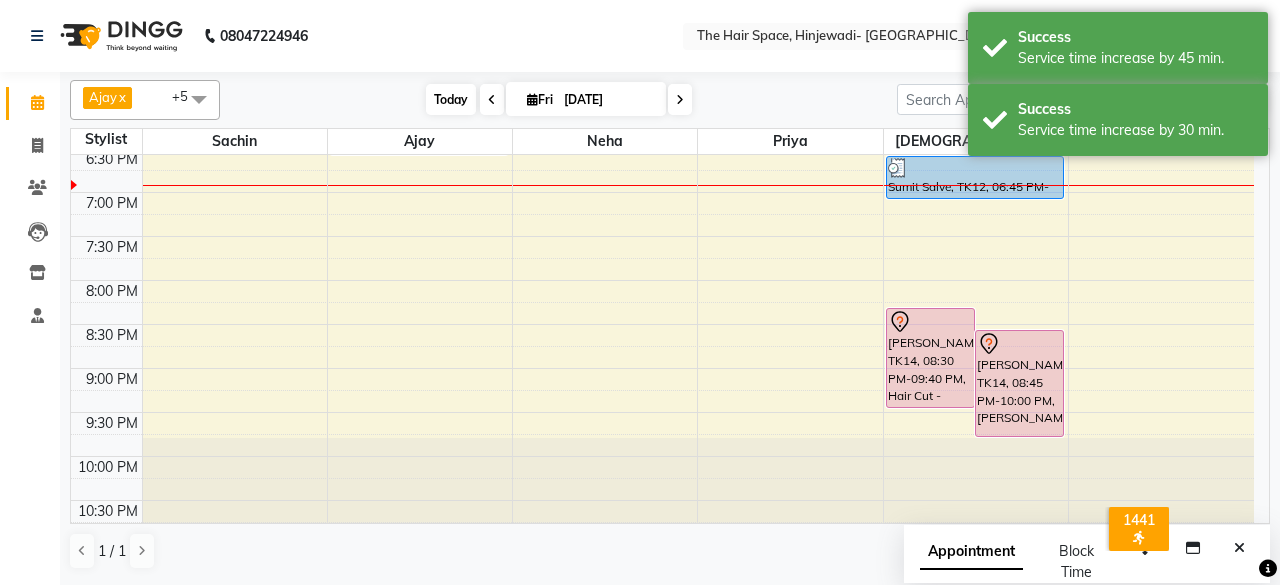 click on "Today" at bounding box center (451, 99) 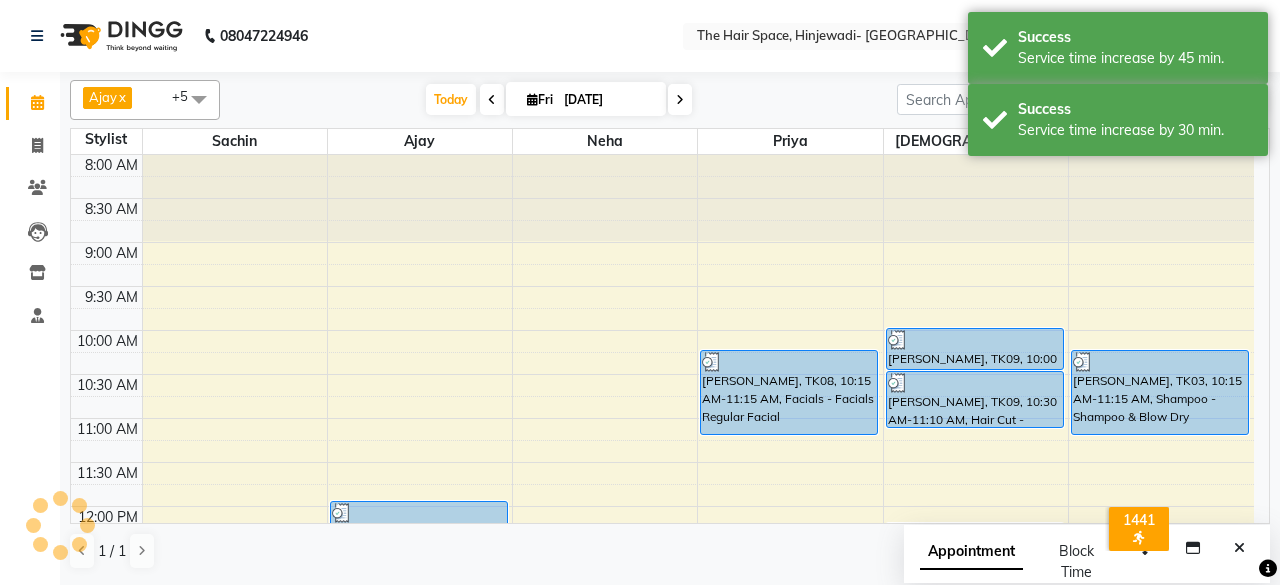 scroll, scrollTop: 930, scrollLeft: 0, axis: vertical 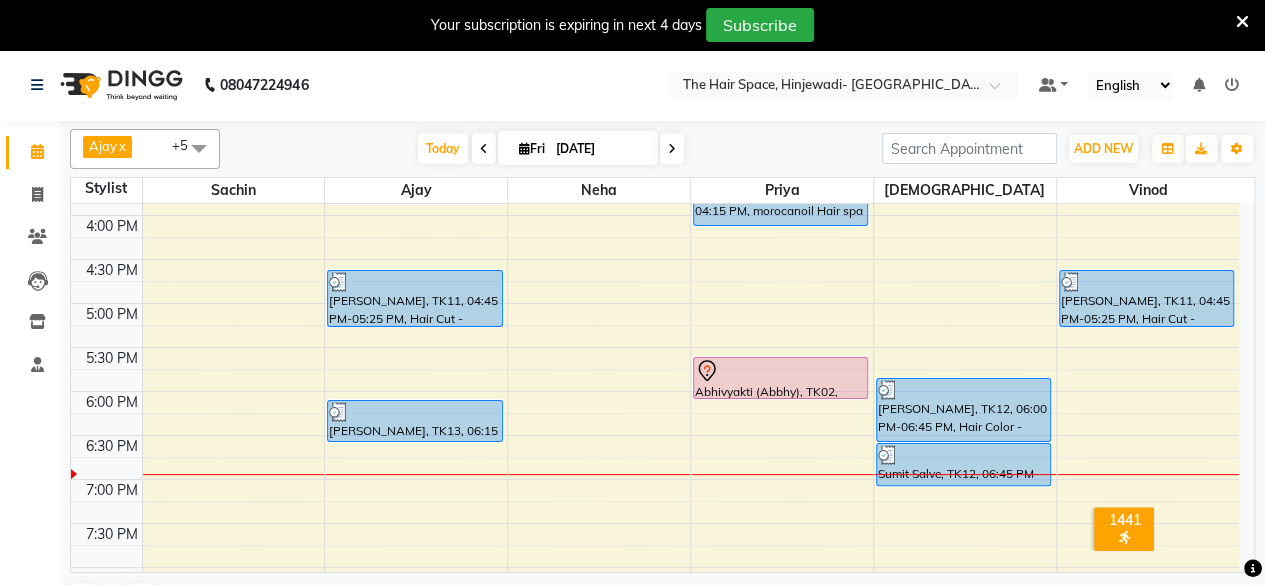 click on "8:00 AM 8:30 AM 9:00 AM 9:30 AM 10:00 AM 10:30 AM 11:00 AM 11:30 AM 12:00 PM 12:30 PM 1:00 PM 1:30 PM 2:00 PM 2:30 PM 3:00 PM 3:30 PM 4:00 PM 4:30 PM 5:00 PM 5:30 PM 6:00 PM 6:30 PM 7:00 PM 7:30 PM 8:00 PM 8:30 PM 9:00 PM 9:30 PM 10:00 PM 10:30 PM     [PERSON_NAME], TK01, 12:00 PM-02:00 PM, Treatment - [MEDICAL_DATA]     [PERSON_NAME], TK10, 02:30 PM-03:00 PM, [PERSON_NAME]     [PERSON_NAME], TK10, 03:00 PM-04:00 PM, Color - Root Touch Up     [PERSON_NAME], TK11, 04:45 PM-05:25 PM, Hair Cut - [DEMOGRAPHIC_DATA] Hair Cut (Salon Stylist)     Ganesh sir, TK13, 06:15 PM-06:45 PM, [PERSON_NAME]     [PERSON_NAME], TK05, 01:30 PM-02:15 PM, Hair Spa & Rituals - Premium     [PERSON_NAME], TK08, 10:15 AM-11:15 AM, Facials - Facials Regular Facial     priyanka sing, TK06, 03:30 PM-04:15 PM, morocanoil Hair spa             Abhivyakti (Abbhy), TK02, 05:45 PM-06:15 PM, Threading - Threading Eyebrows     aamod, TK04, 02:15 PM-02:55 PM, Hair Cut - [DEMOGRAPHIC_DATA] Hair Cut (Senior Stylist)     aamod, TK04, 02:45 PM-03:15 PM, [PERSON_NAME]" at bounding box center [655, 171] 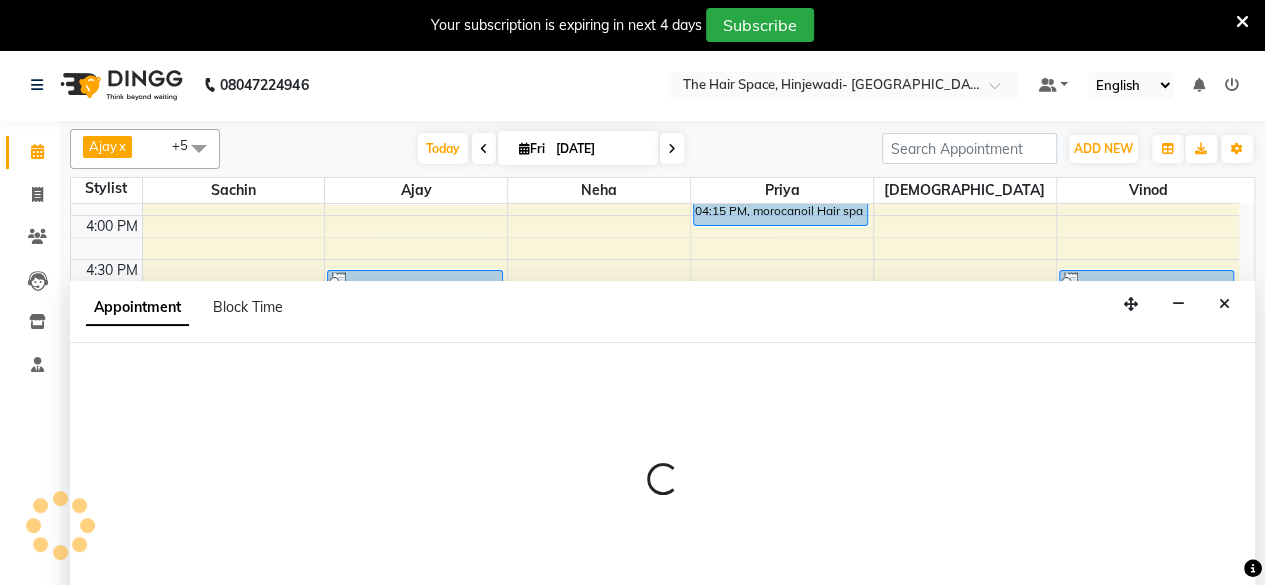 select on "52136" 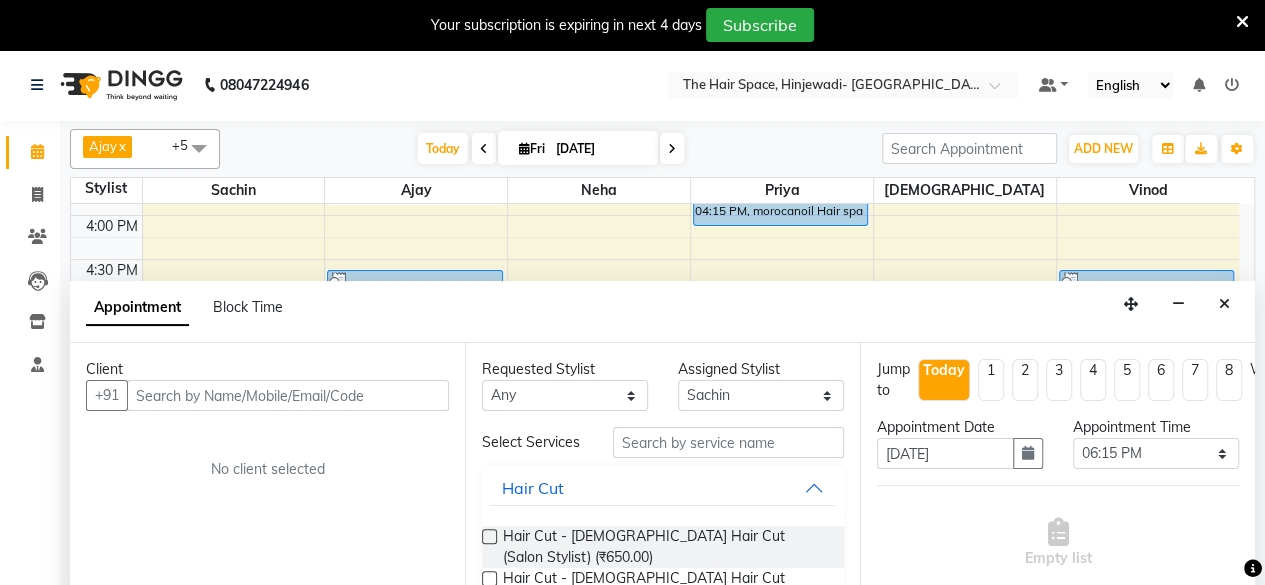 click at bounding box center [288, 395] 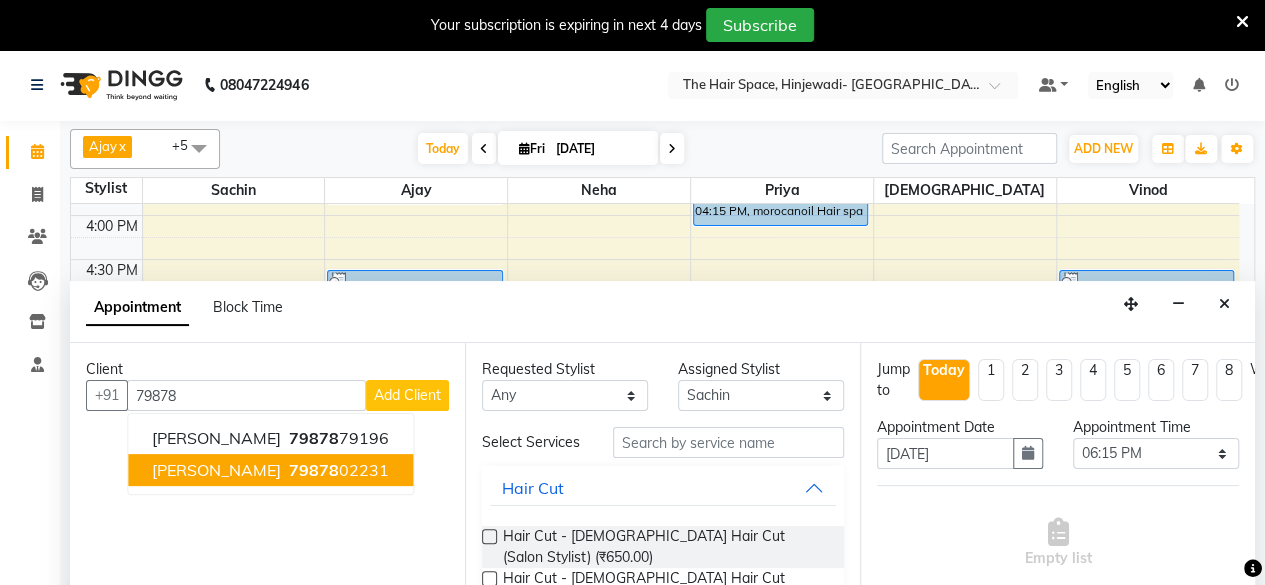 click on "Anushree Jhawar" at bounding box center (216, 470) 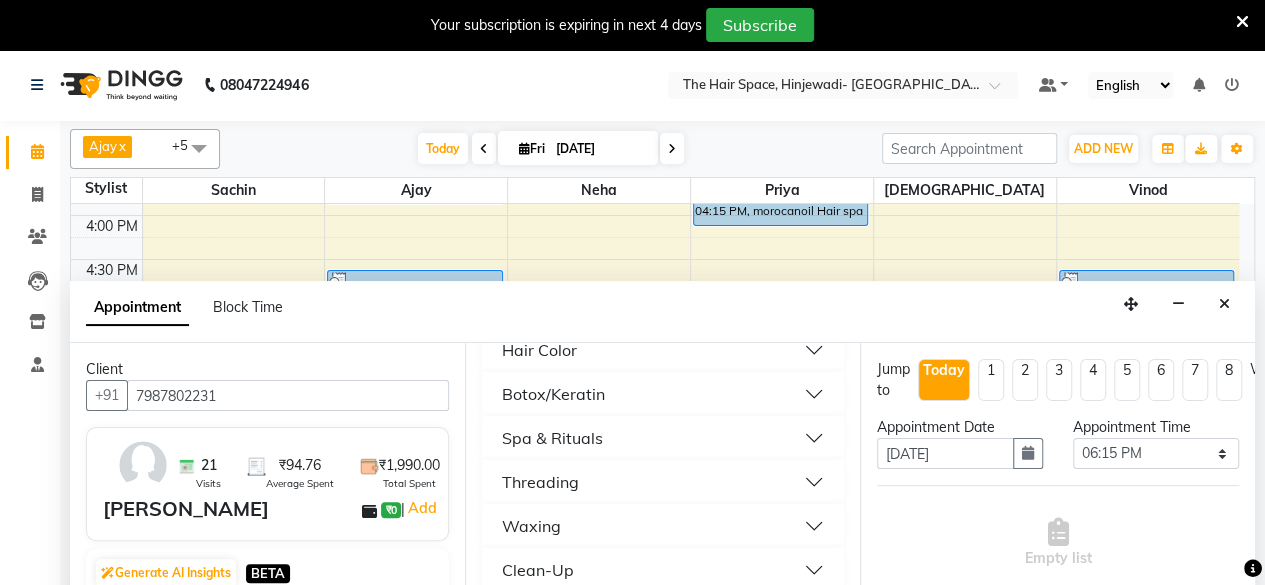 scroll, scrollTop: 900, scrollLeft: 0, axis: vertical 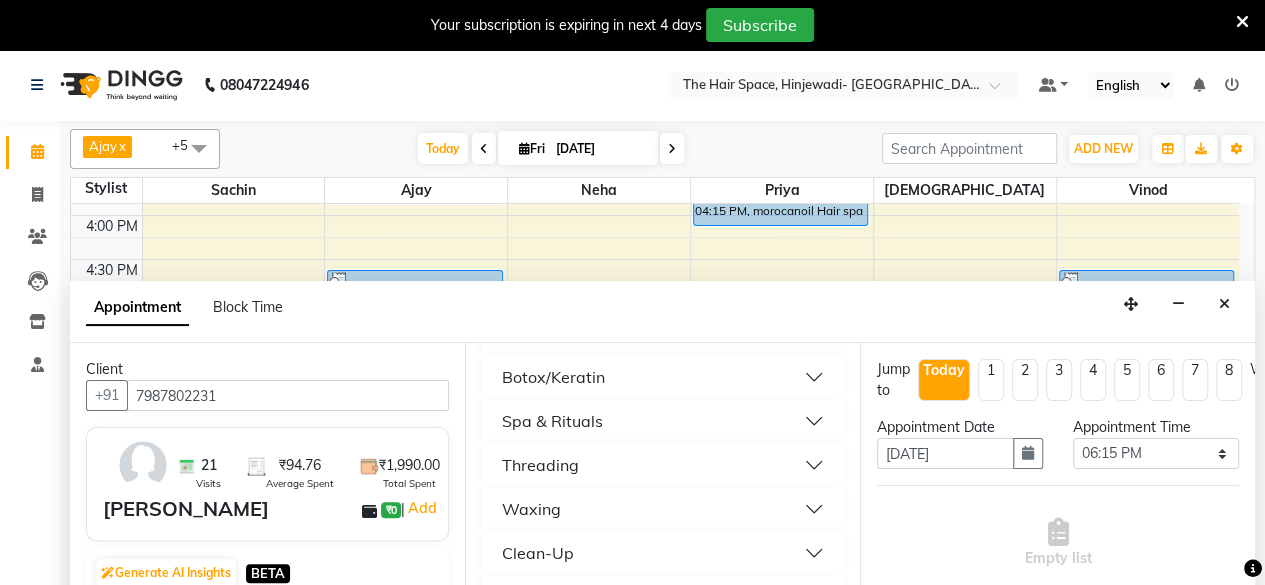 type on "7987802231" 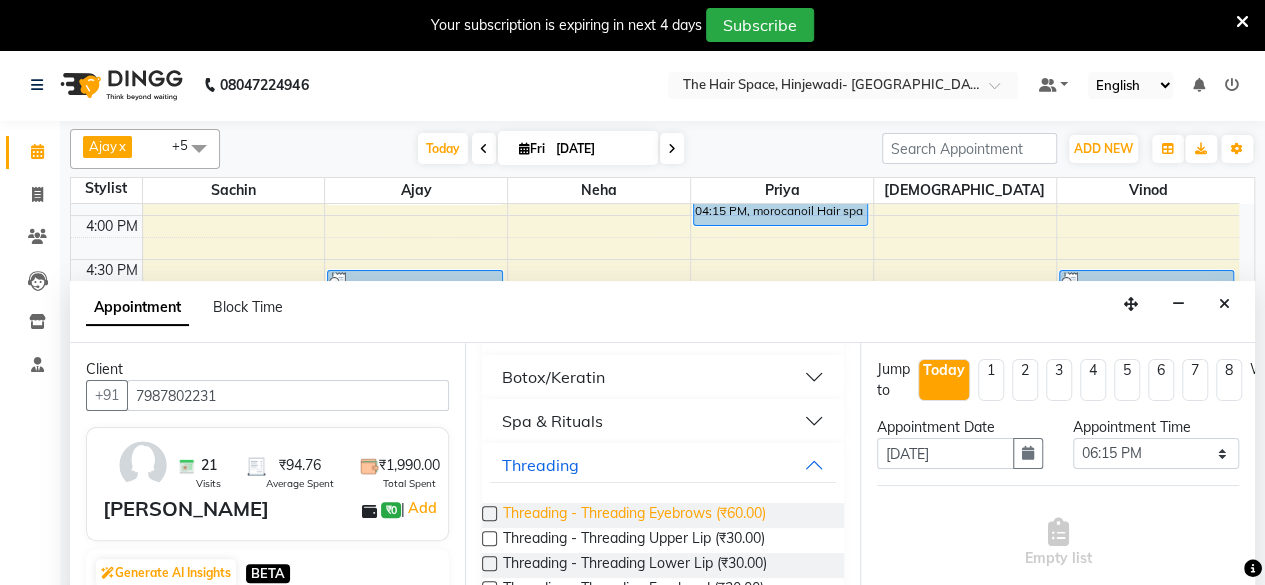 click on "Threading - Threading Eyebrows (₹60.00)" at bounding box center [634, 515] 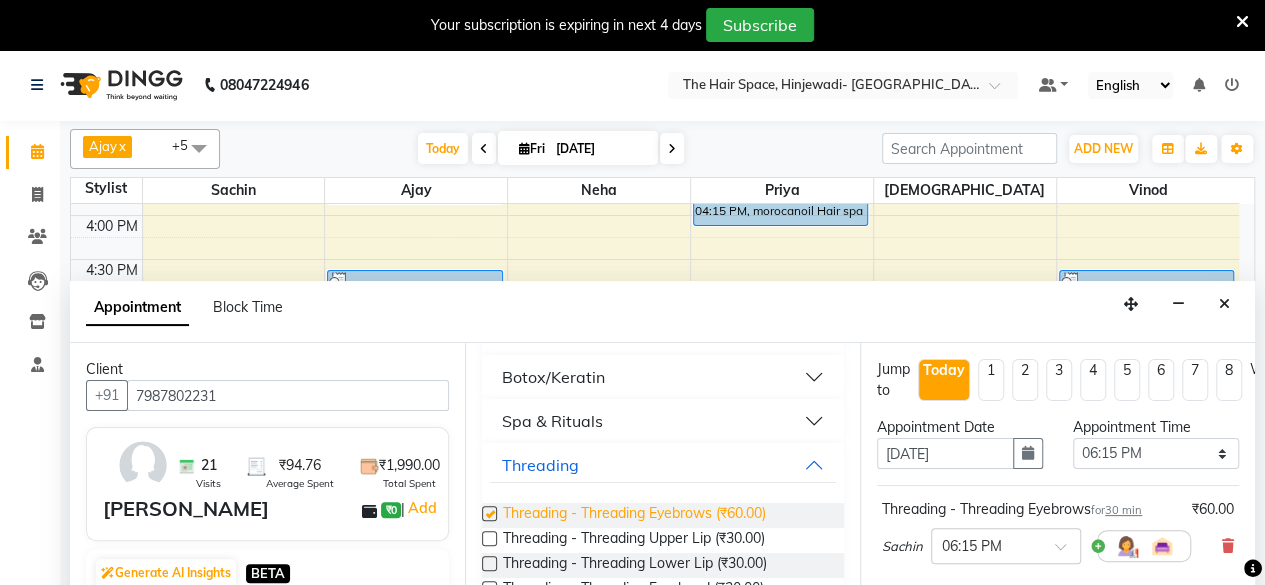 checkbox on "false" 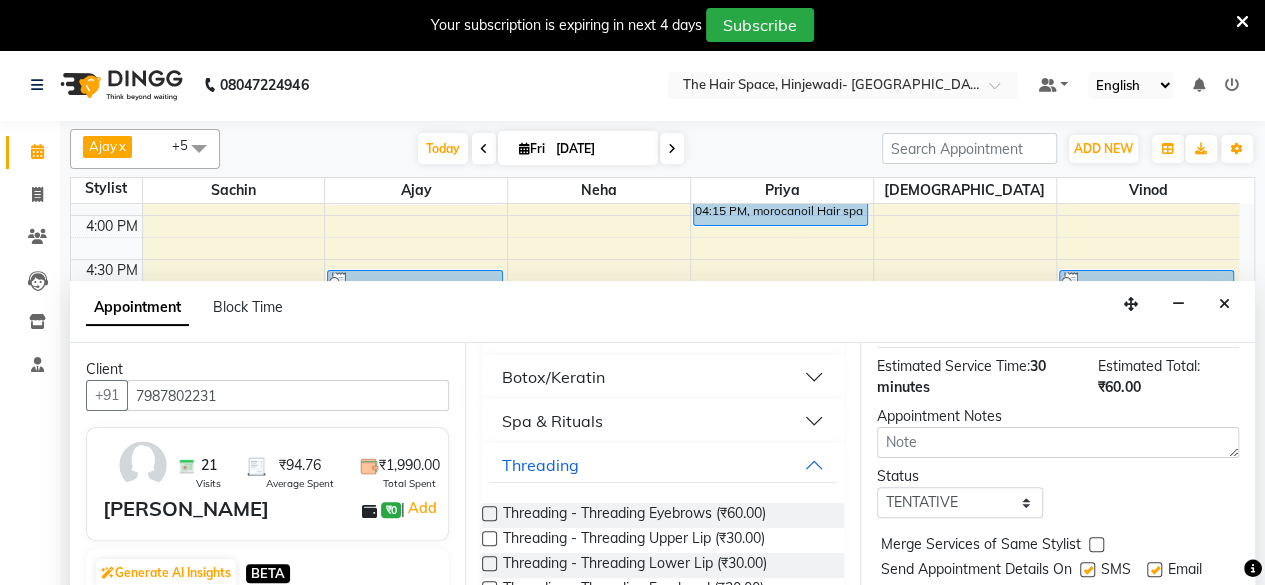 scroll, scrollTop: 272, scrollLeft: 0, axis: vertical 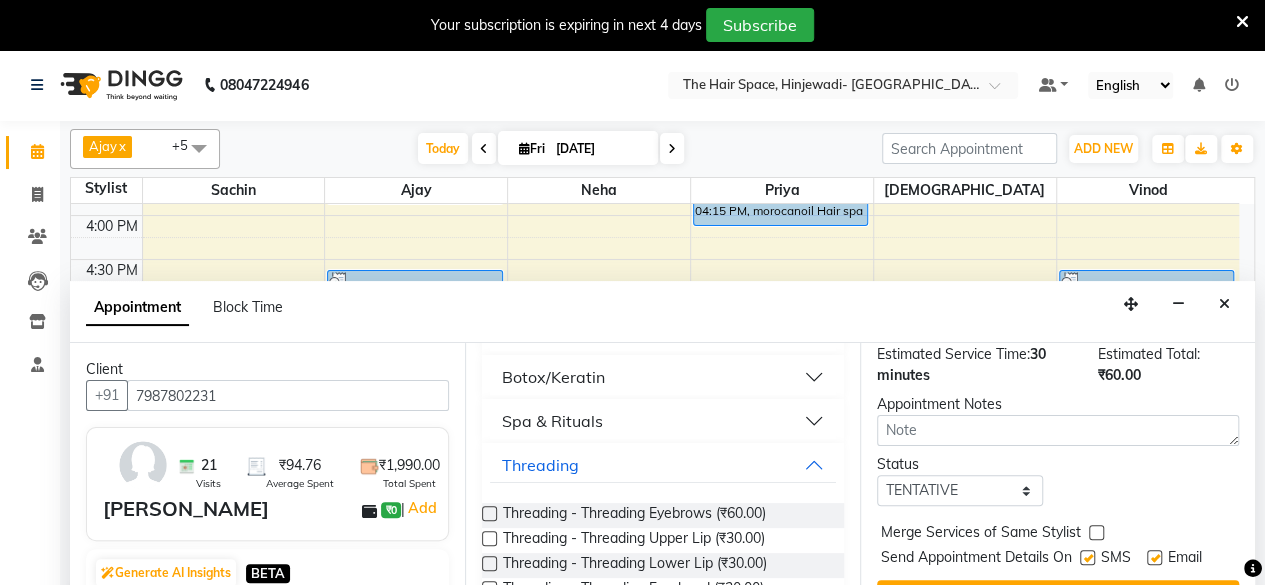 click at bounding box center [1087, 557] 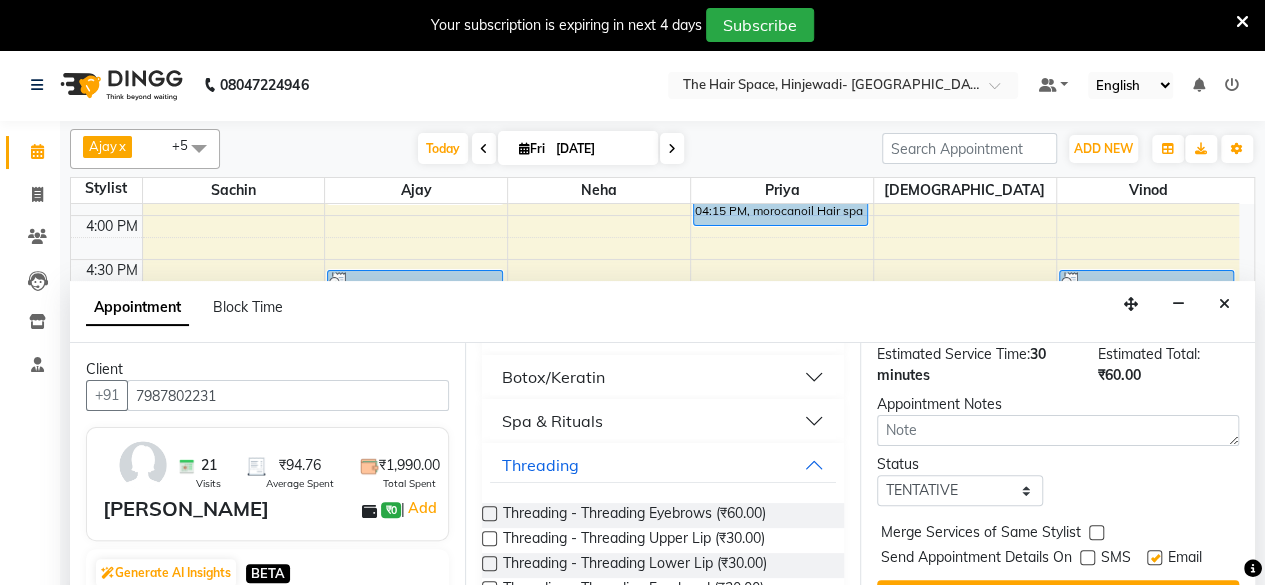 click on "Jump to Today 1 2 3 4 5 6 7 8 Weeks Appointment Date 11-07-2025 Appointment Time Select 09:00 AM 09:15 AM 09:30 AM 09:45 AM 10:00 AM 10:15 AM 10:30 AM 10:45 AM 11:00 AM 11:15 AM 11:30 AM 11:45 AM 12:00 PM 12:15 PM 12:30 PM 12:45 PM 01:00 PM 01:15 PM 01:30 PM 01:45 PM 02:00 PM 02:15 PM 02:30 PM 02:45 PM 03:00 PM 03:15 PM 03:30 PM 03:45 PM 04:00 PM 04:15 PM 04:30 PM 04:45 PM 05:00 PM 05:15 PM 05:30 PM 05:45 PM 06:00 PM 06:15 PM 06:30 PM 06:45 PM 07:00 PM 07:15 PM 07:30 PM 07:45 PM 08:00 PM 08:15 PM 08:30 PM 08:45 PM 09:00 PM 09:15 PM 09:30 PM 09:45 PM 10:00 PM Threading - Threading Eyebrows   for  30 min ₹60.00 Sachin  × 06:15 PM Estimated Service Time:  30 minutes Estimated Total:  ₹60.00 Appointment Notes Status Select TENTATIVE CONFIRM CHECK-IN UPCOMING Merge Services of Same Stylist Send Appointment Details On SMS Email  Book" at bounding box center [1057, 487] 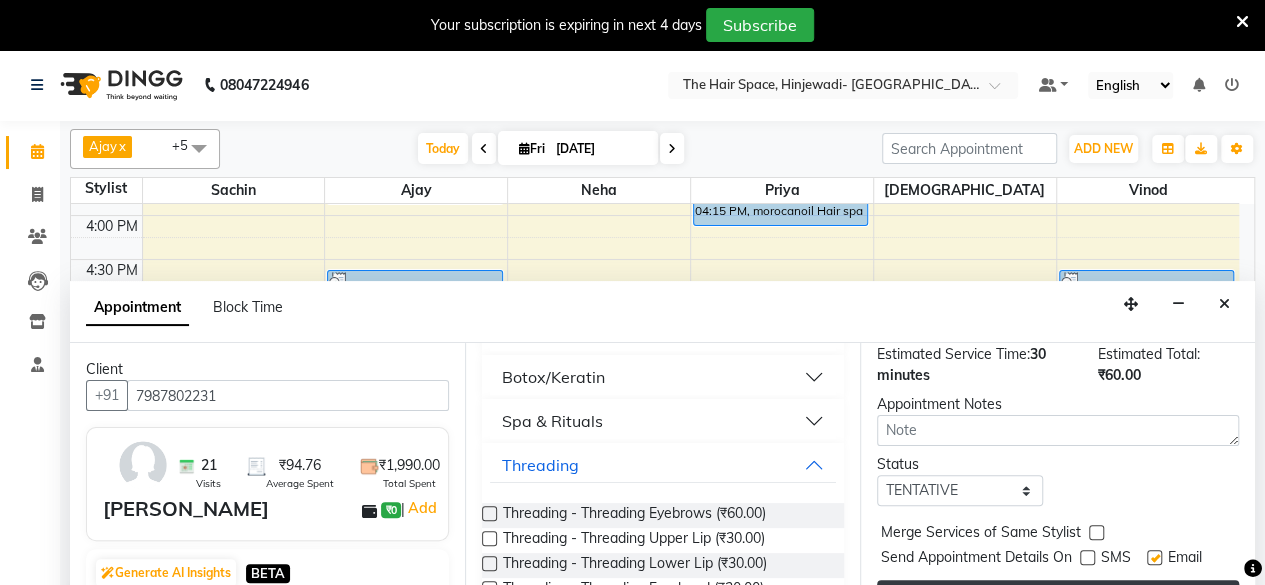 click on "Book" at bounding box center [1058, 598] 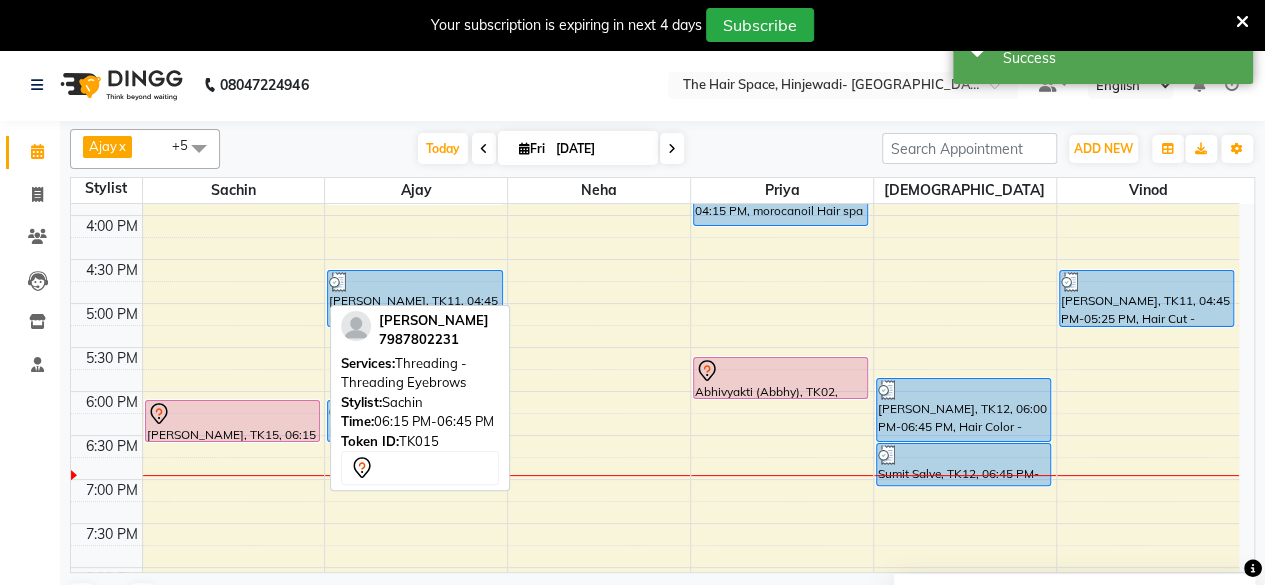 click on "Anushree Jhawar, TK15, 06:15 PM-06:45 PM, Threading - Threading Eyebrows" at bounding box center [232, 421] 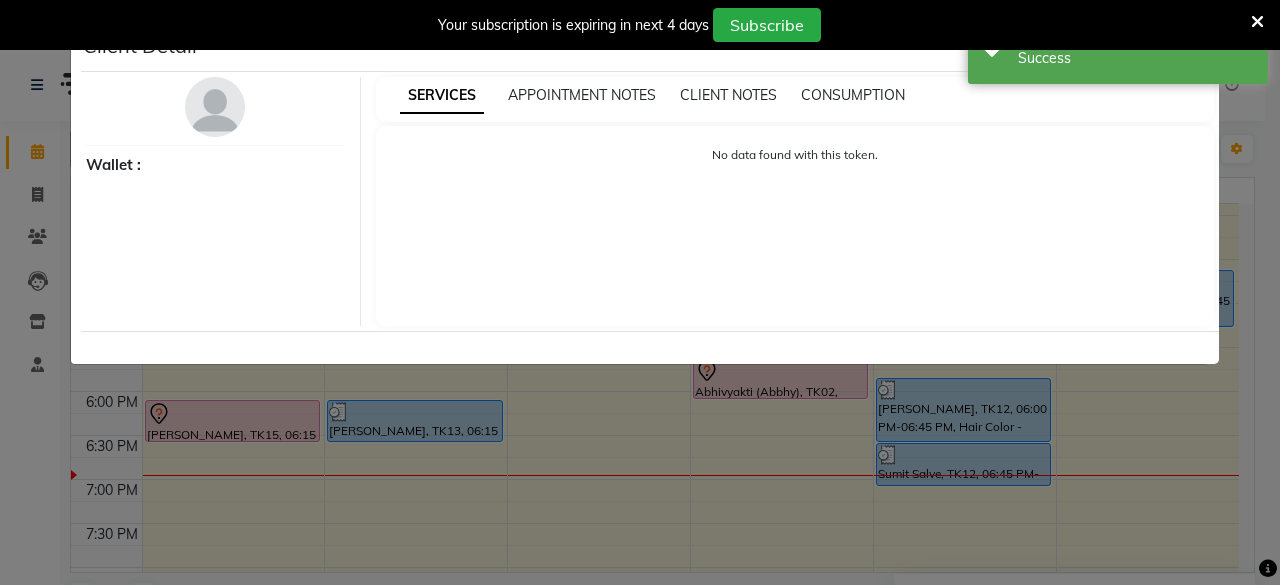 select on "7" 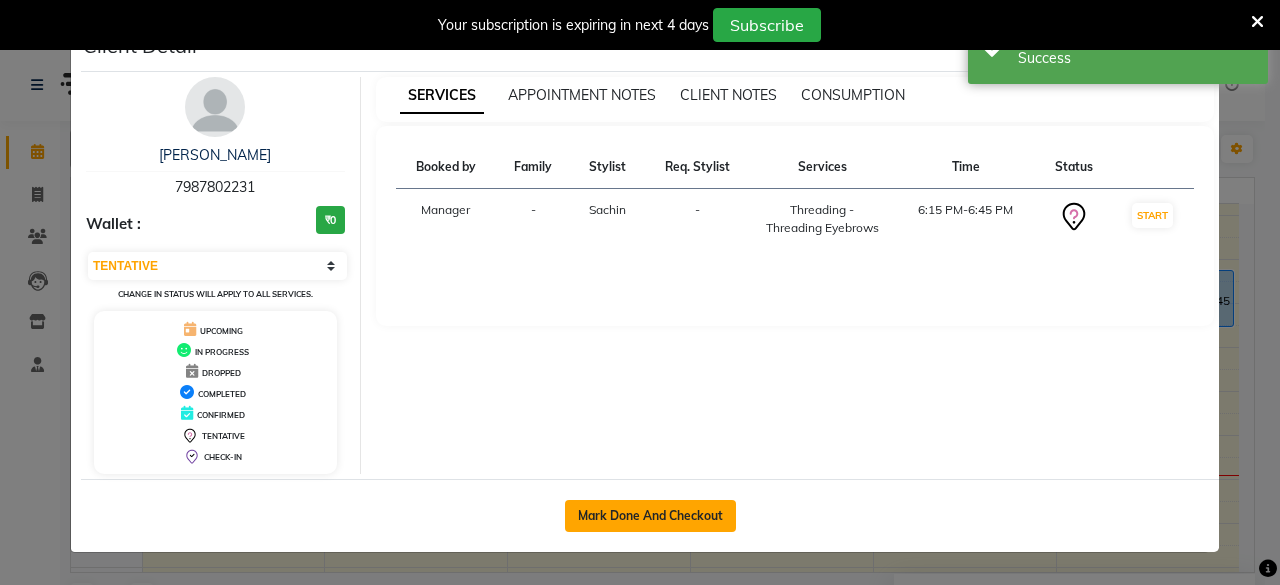 click on "Mark Done And Checkout" 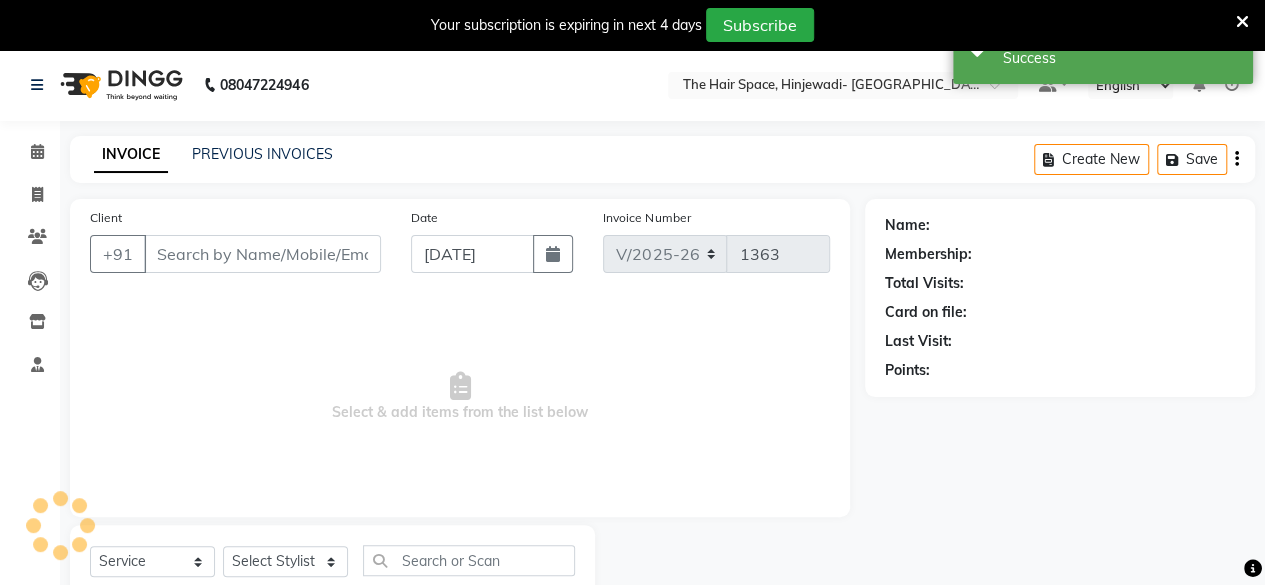 type on "7987802231" 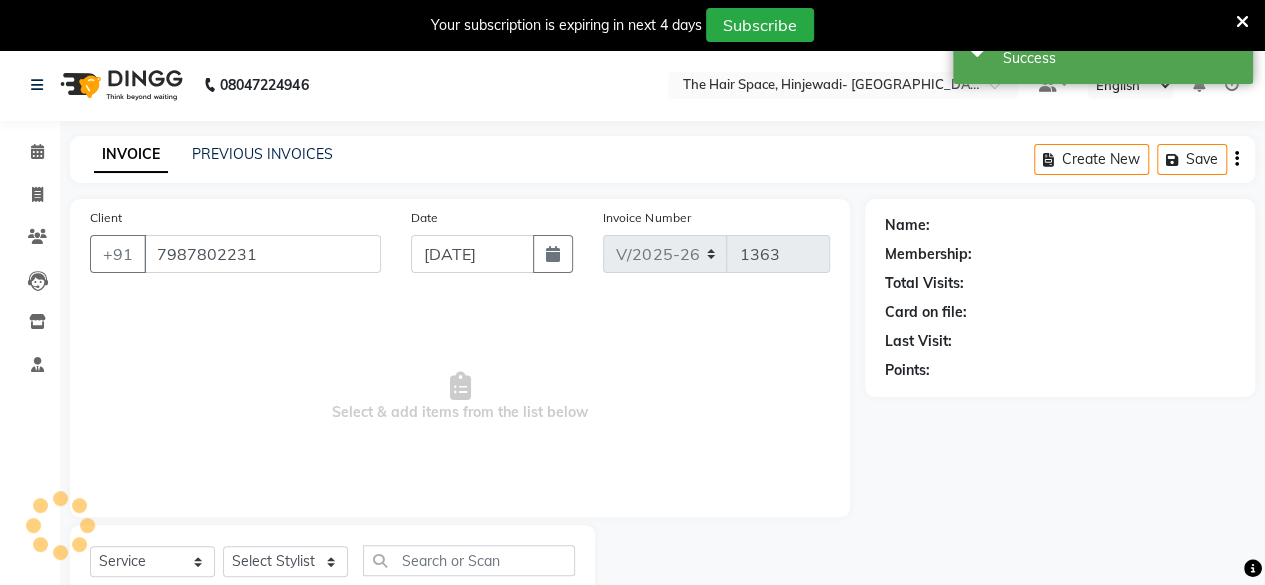 select on "52136" 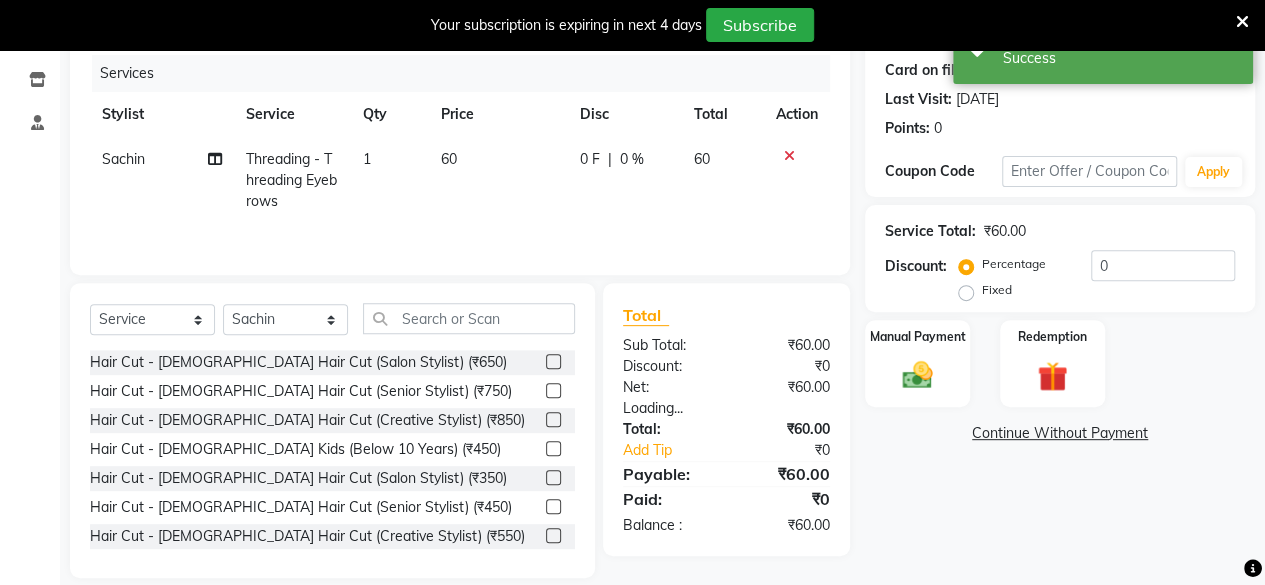 scroll, scrollTop: 264, scrollLeft: 0, axis: vertical 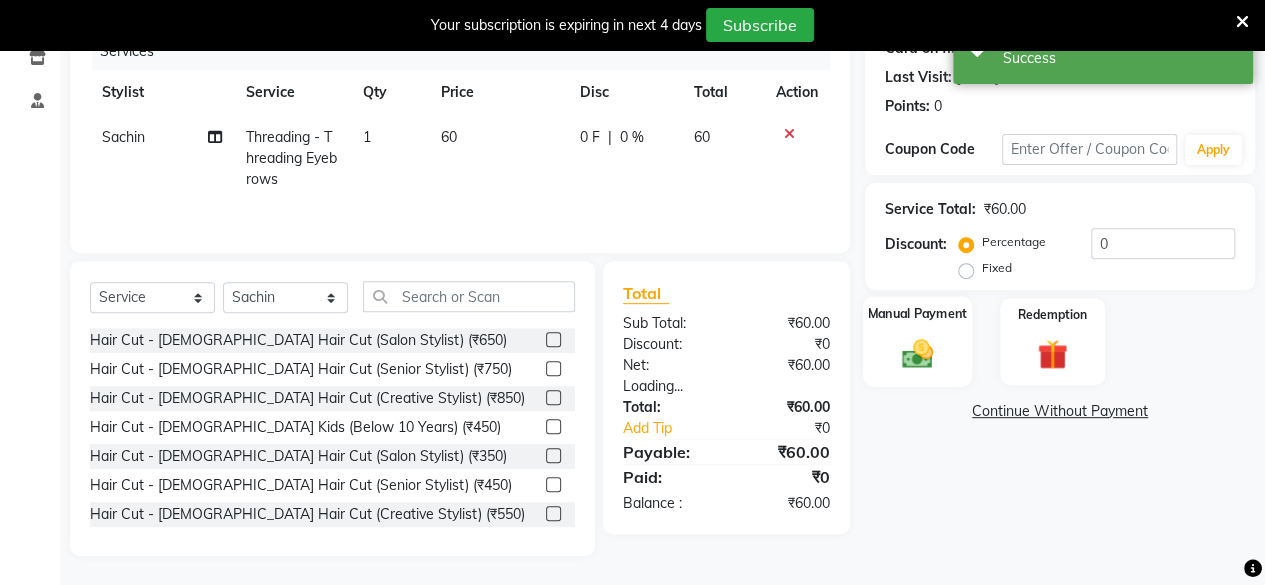 click 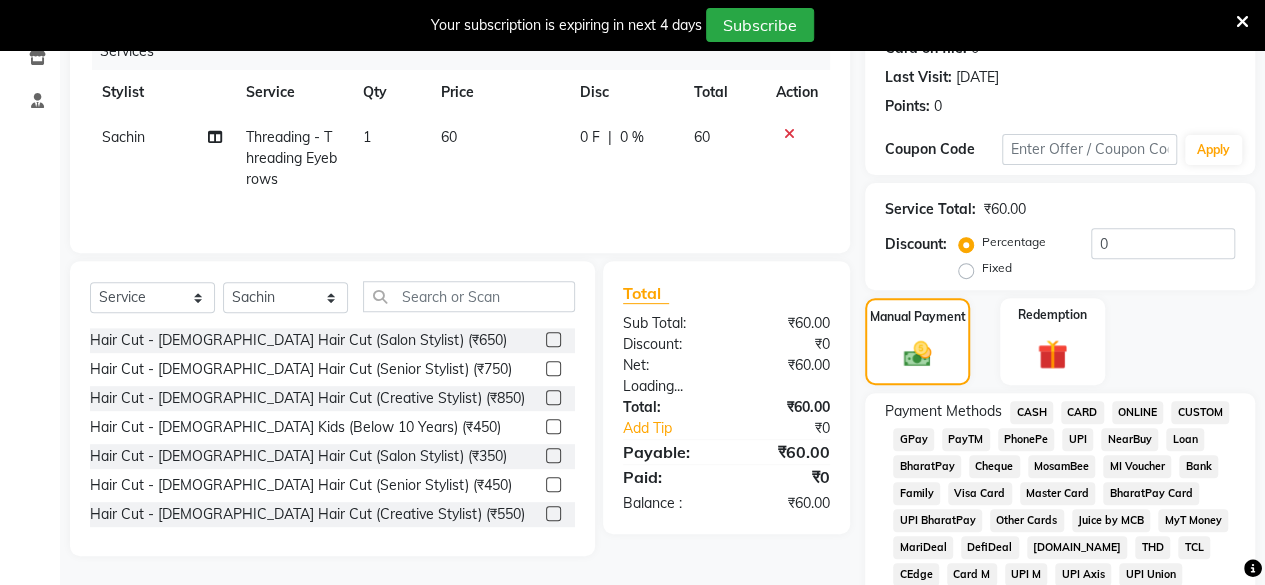 click on "GPay" 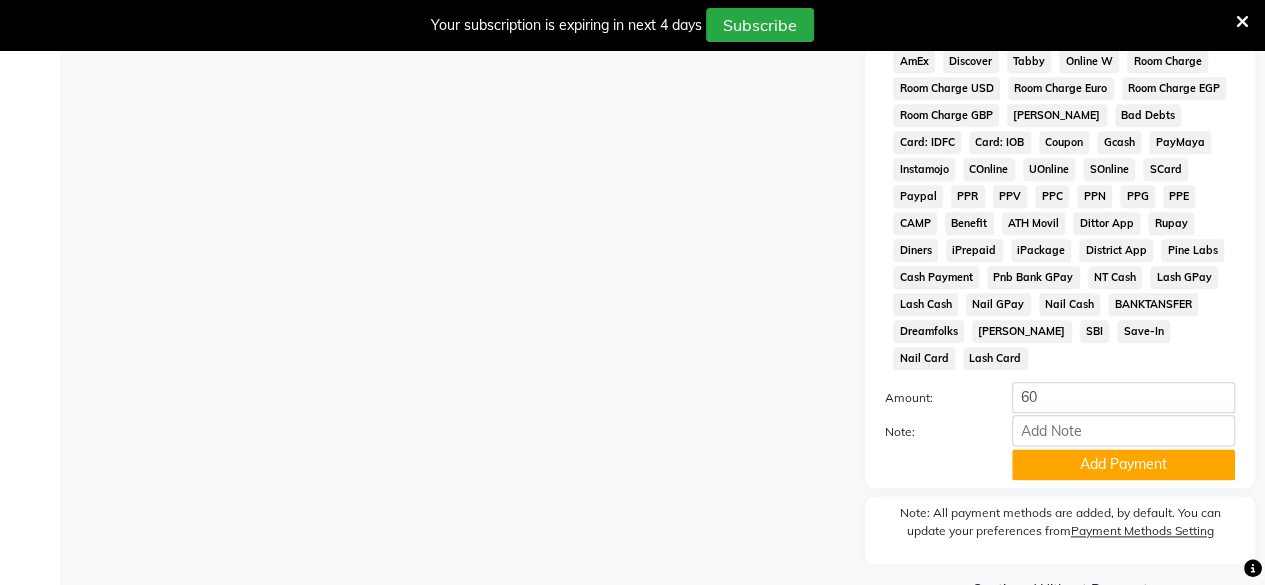 scroll, scrollTop: 1021, scrollLeft: 0, axis: vertical 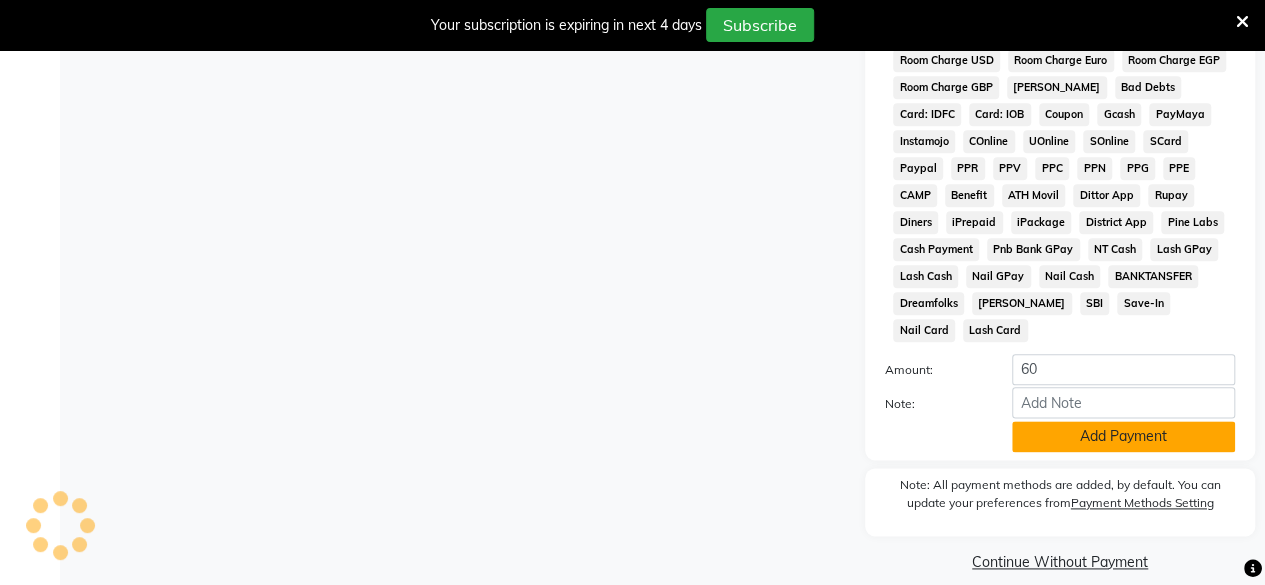 click on "Add Payment" 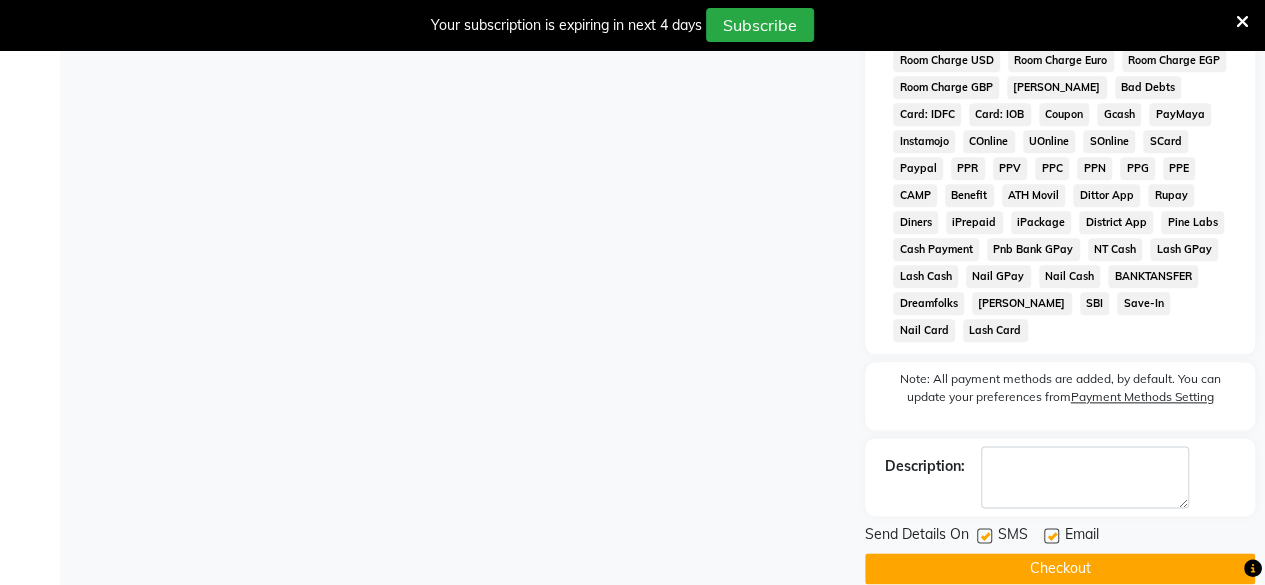 click 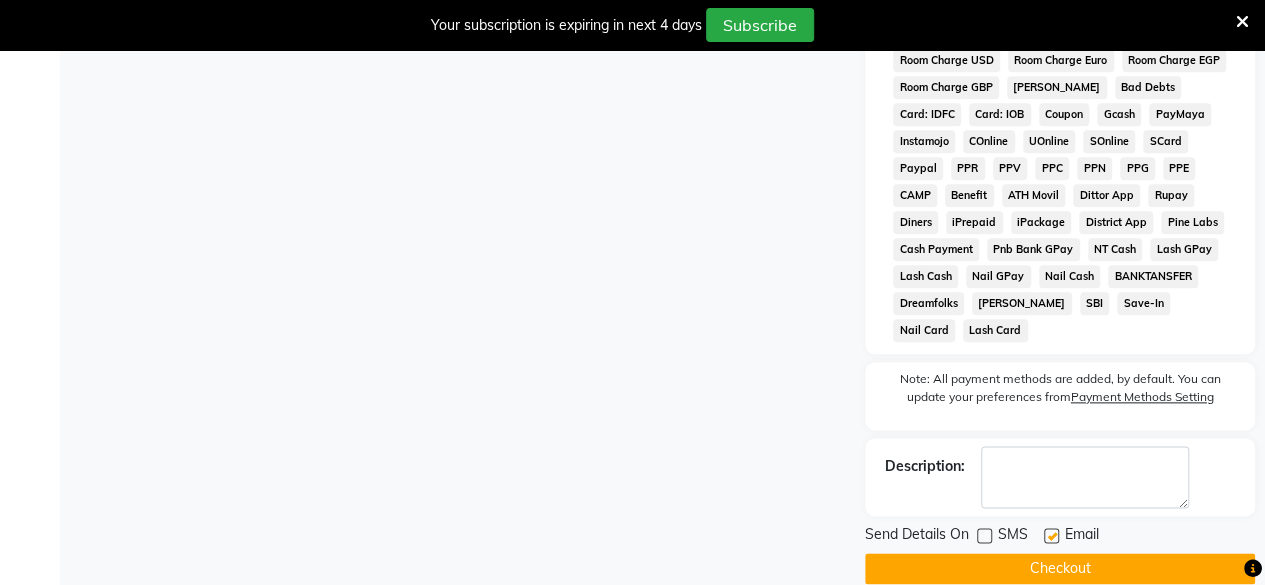 click on "Checkout" 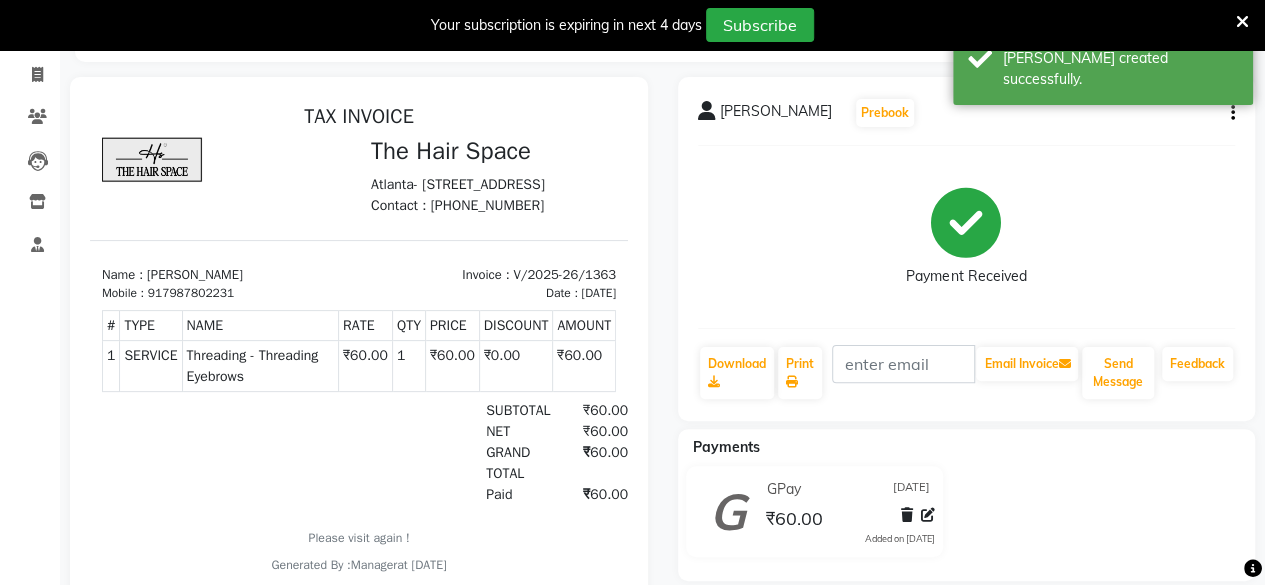 scroll, scrollTop: 0, scrollLeft: 0, axis: both 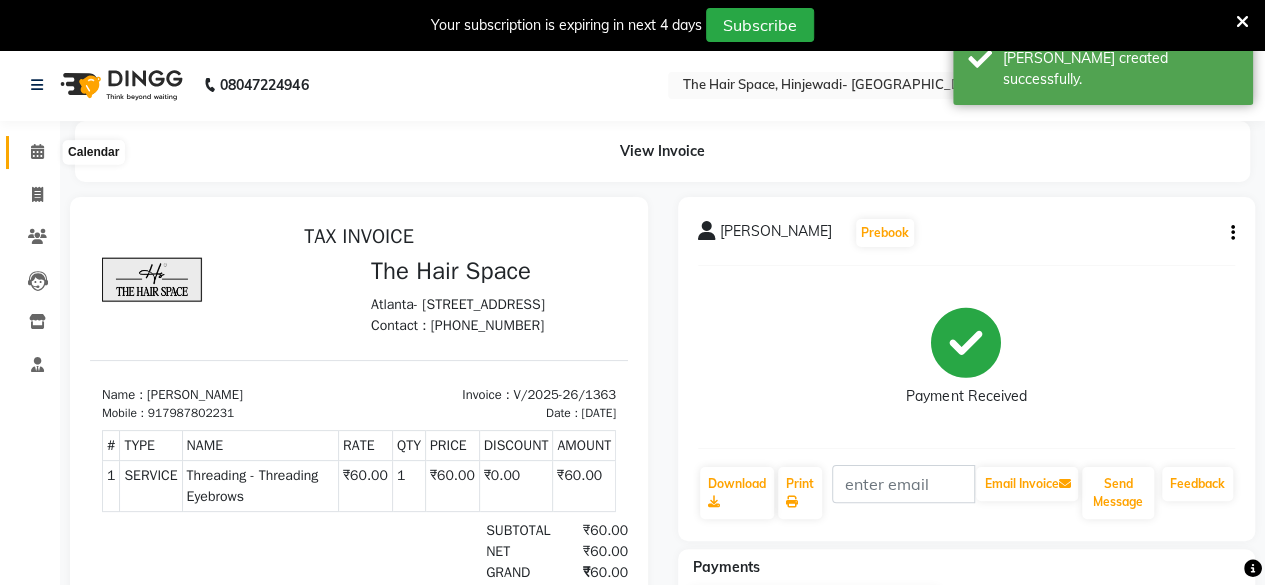 click 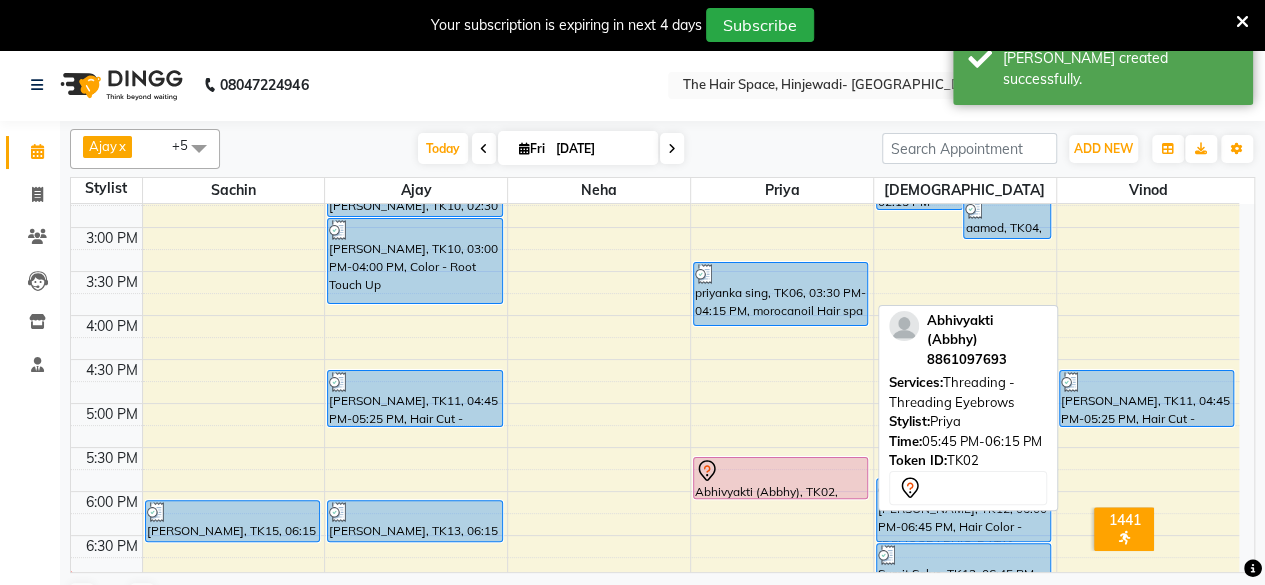 scroll, scrollTop: 692, scrollLeft: 0, axis: vertical 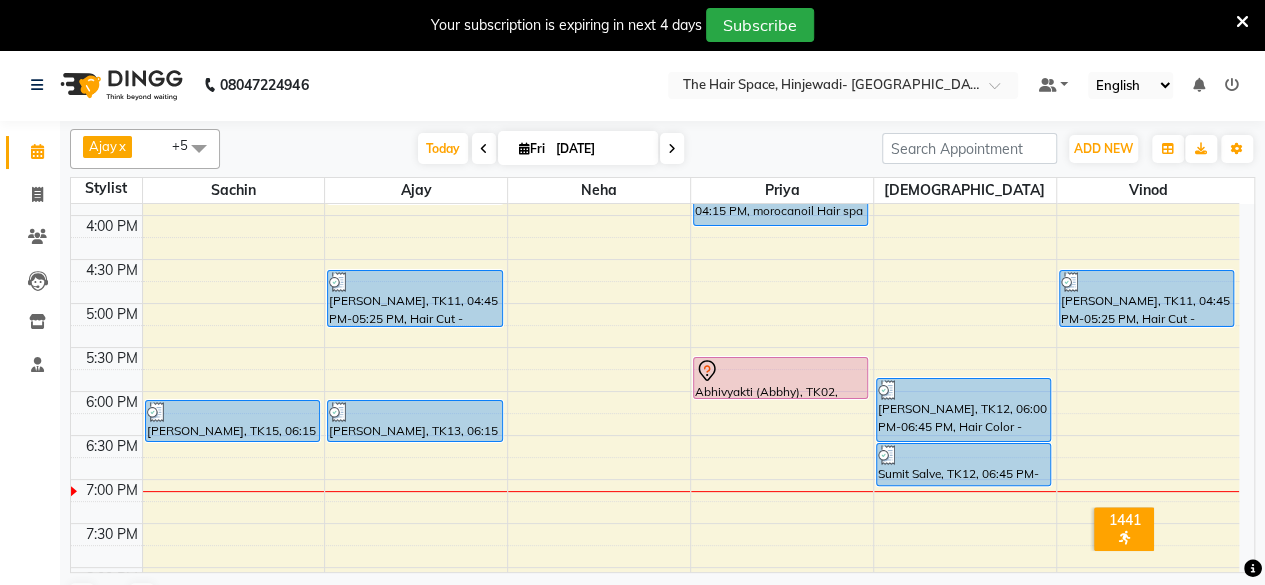 click on "8:00 AM 8:30 AM 9:00 AM 9:30 AM 10:00 AM 10:30 AM 11:00 AM 11:30 AM 12:00 PM 12:30 PM 1:00 PM 1:30 PM 2:00 PM 2:30 PM 3:00 PM 3:30 PM 4:00 PM 4:30 PM 5:00 PM 5:30 PM 6:00 PM 6:30 PM 7:00 PM 7:30 PM 8:00 PM 8:30 PM 9:00 PM 9:30 PM 10:00 PM 10:30 PM     Anushree Jhawar, TK15, 06:15 PM-06:45 PM, Threading - Threading Eyebrows     Mamta Chawke, TK01, 12:00 PM-02:00 PM, Treatment - Botox     Sudam Kardile, TK10, 02:30 PM-03:00 PM, Beard - Beard     Sudam Kardile, TK10, 03:00 PM-04:00 PM, Color - Root Touch Up     Dipak Rade, TK11, 04:45 PM-05:25 PM, Hair Cut - Male Hair Cut (Salon Stylist)     Ganesh sir, TK13, 06:15 PM-06:45 PM, Beard - Beard     Dr Chandrakala Nandedkar, TK05, 01:30 PM-02:15 PM, Hair Spa & Rituals - Premium     Akhil Wankhede, TK08, 10:15 AM-11:15 AM, Facials - Facials Regular Facial     priyanka sing, TK06, 03:30 PM-04:15 PM, morocanoil Hair spa             Abhivyakti (Abbhy), TK02, 05:45 PM-06:15 PM, Threading - Threading Eyebrows         aamod, TK04, 02:45 PM-03:15 PM, Beard - Beard" at bounding box center (655, 171) 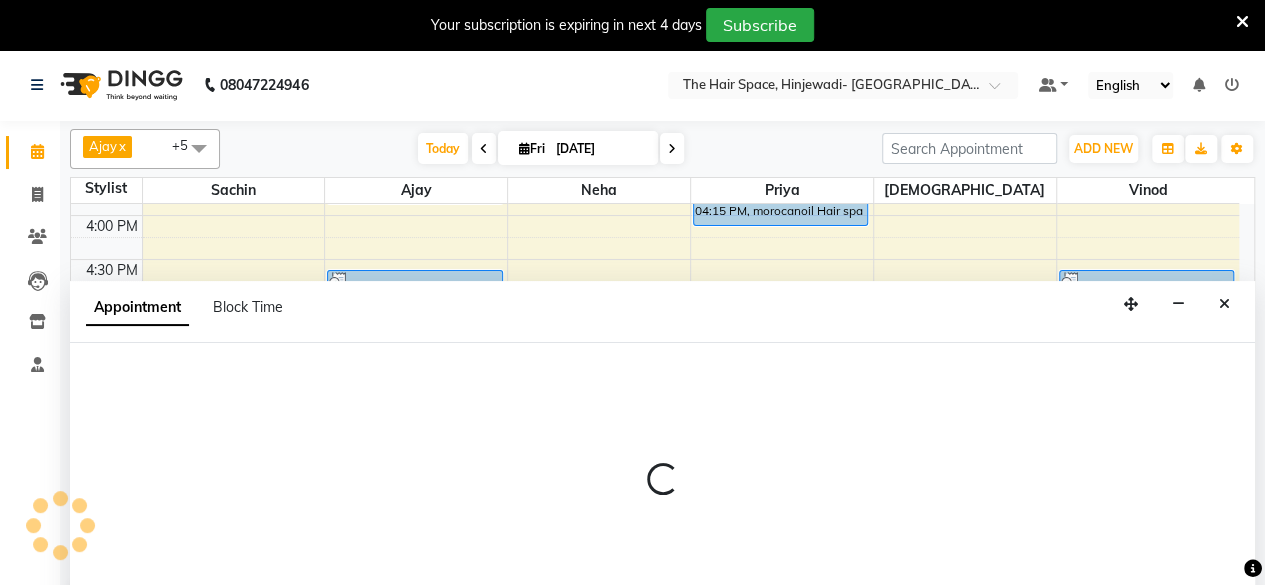 scroll, scrollTop: 5, scrollLeft: 0, axis: vertical 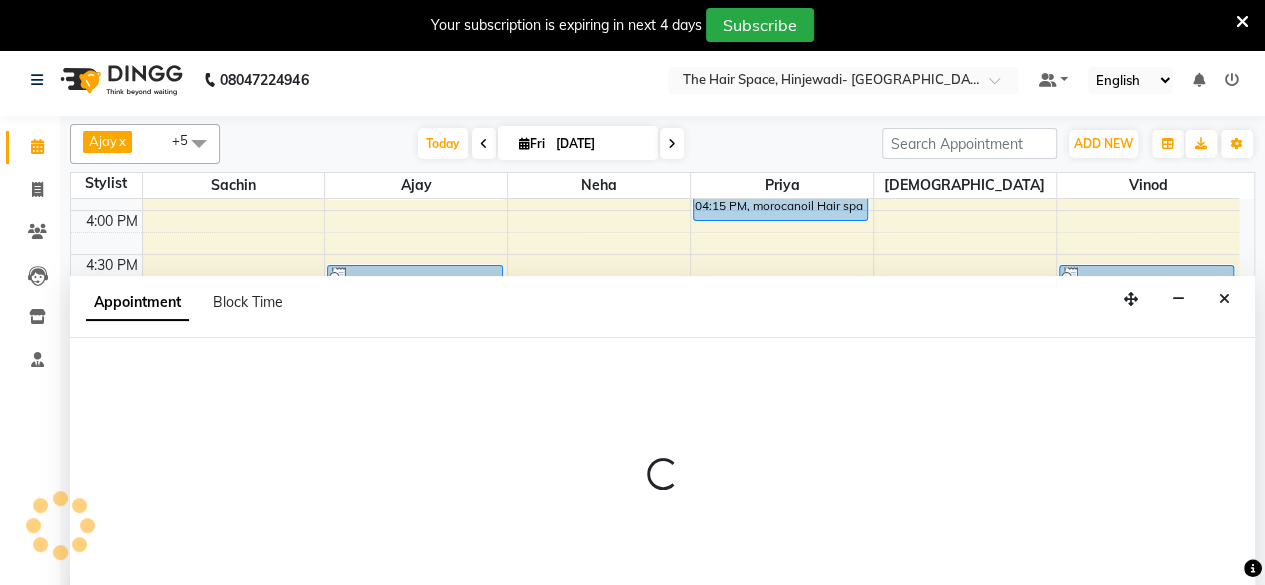 select on "84665" 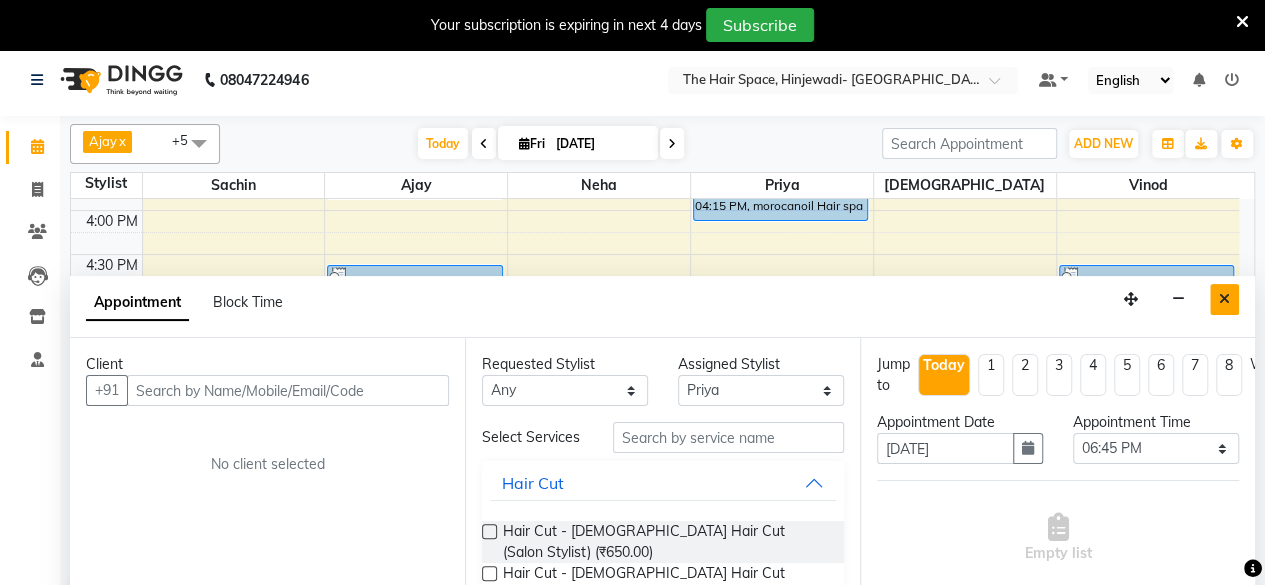 click at bounding box center (1224, 299) 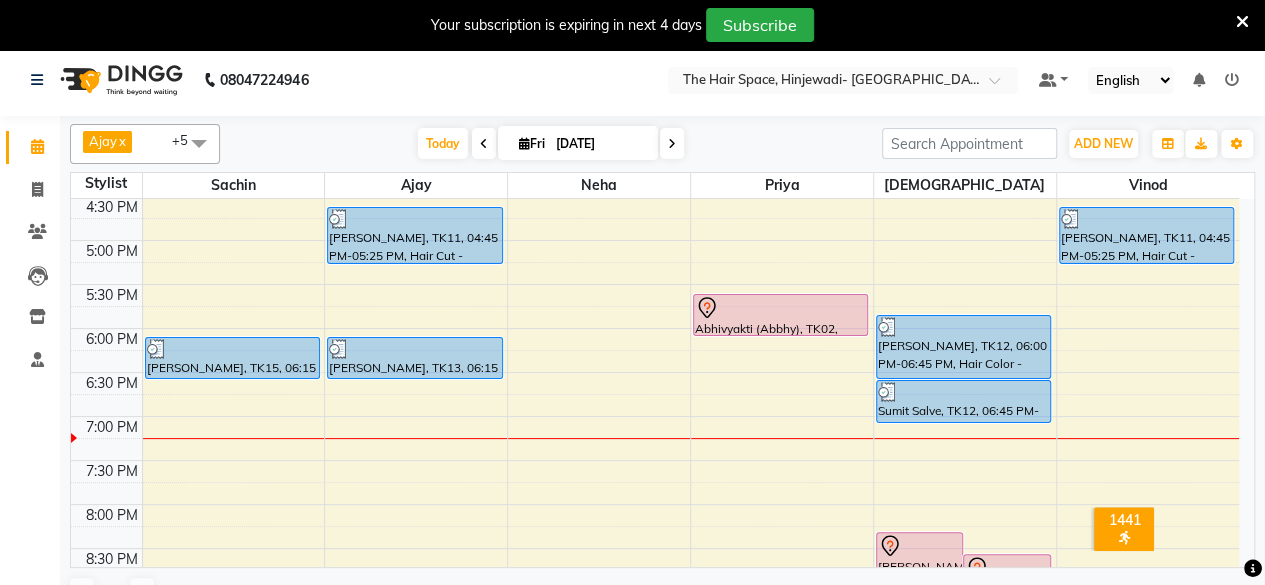scroll, scrollTop: 792, scrollLeft: 0, axis: vertical 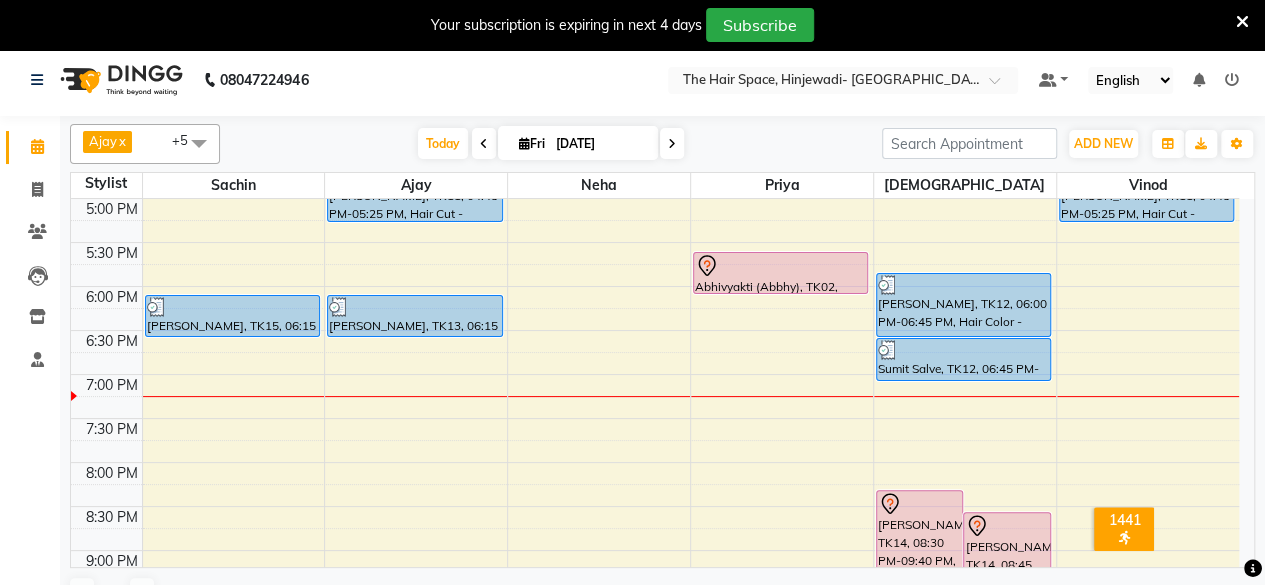 click on "8:00 AM 8:30 AM 9:00 AM 9:30 AM 10:00 AM 10:30 AM 11:00 AM 11:30 AM 12:00 PM 12:30 PM 1:00 PM 1:30 PM 2:00 PM 2:30 PM 3:00 PM 3:30 PM 4:00 PM 4:30 PM 5:00 PM 5:30 PM 6:00 PM 6:30 PM 7:00 PM 7:30 PM 8:00 PM 8:30 PM 9:00 PM 9:30 PM 10:00 PM 10:30 PM     Anushree Jhawar, TK15, 06:15 PM-06:45 PM, Threading - Threading Eyebrows     Mamta Chawke, TK01, 12:00 PM-02:00 PM, Treatment - Botox     Sudam Kardile, TK10, 02:30 PM-03:00 PM, Beard - Beard     Sudam Kardile, TK10, 03:00 PM-04:00 PM, Color - Root Touch Up     Dipak Rade, TK11, 04:45 PM-05:25 PM, Hair Cut - Male Hair Cut (Salon Stylist)     Ganesh sir, TK13, 06:15 PM-06:45 PM, Beard - Beard     Dr Chandrakala Nandedkar, TK05, 01:30 PM-02:15 PM, Hair Spa & Rituals - Premium     Akhil Wankhede, TK08, 10:15 AM-11:15 AM, Facials - Facials Regular Facial     priyanka sing, TK06, 03:30 PM-04:15 PM, morocanoil Hair spa             Abhivyakti (Abbhy), TK02, 05:45 PM-06:15 PM, Threading - Threading Eyebrows         aamod, TK04, 02:45 PM-03:15 PM, Beard - Beard" at bounding box center [655, 66] 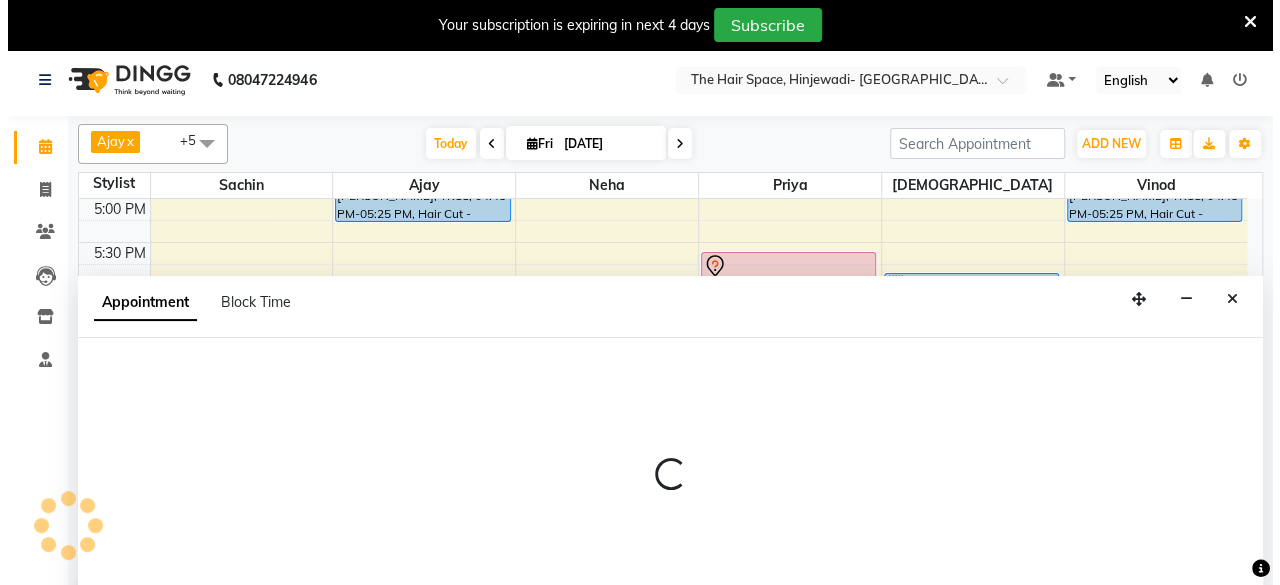 scroll, scrollTop: 10, scrollLeft: 0, axis: vertical 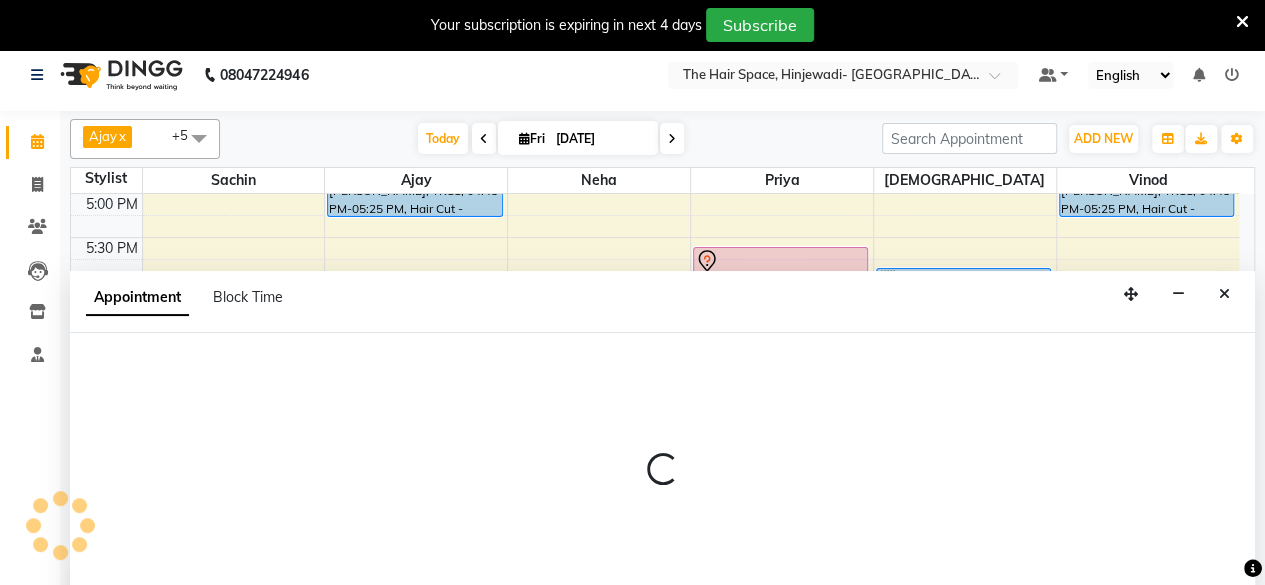 select on "52403" 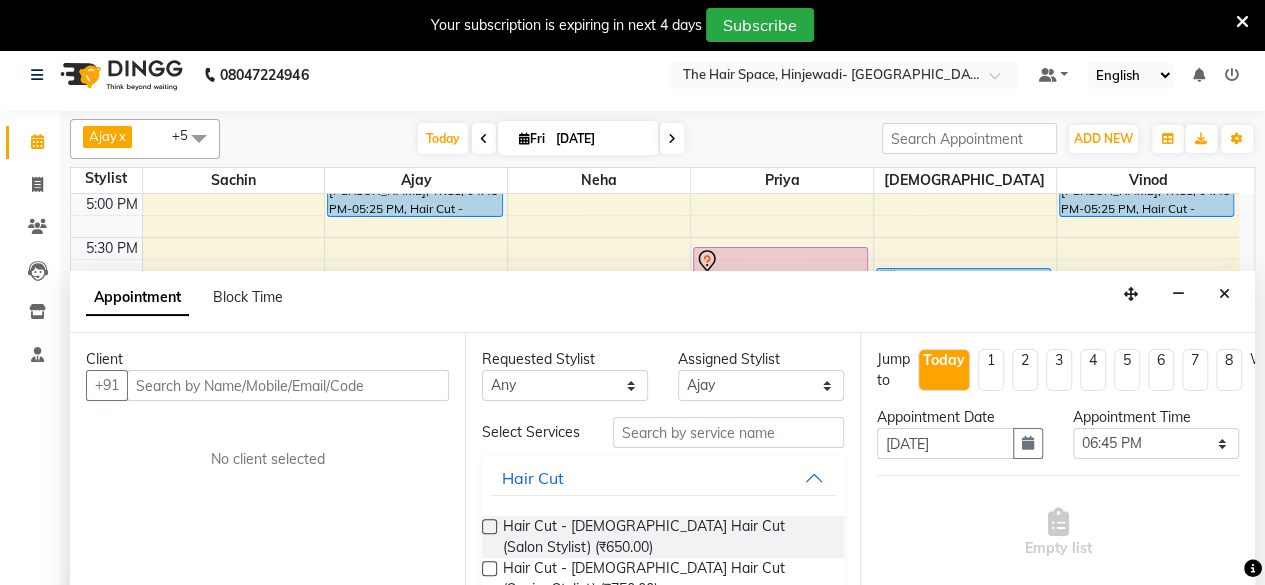 click at bounding box center [288, 385] 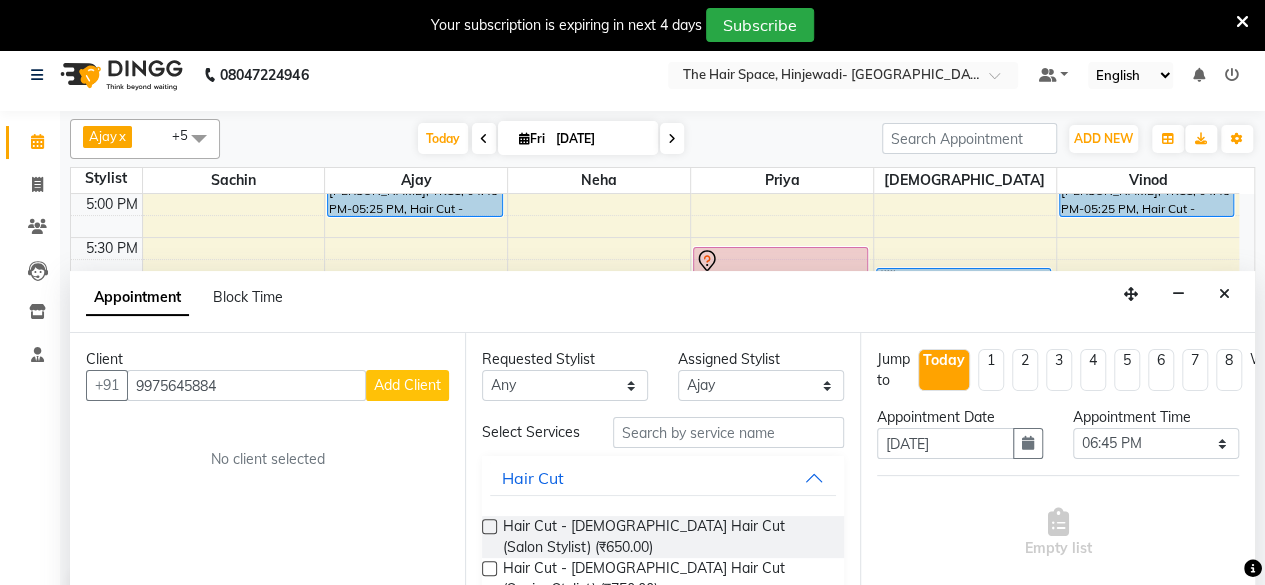 type on "9975645884" 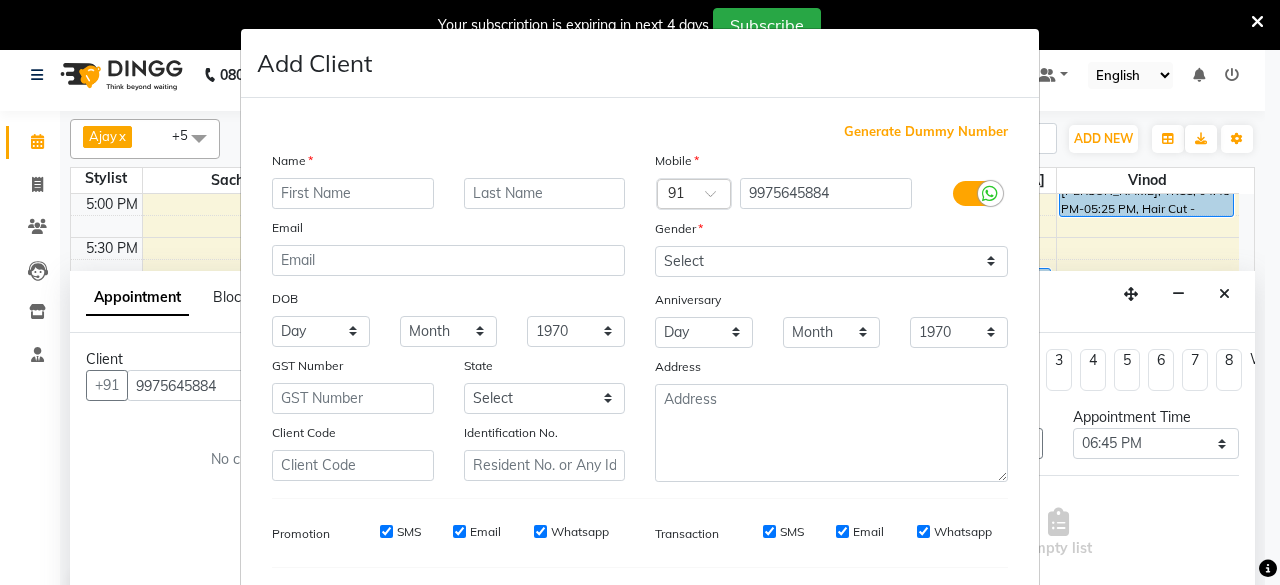 drag, startPoint x: 318, startPoint y: 197, endPoint x: 335, endPoint y: 207, distance: 19.723083 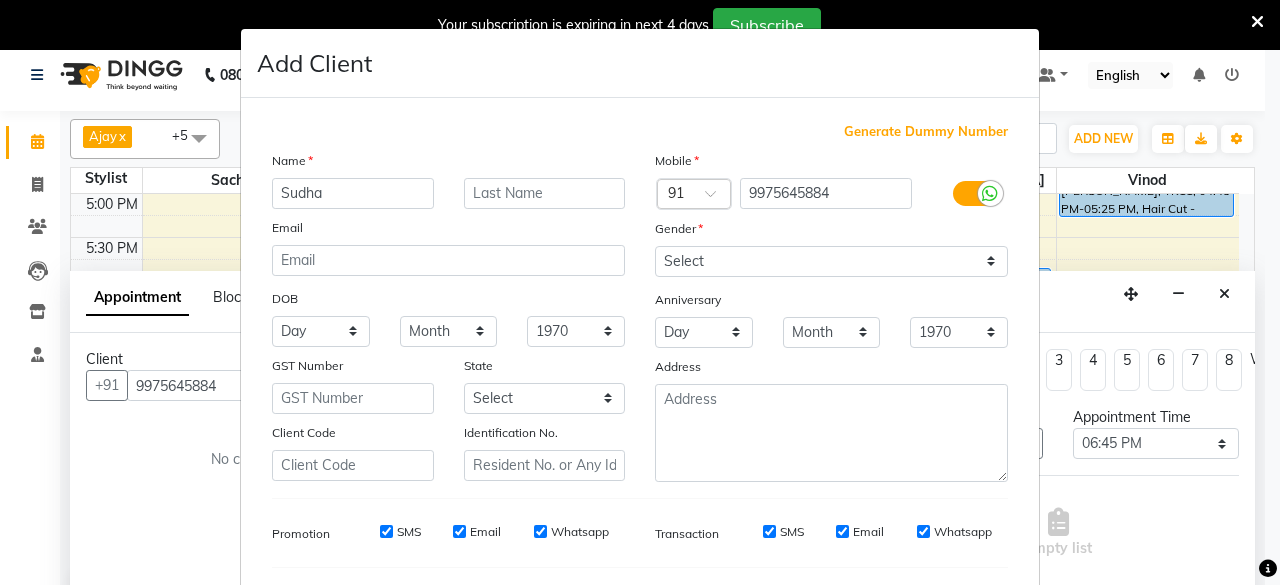 type on "Sudha" 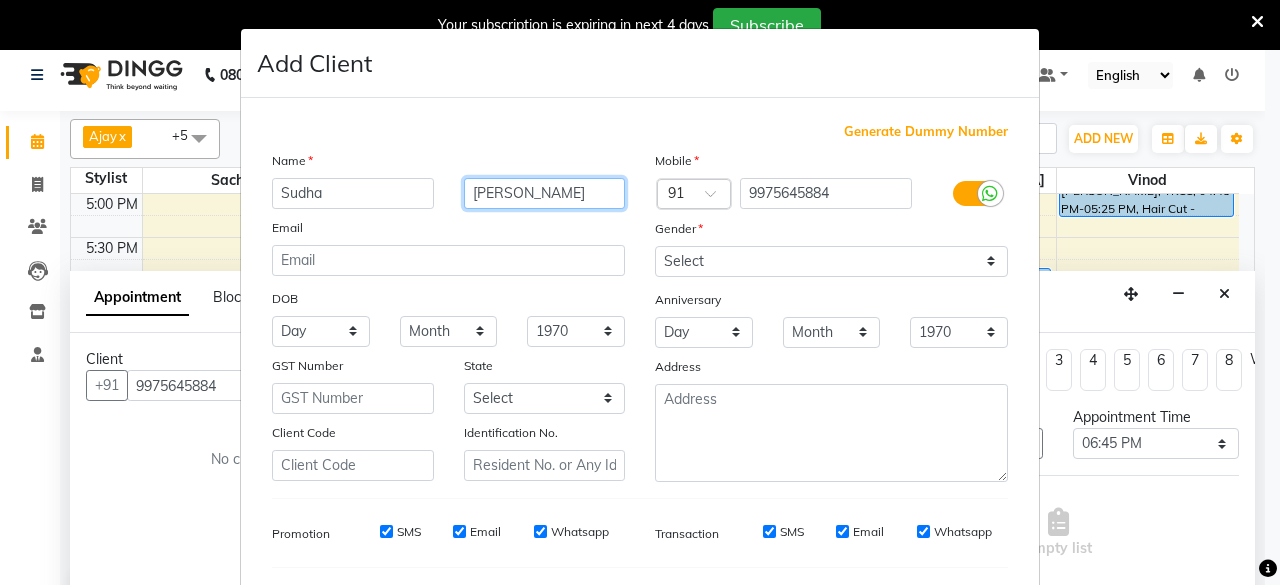 type on "Singh" 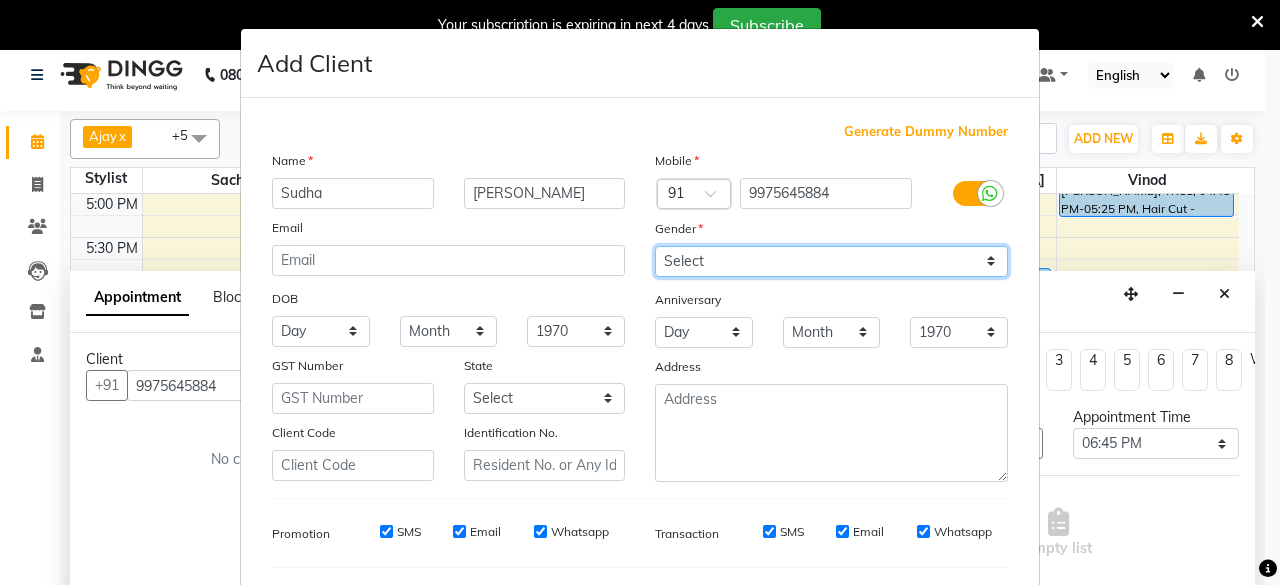 click on "Select Male Female Other Prefer Not To Say" at bounding box center [831, 261] 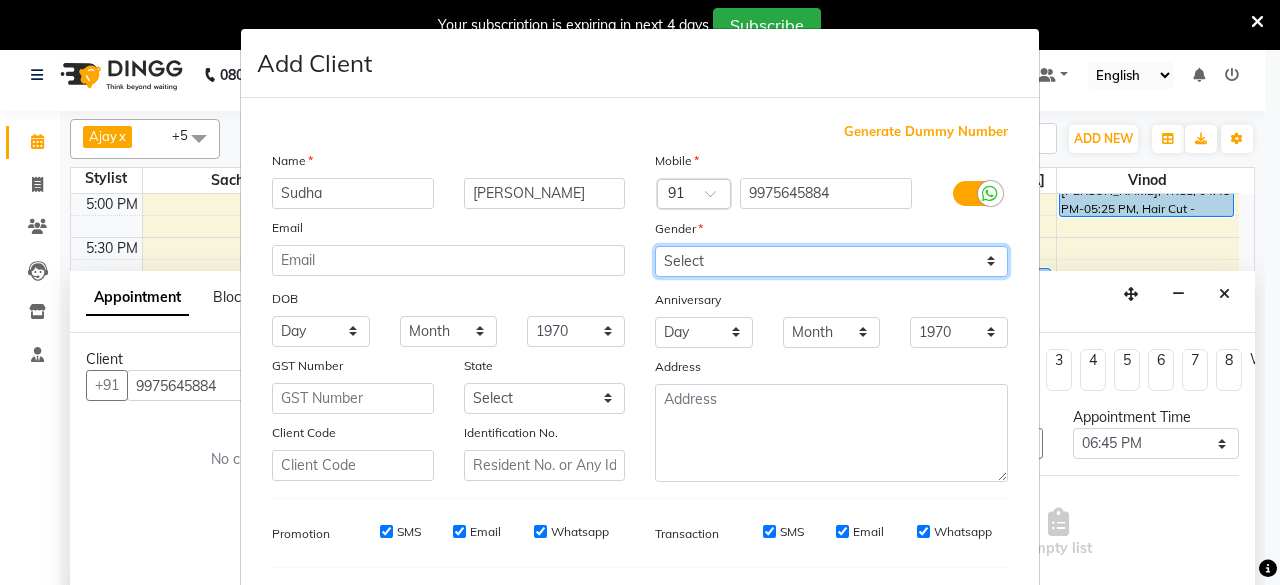 select on "female" 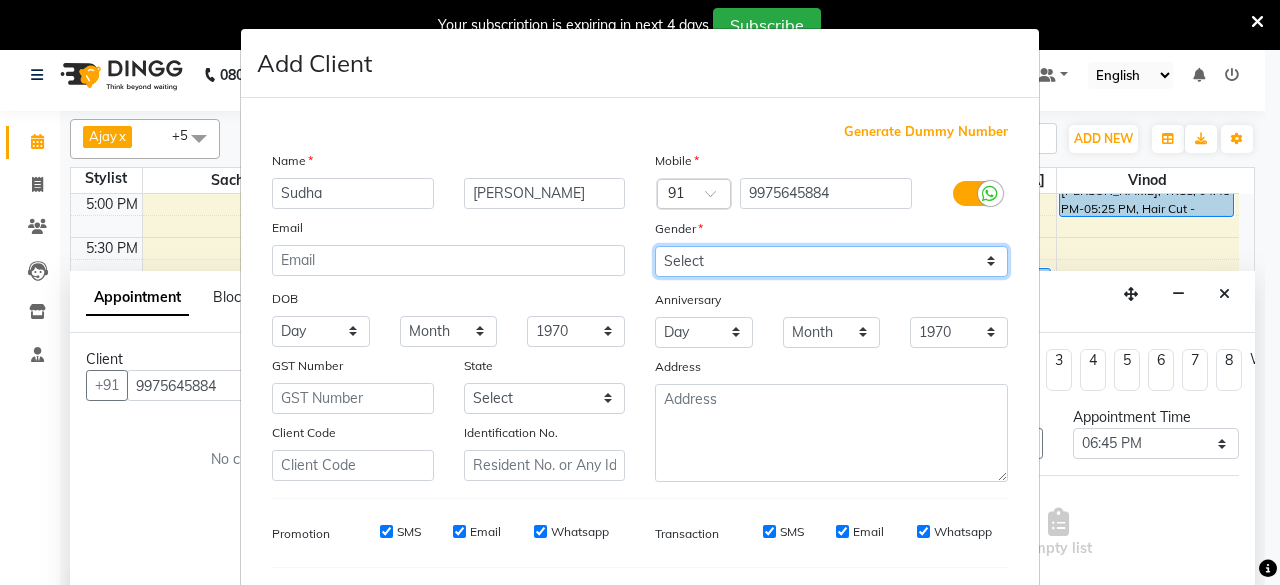 click on "Select Male Female Other Prefer Not To Say" at bounding box center (831, 261) 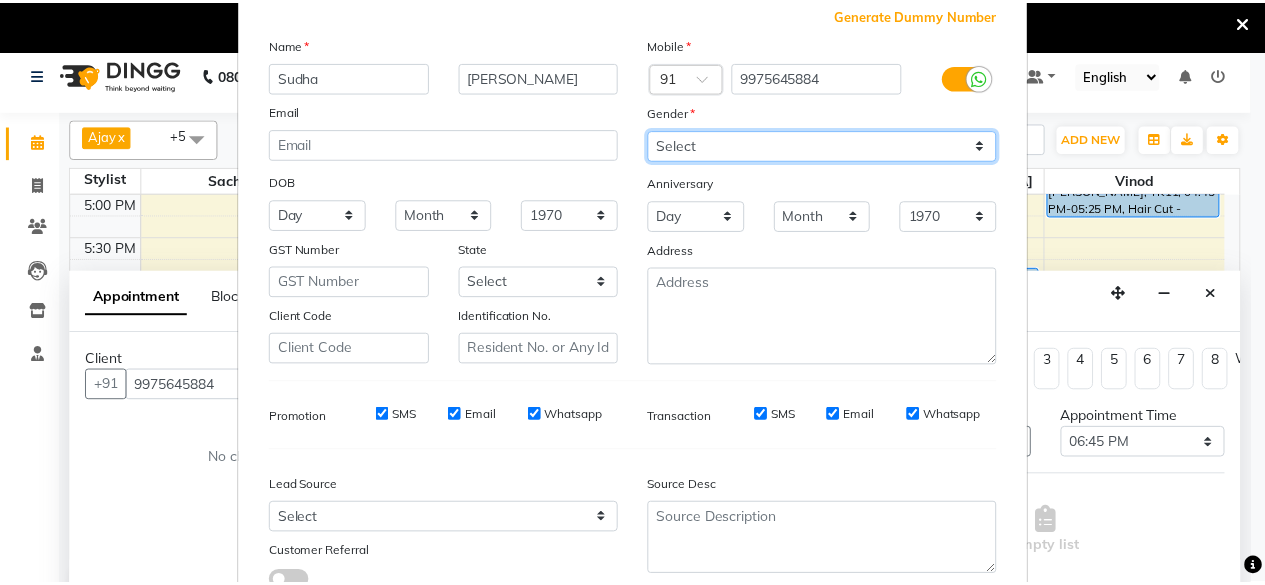 scroll, scrollTop: 260, scrollLeft: 0, axis: vertical 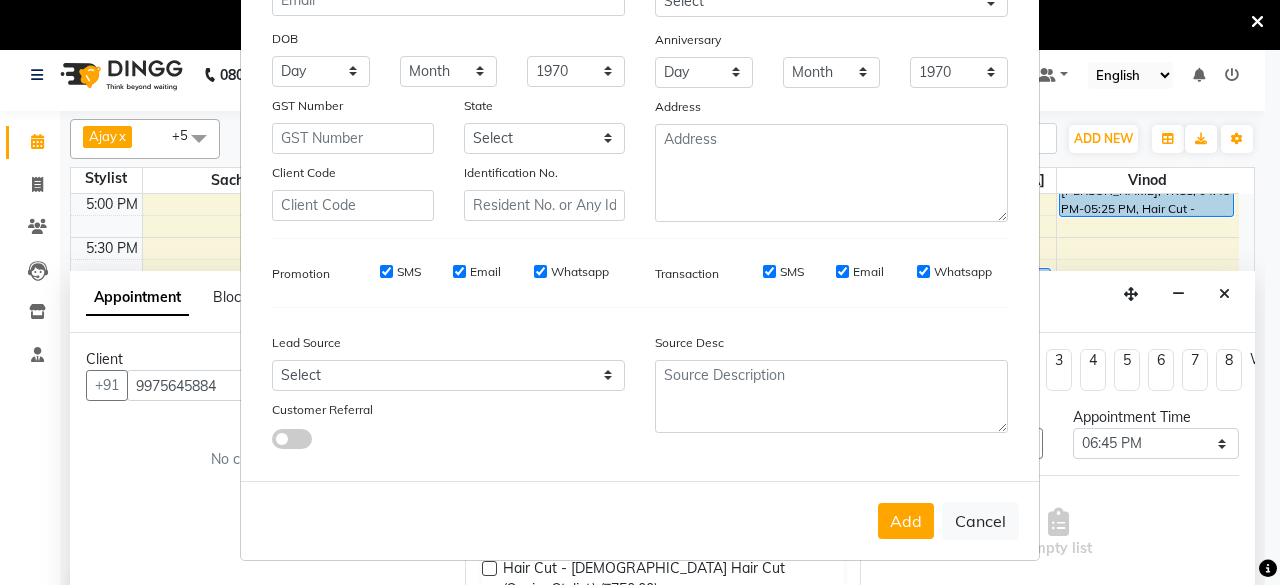 click on "Add" at bounding box center (906, 521) 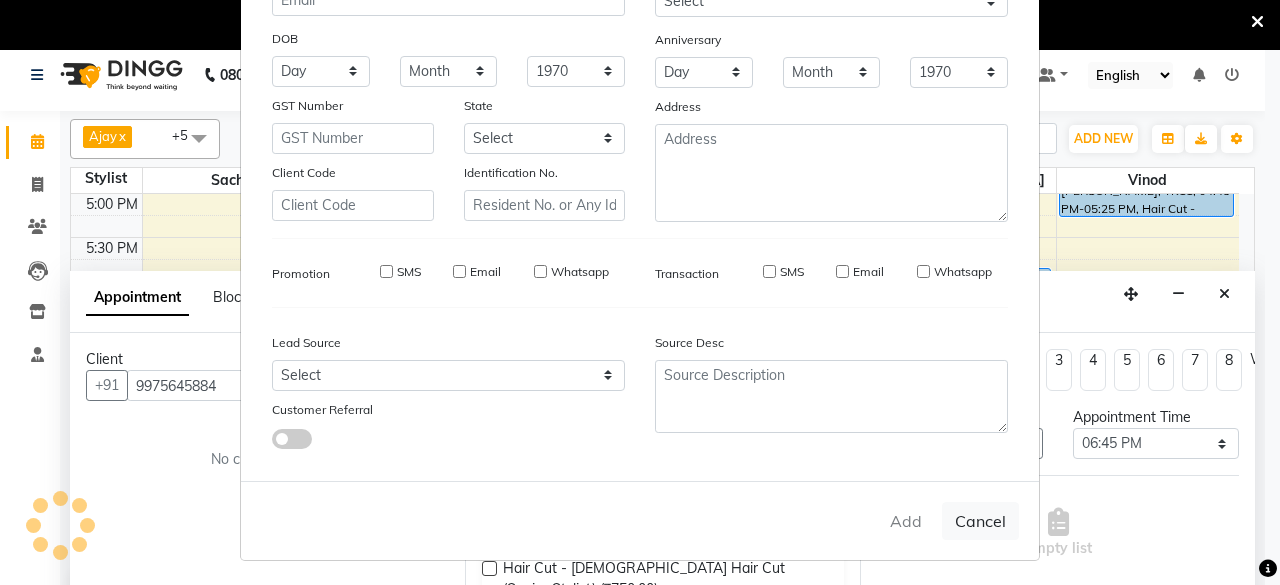 type 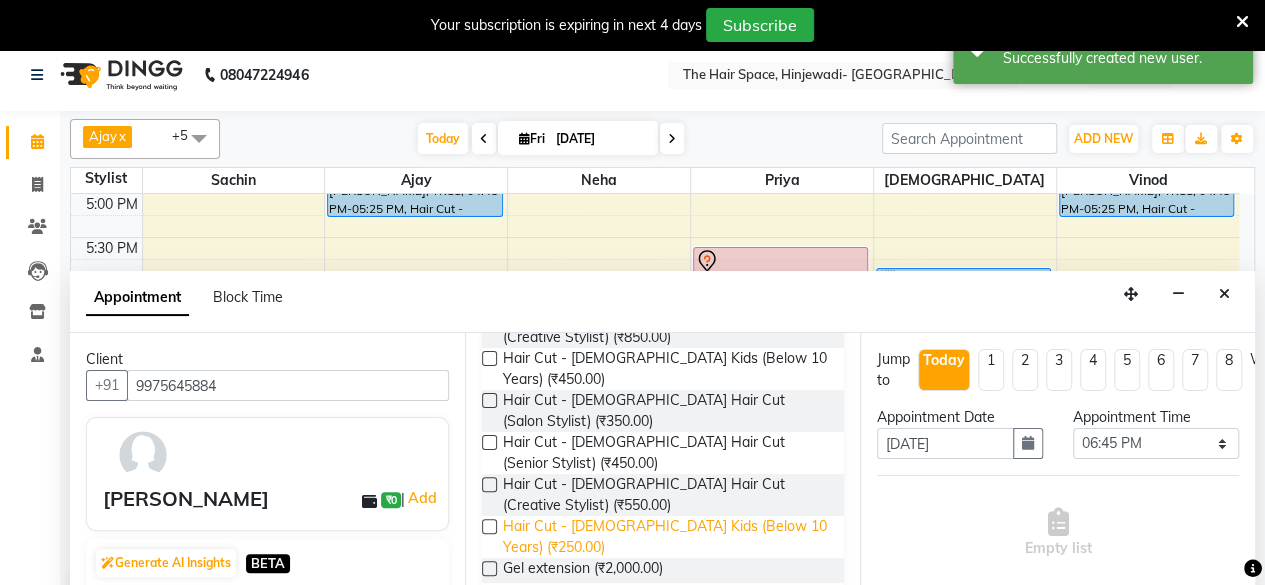 scroll, scrollTop: 400, scrollLeft: 0, axis: vertical 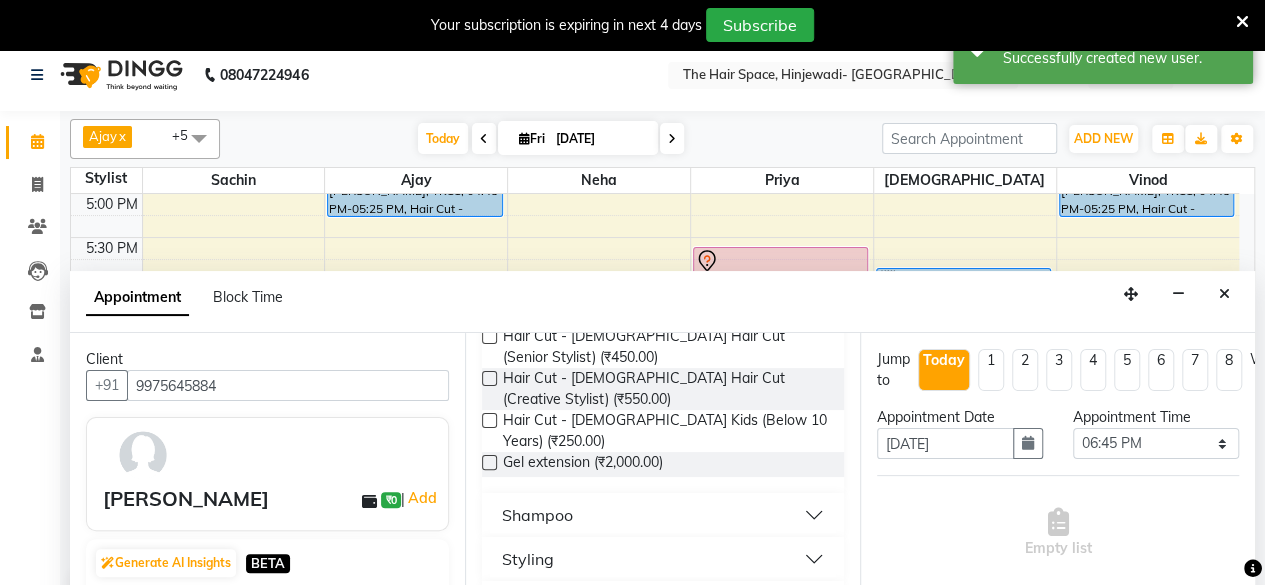 click on "Shampoo" at bounding box center (663, 515) 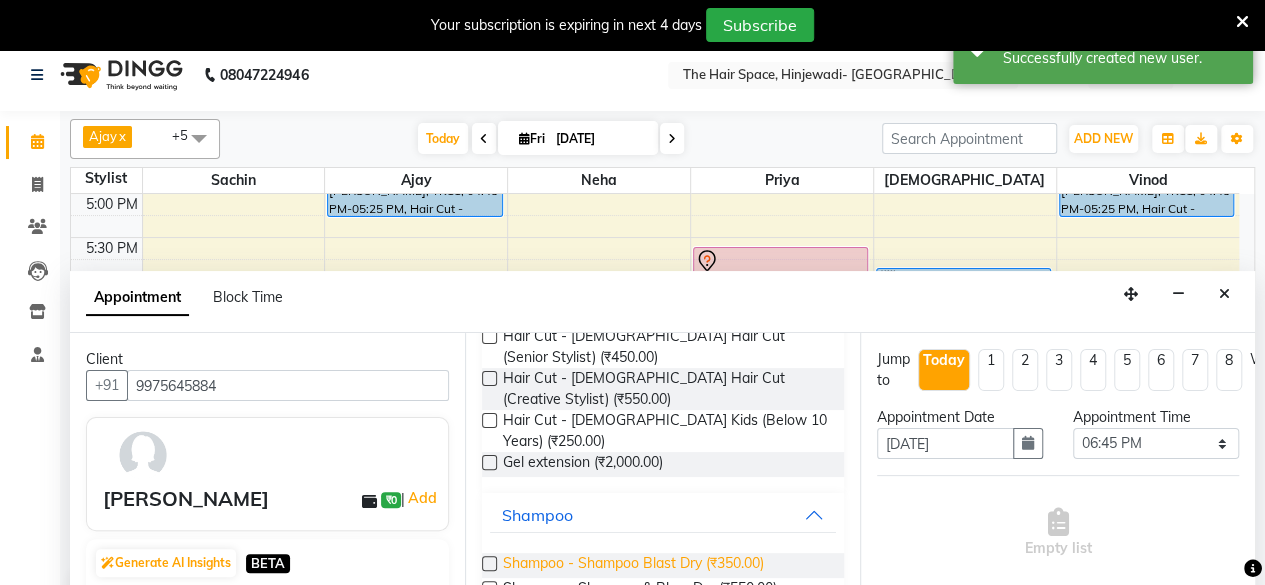 drag, startPoint x: 618, startPoint y: 555, endPoint x: 634, endPoint y: 527, distance: 32.24903 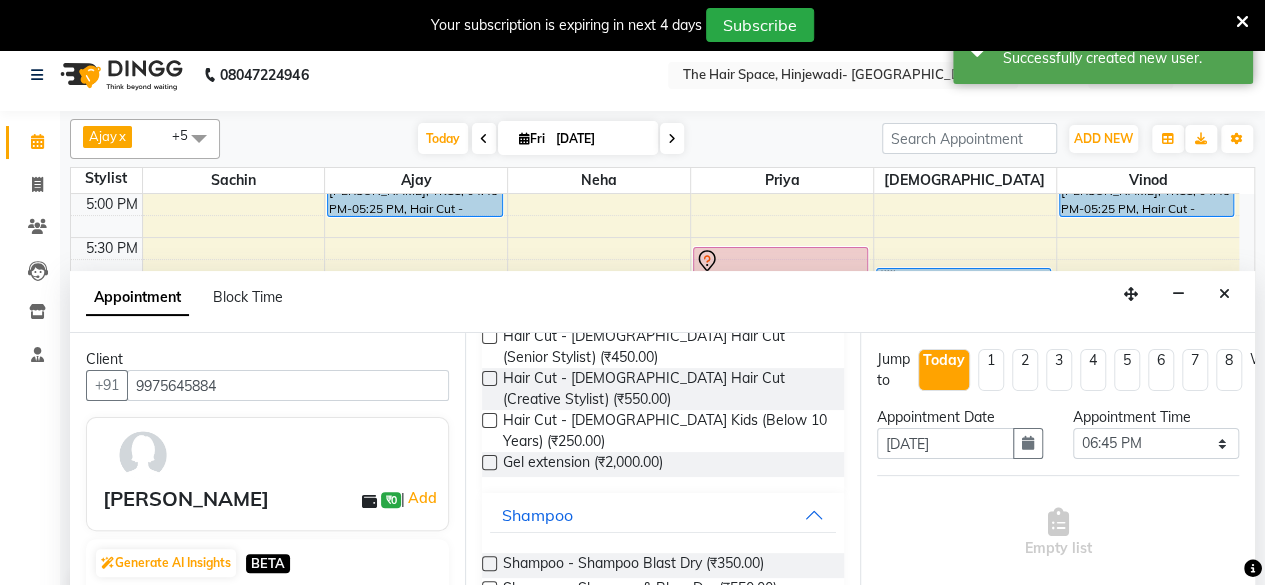 click on "Shampoo - Shampoo Blast Dry (₹350.00)" at bounding box center [633, 565] 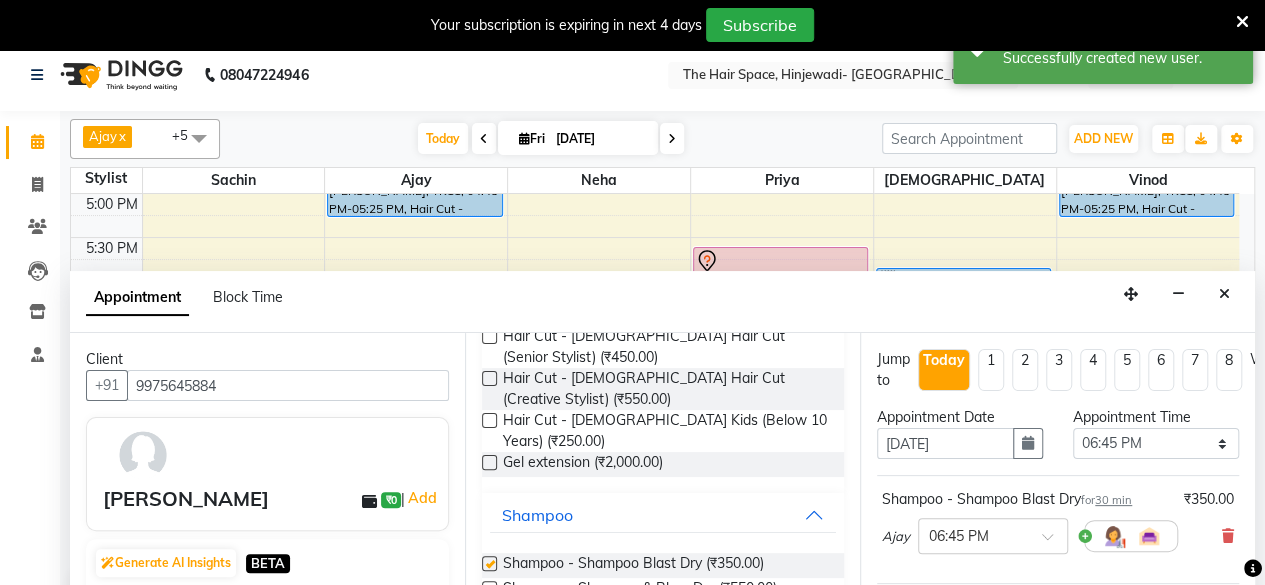 checkbox on "false" 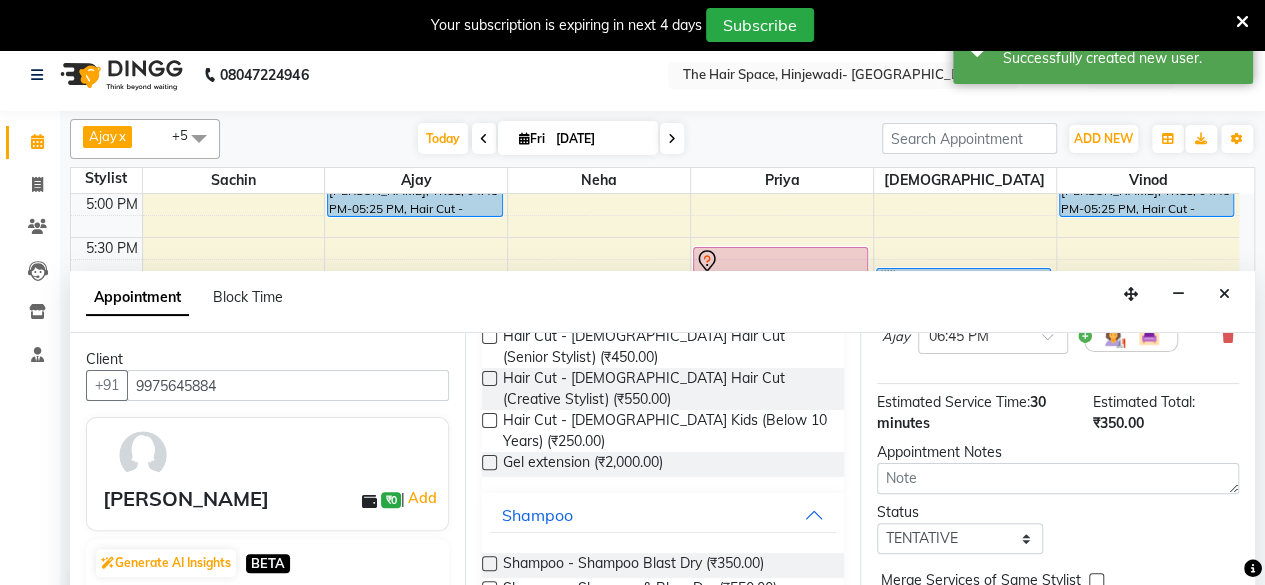 scroll, scrollTop: 272, scrollLeft: 0, axis: vertical 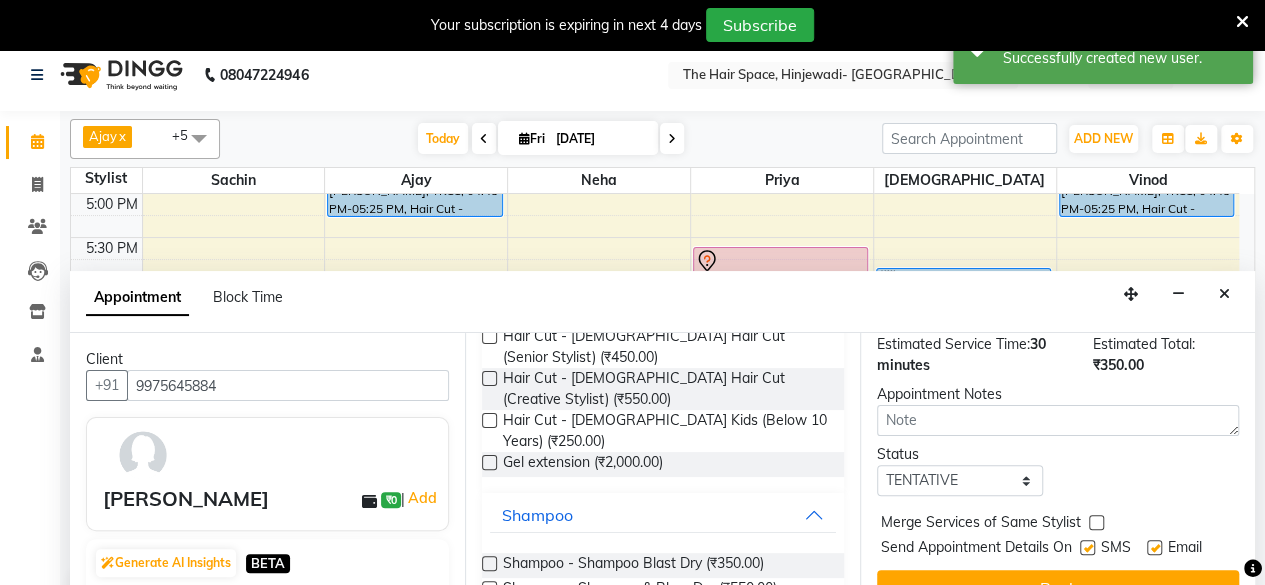 click at bounding box center [1087, 547] 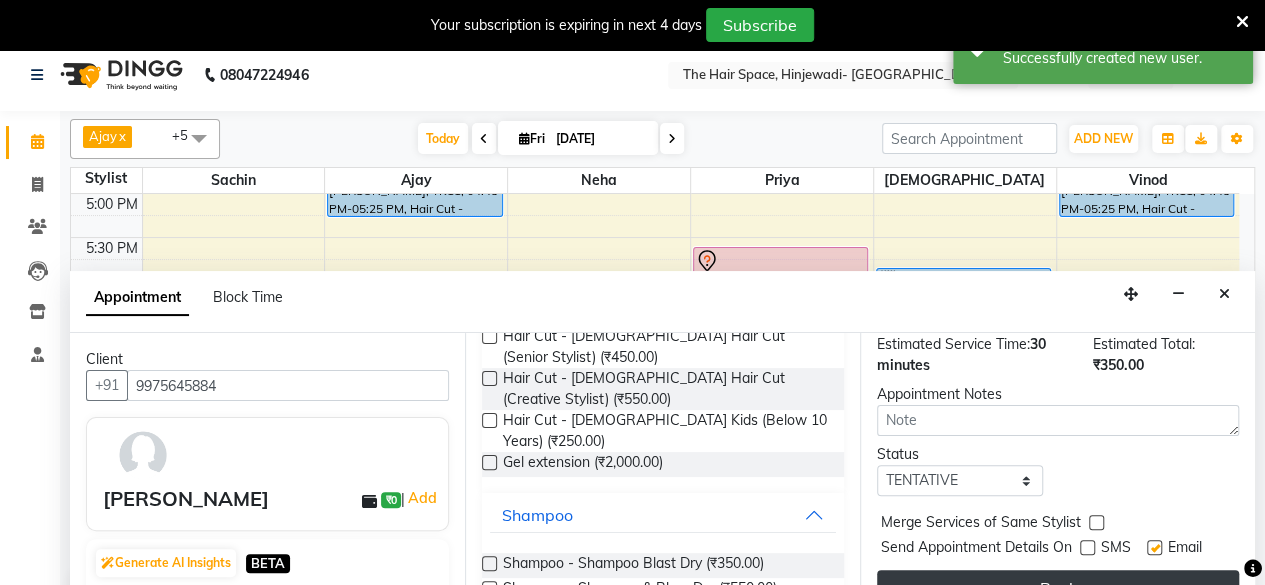 click on "Book" at bounding box center [1058, 588] 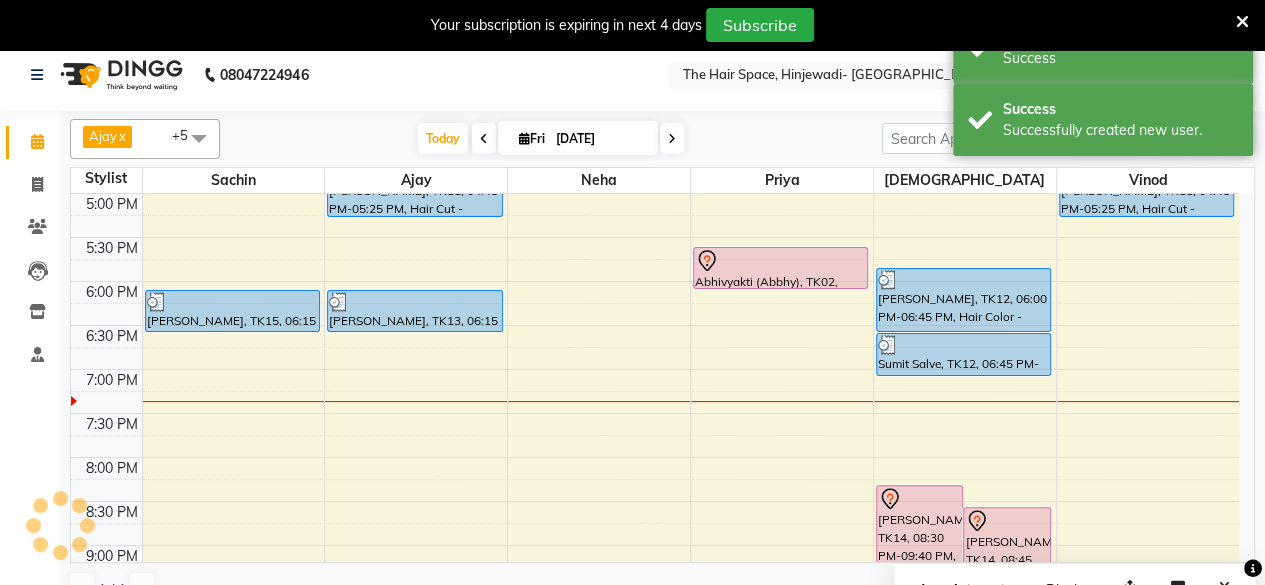 scroll, scrollTop: 0, scrollLeft: 0, axis: both 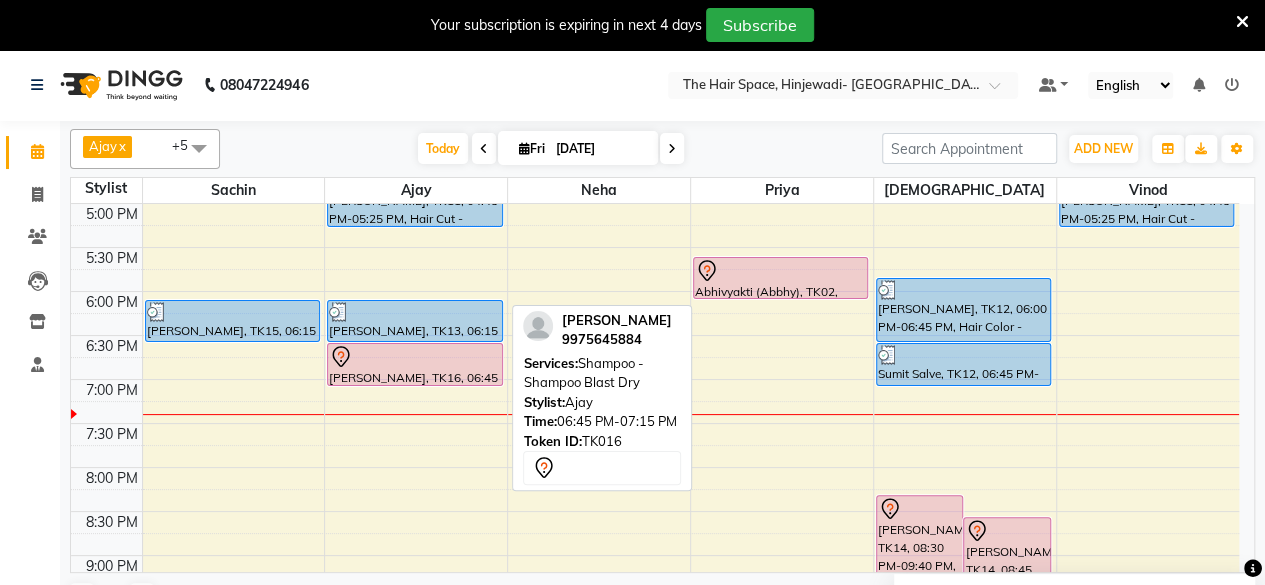 click on "Sudha Singh, TK16, 06:45 PM-07:15 PM, Shampoo - Shampoo Blast Dry" at bounding box center (414, 364) 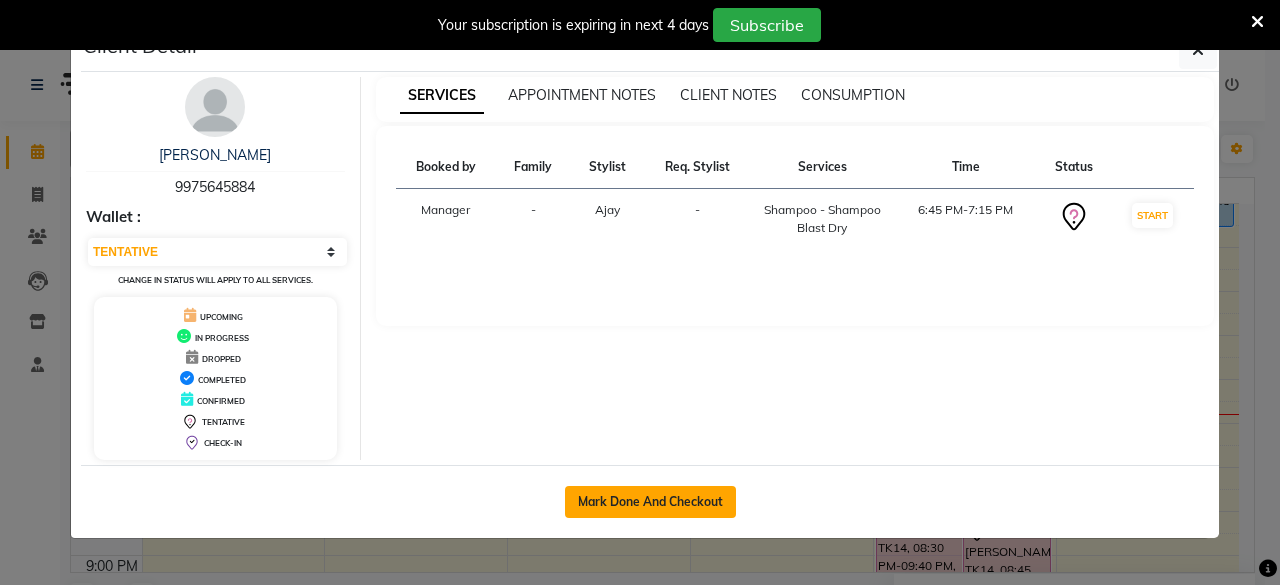 click on "Mark Done And Checkout" 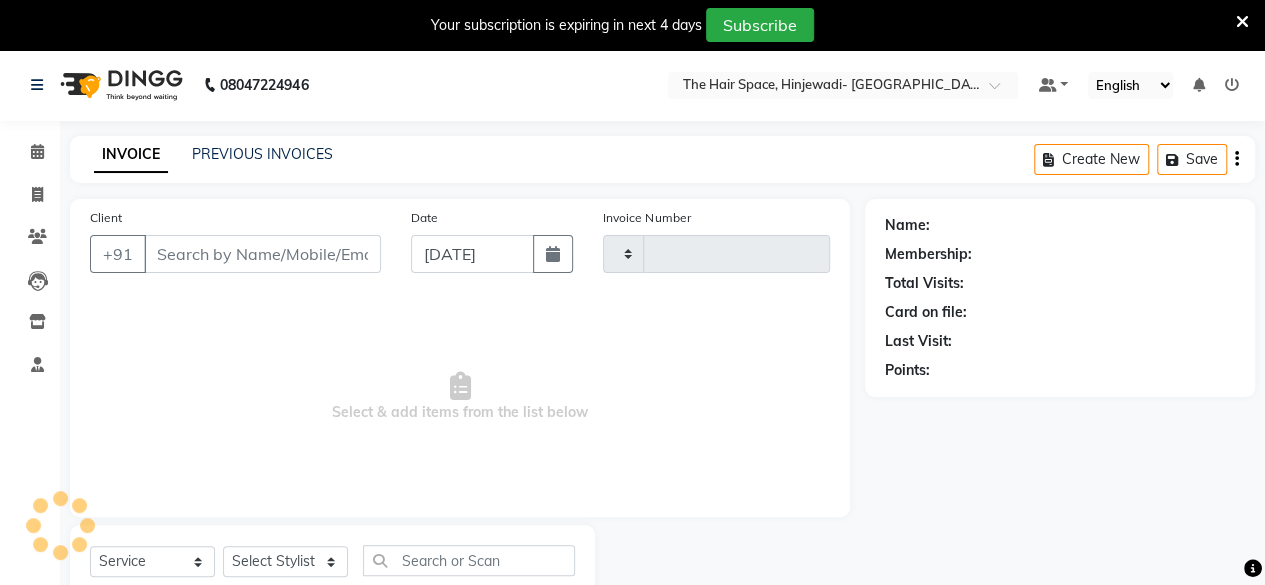 type on "1364" 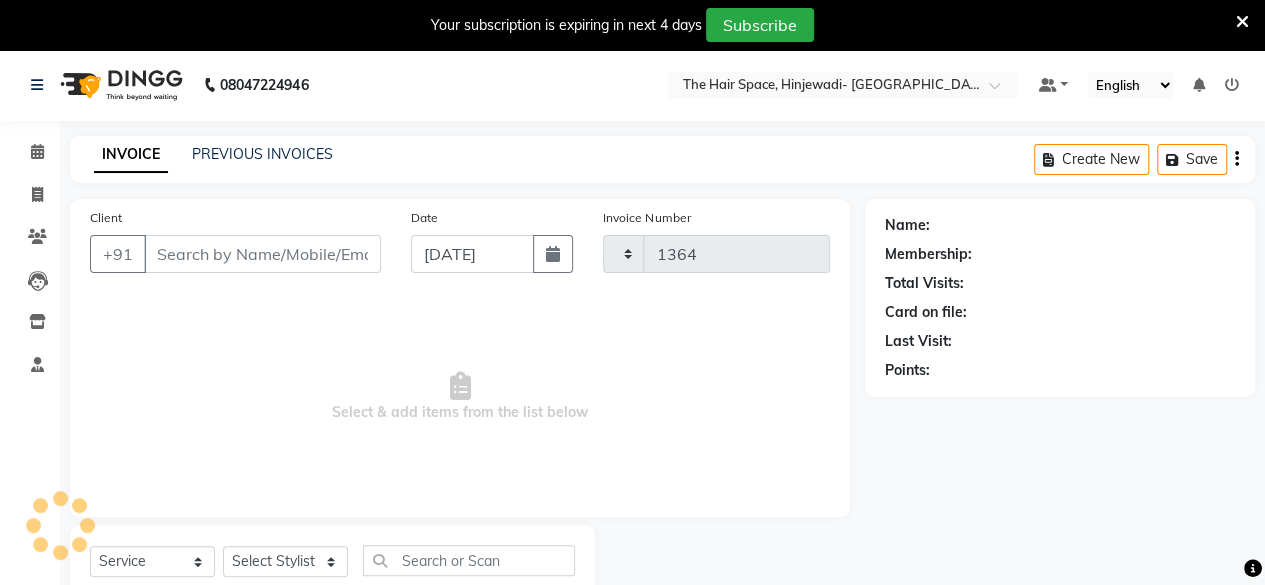 select on "6697" 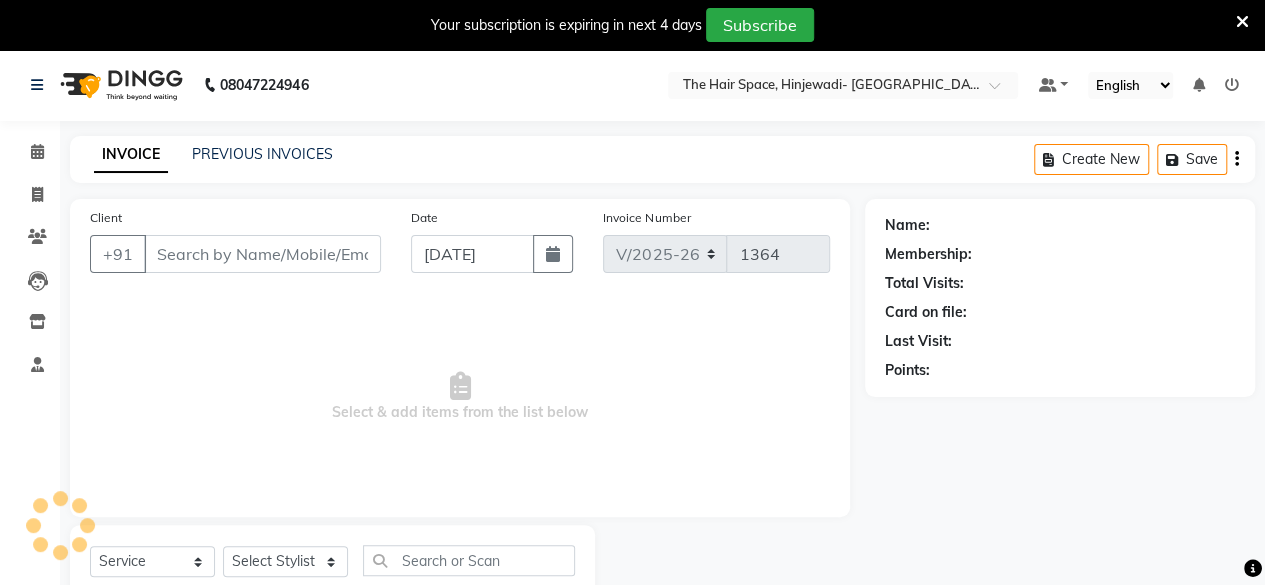 type on "9975645884" 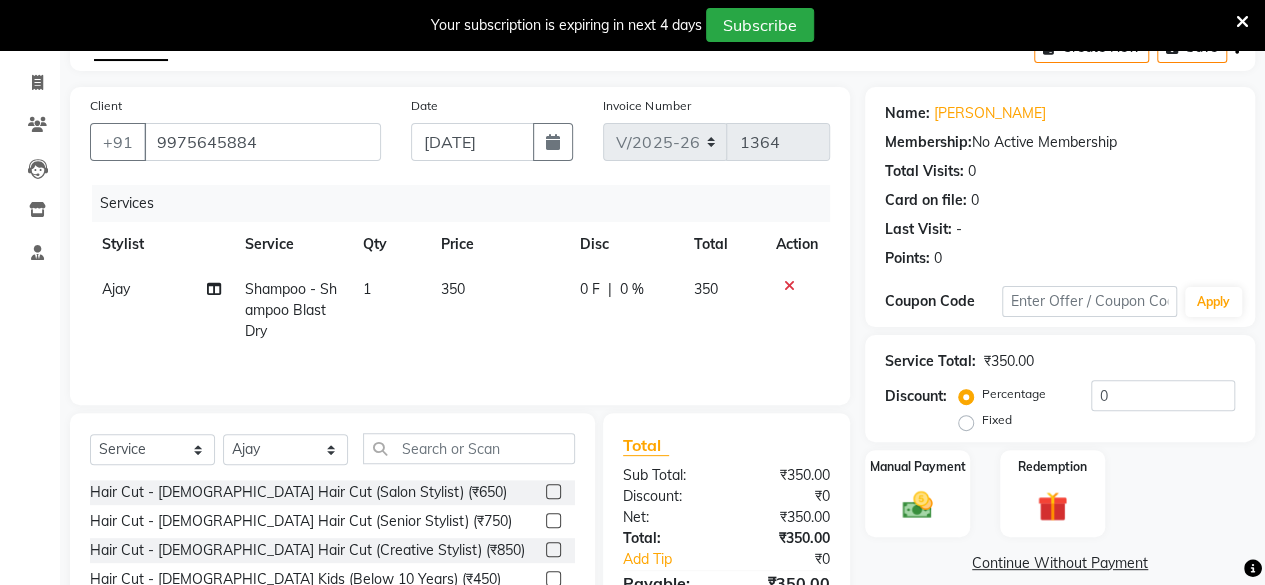 scroll, scrollTop: 264, scrollLeft: 0, axis: vertical 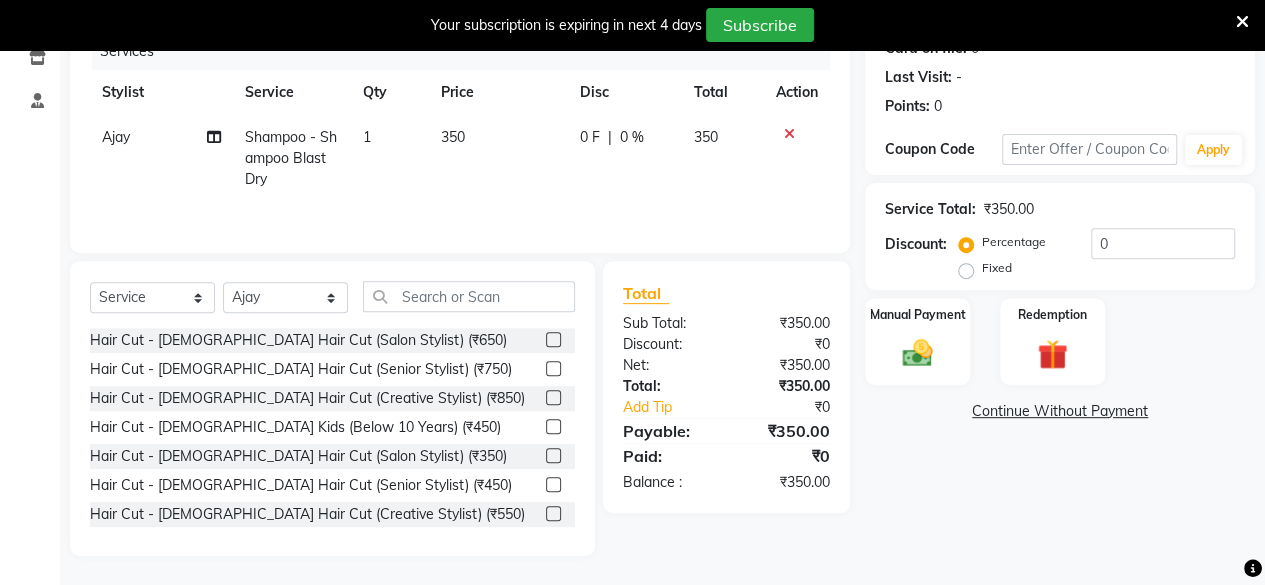 click on "Name: Sudha Singh Membership:  No Active Membership  Total Visits:  0 Card on file:  0 Last Visit:   - Points:   0  Coupon Code Apply Service Total:  ₹350.00  Discount:  Percentage   Fixed  0 Manual Payment Redemption  Continue Without Payment" 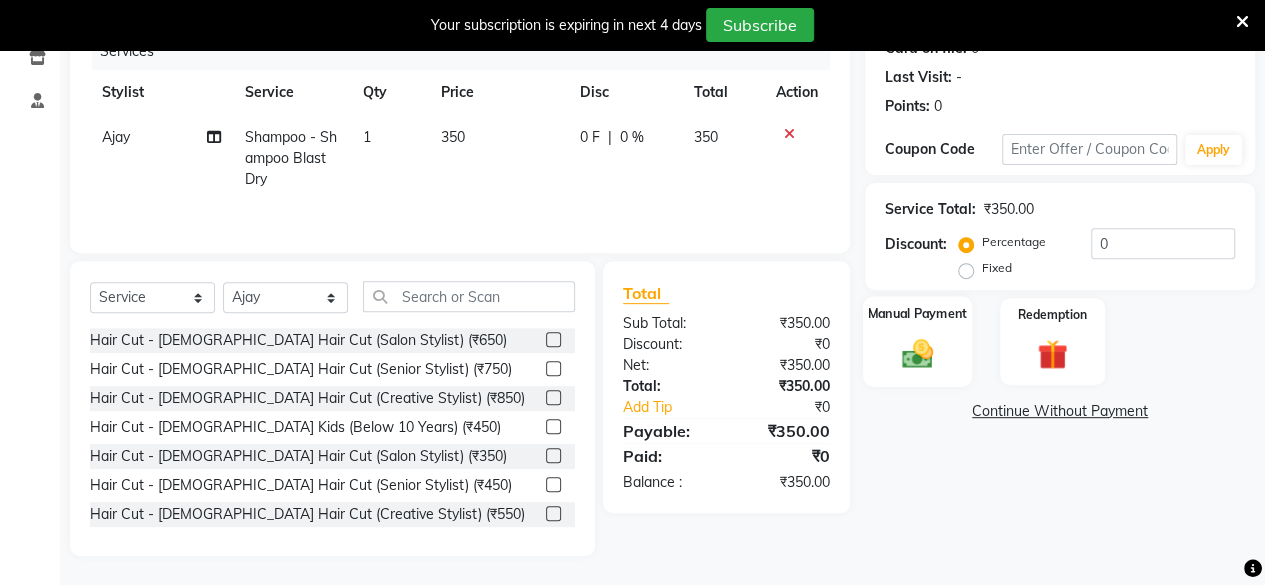 click 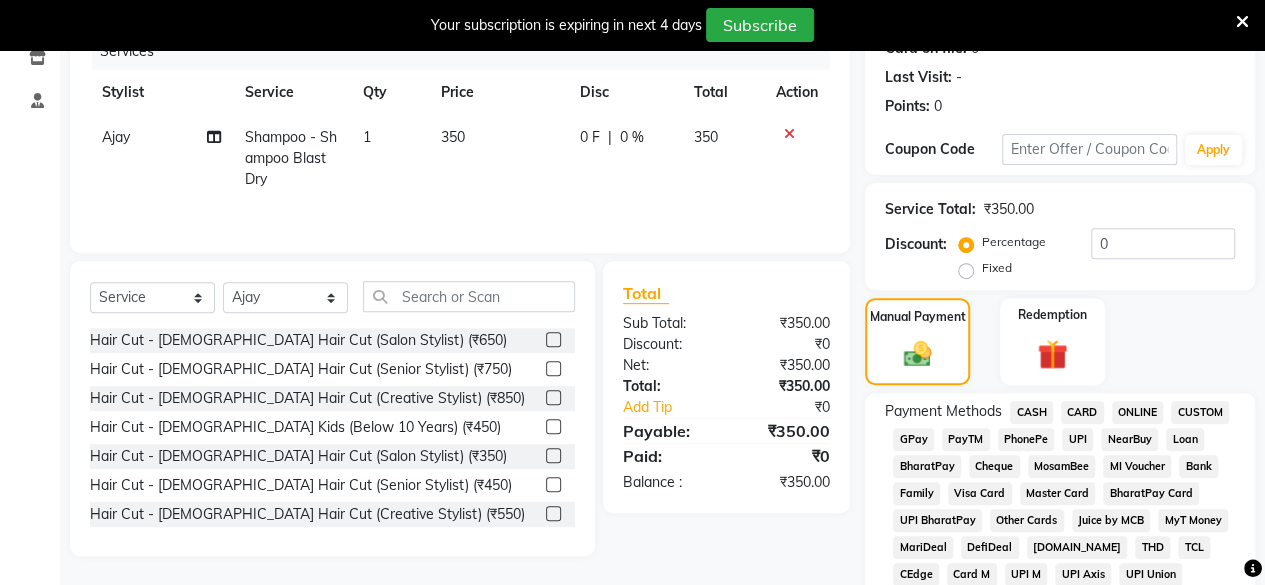 click on "GPay" 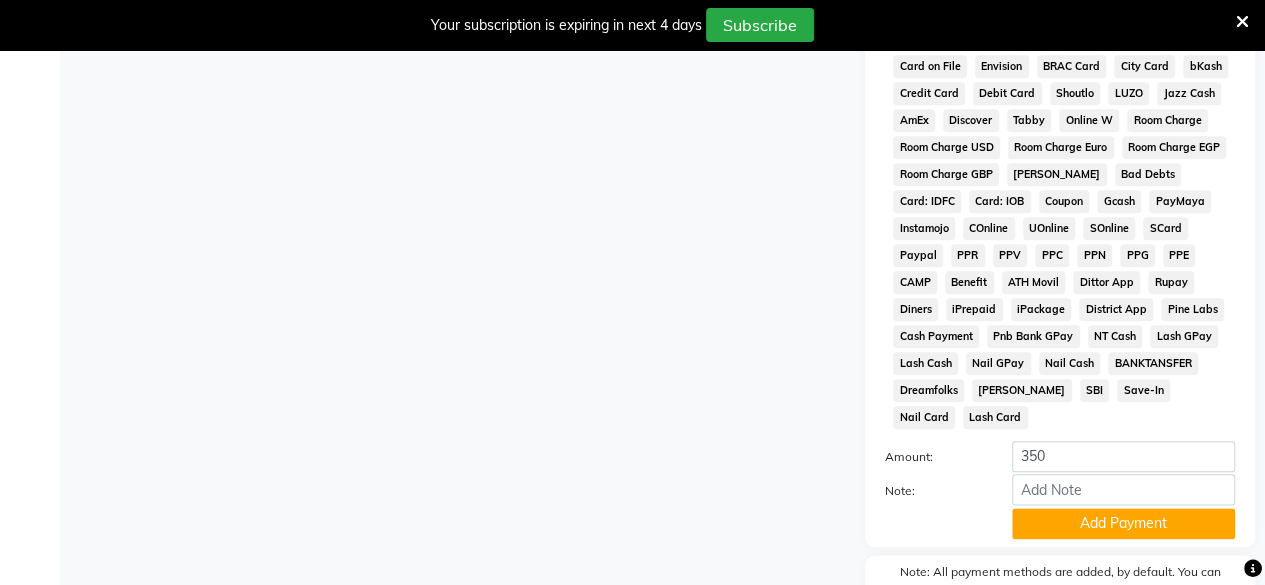 scroll, scrollTop: 1021, scrollLeft: 0, axis: vertical 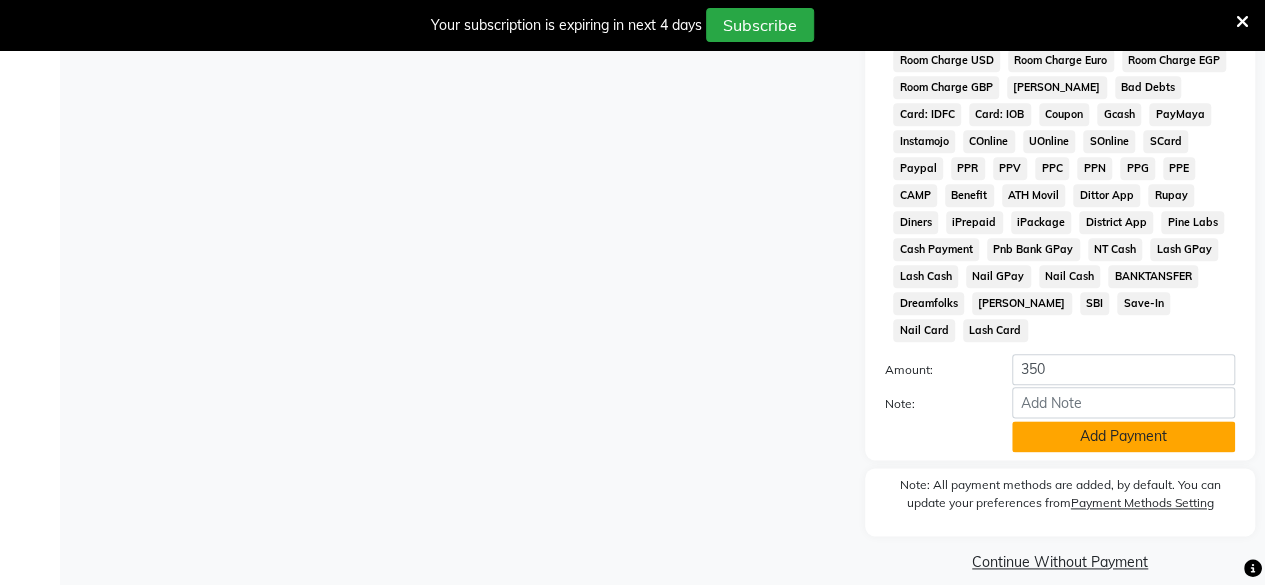 click on "Add Payment" 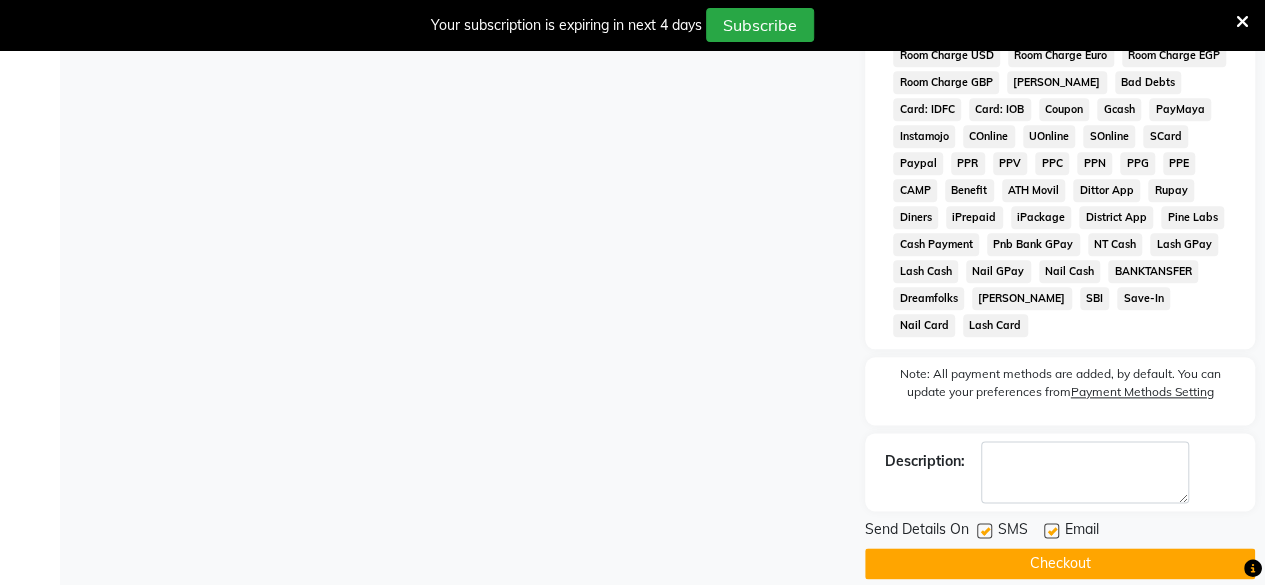scroll, scrollTop: 1027, scrollLeft: 0, axis: vertical 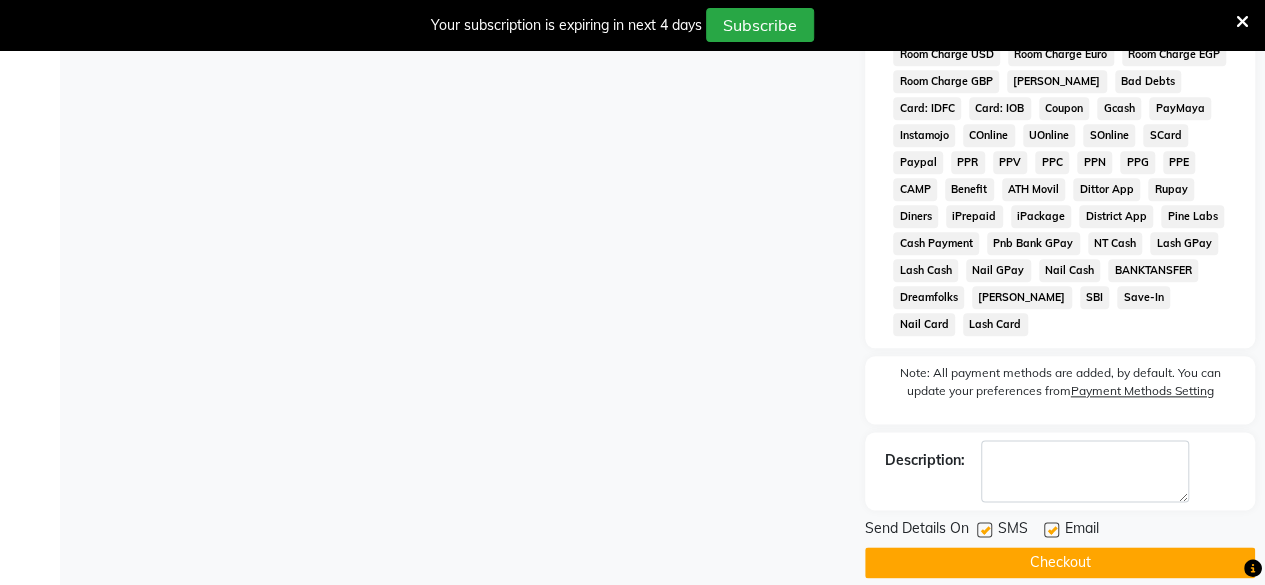 drag, startPoint x: 983, startPoint y: 507, endPoint x: 991, endPoint y: 527, distance: 21.540659 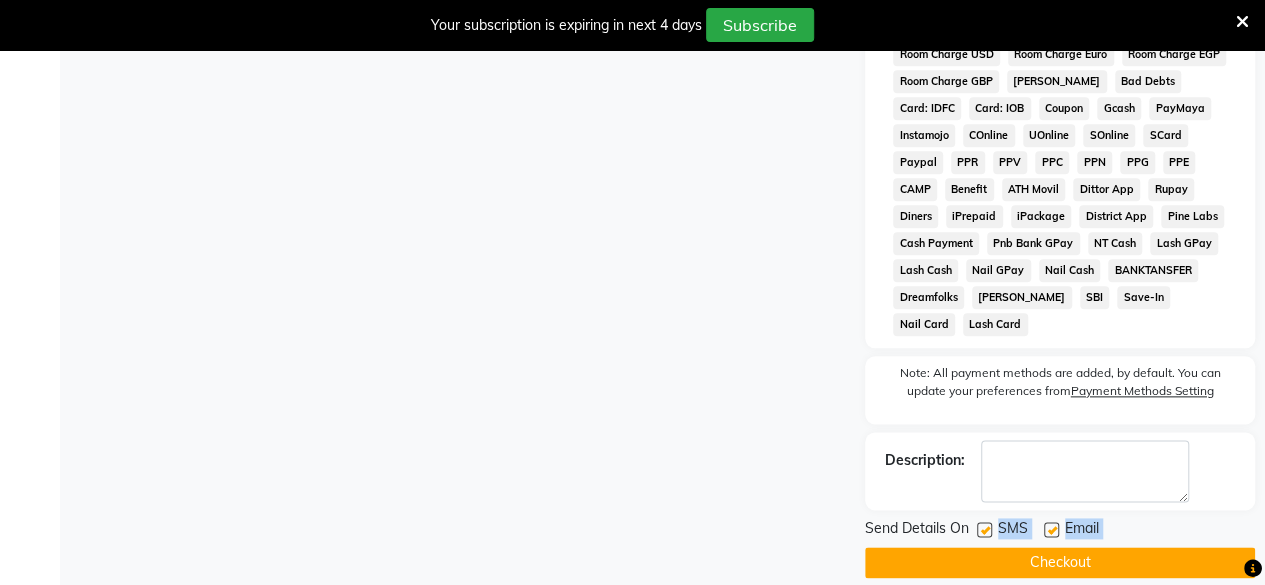click on "Checkout" 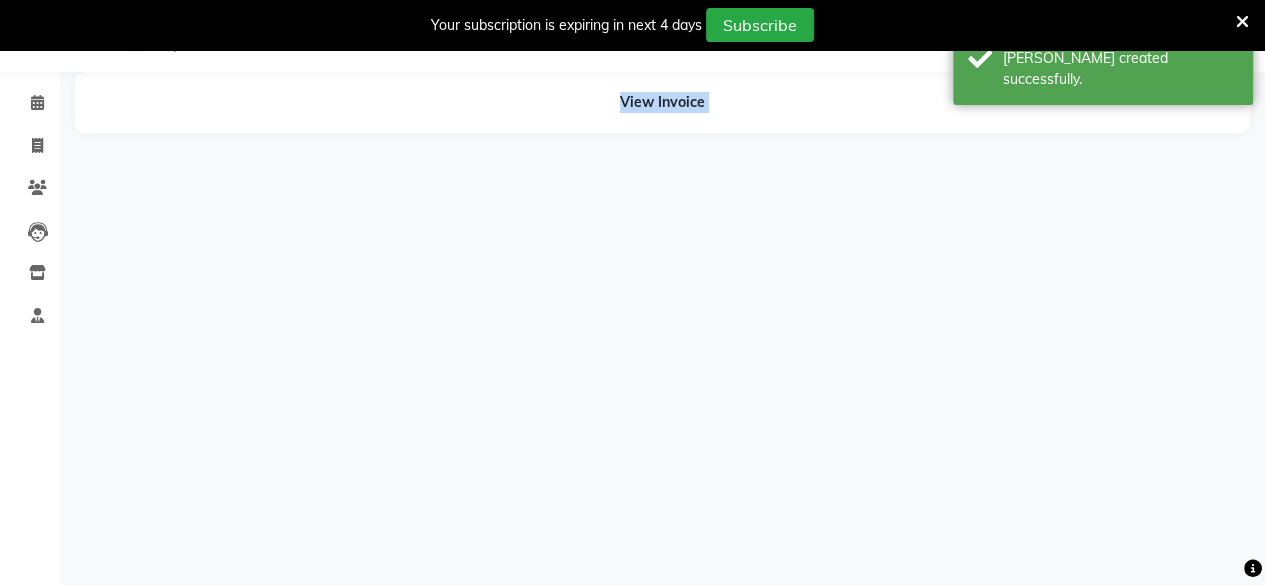 scroll, scrollTop: 49, scrollLeft: 0, axis: vertical 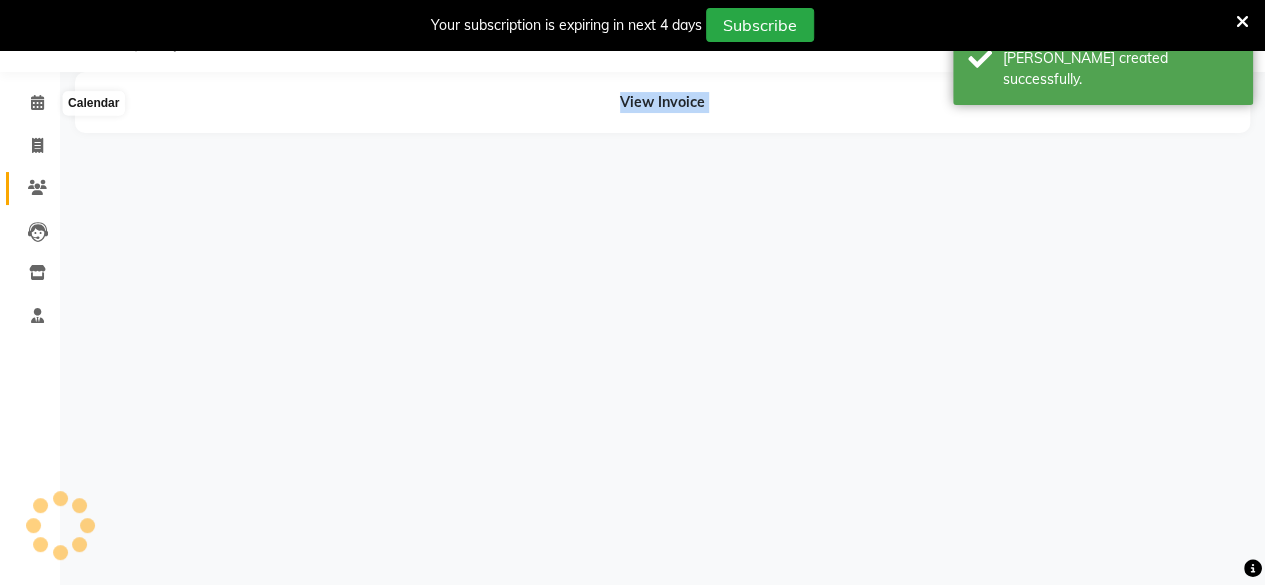 click on "Clients" 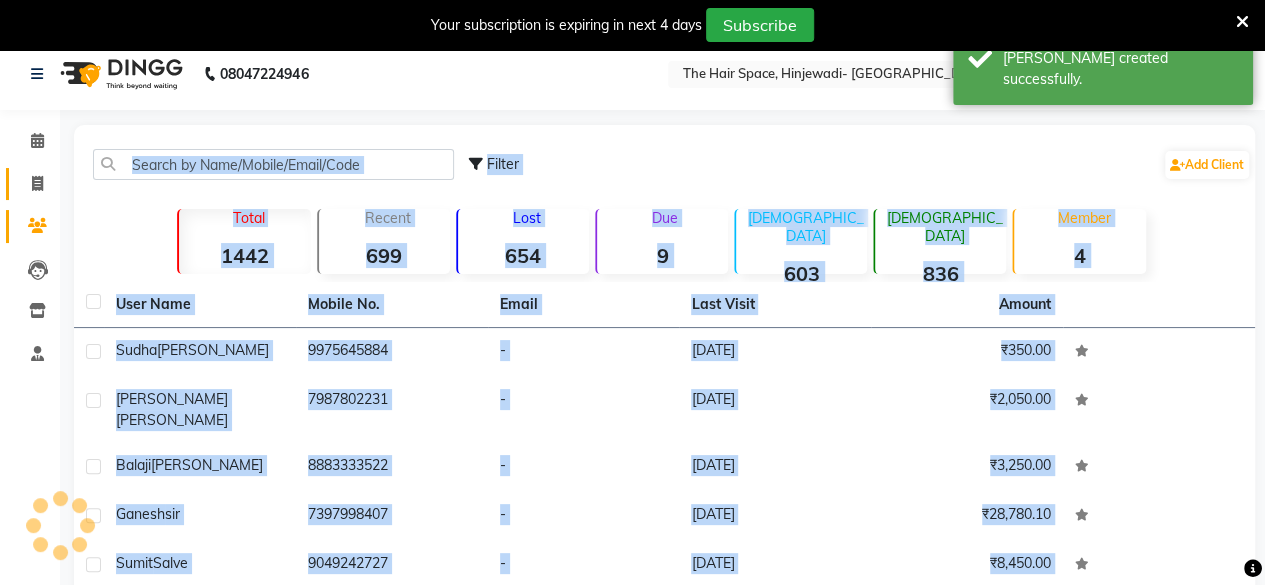 scroll, scrollTop: 0, scrollLeft: 0, axis: both 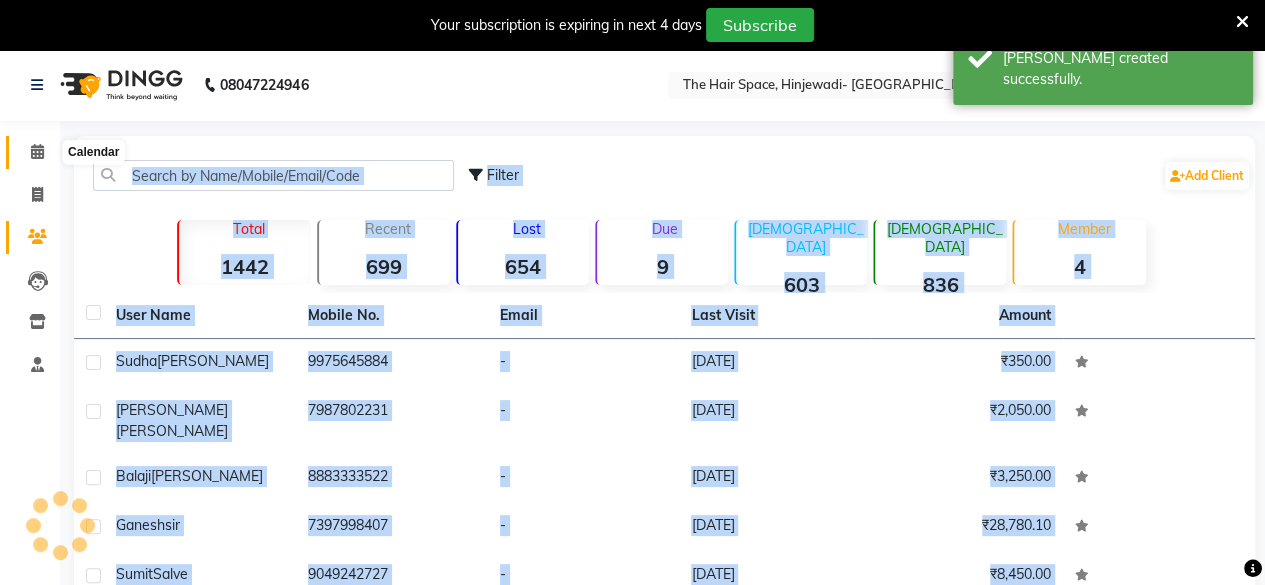 click 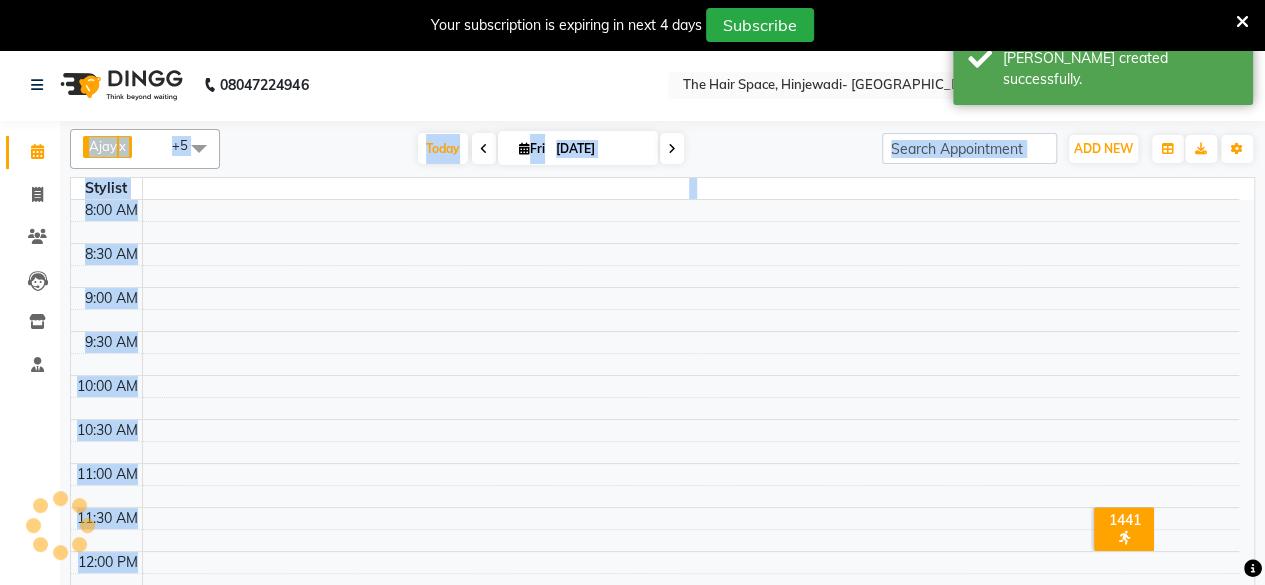 click 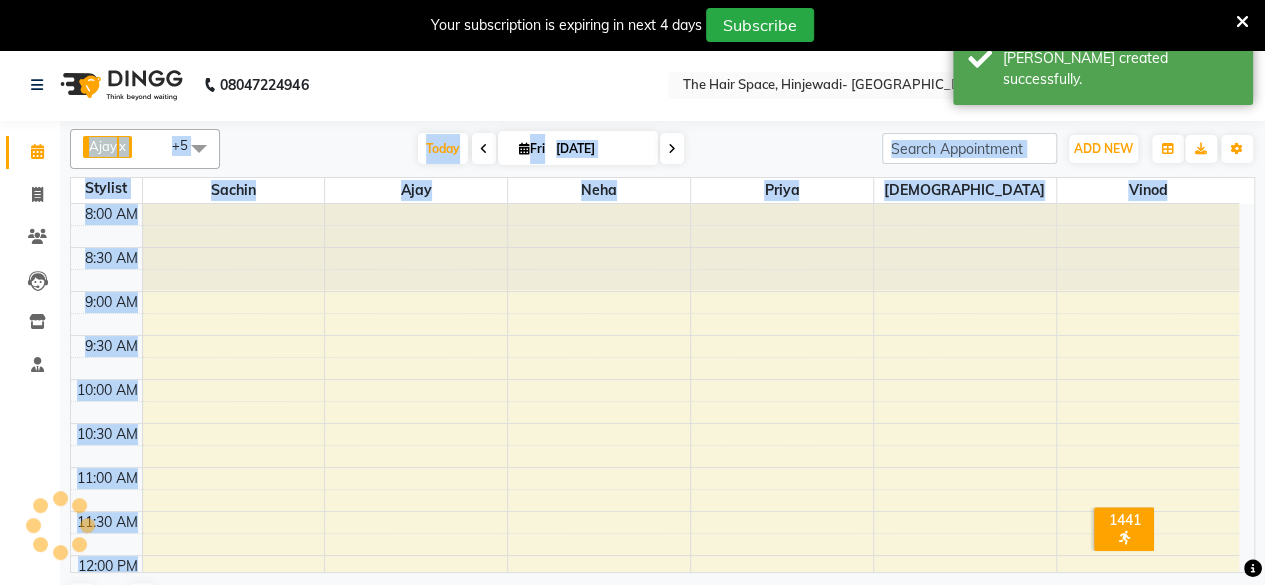 scroll, scrollTop: 892, scrollLeft: 0, axis: vertical 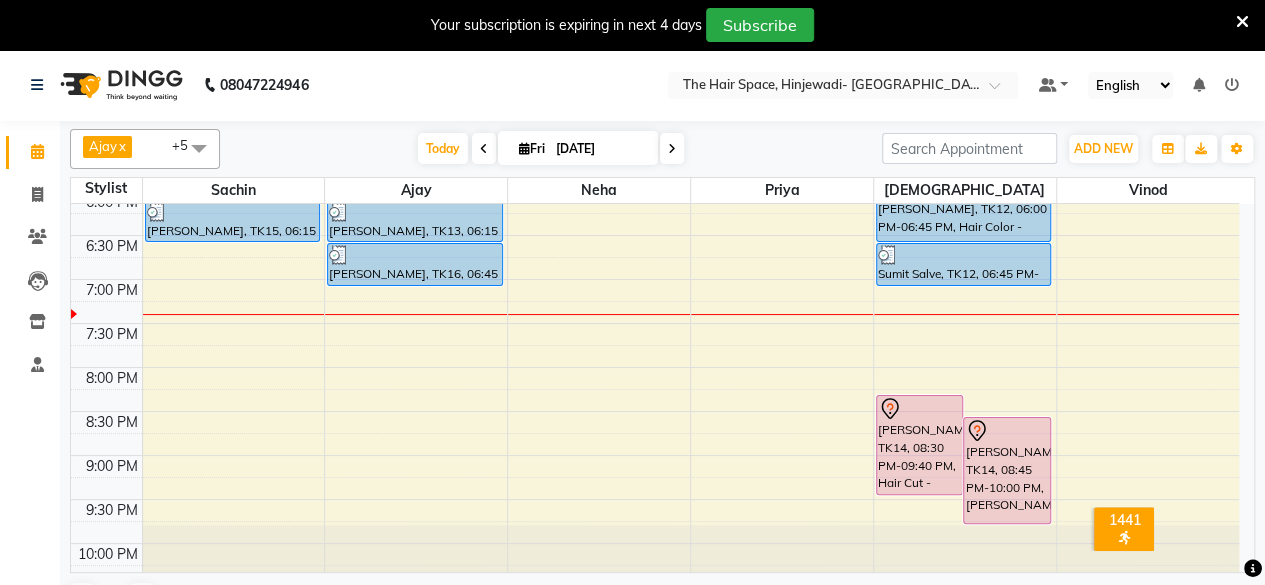 click at bounding box center (1242, 22) 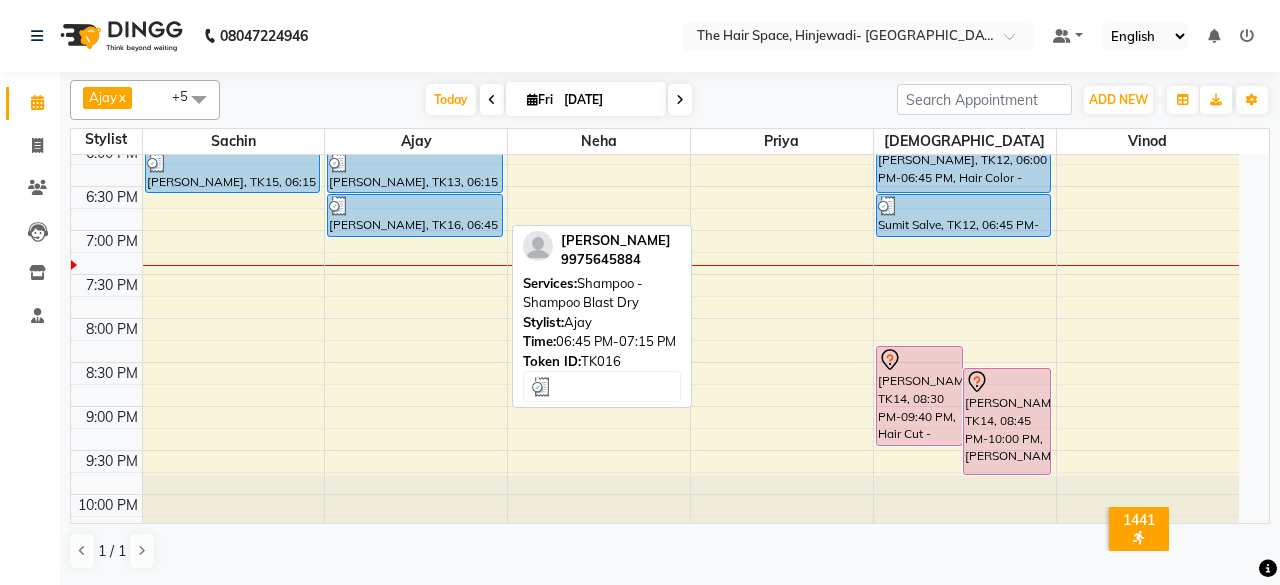 click on "Sudha Singh, TK16, 06:45 PM-07:15 PM, Shampoo - Shampoo Blast Dry" at bounding box center (414, 215) 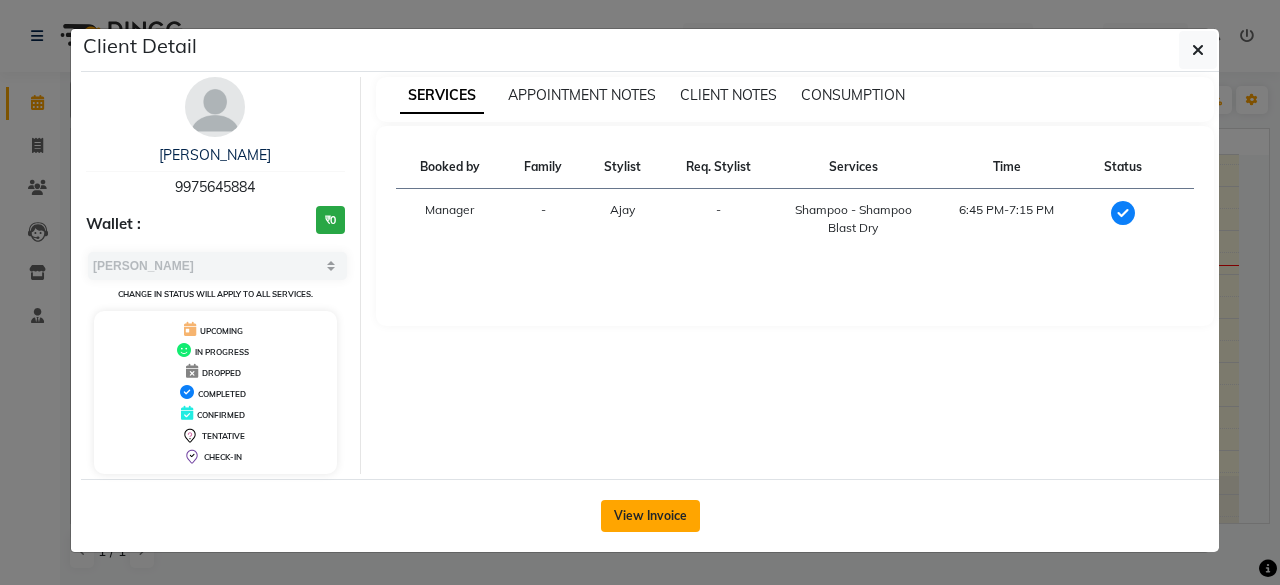 click on "View Invoice" 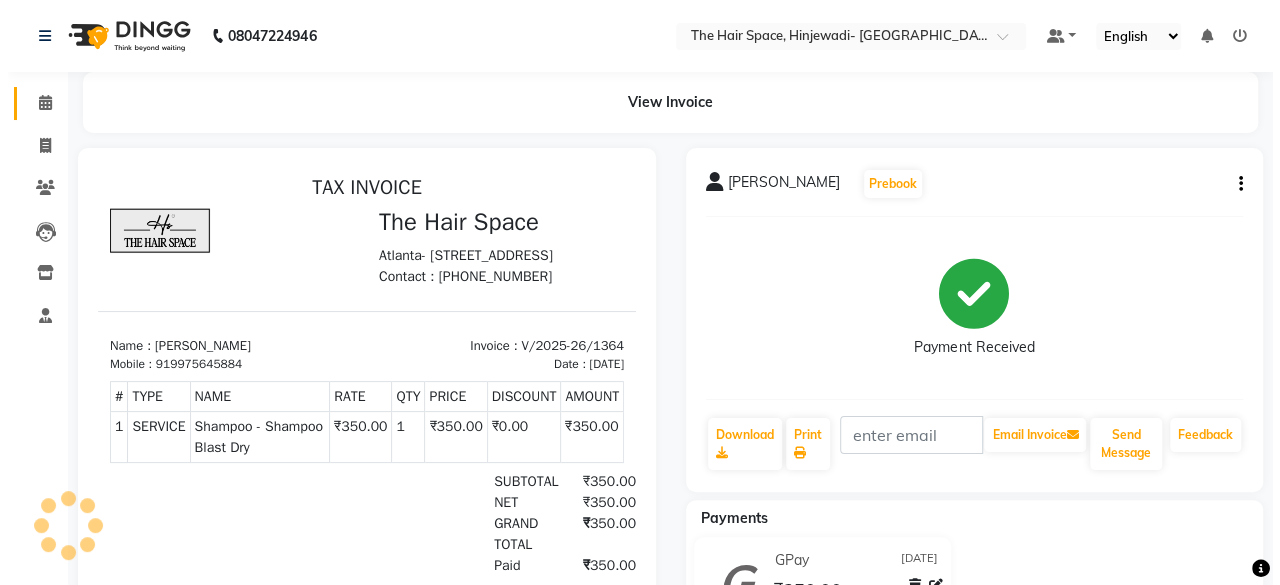 scroll, scrollTop: 0, scrollLeft: 0, axis: both 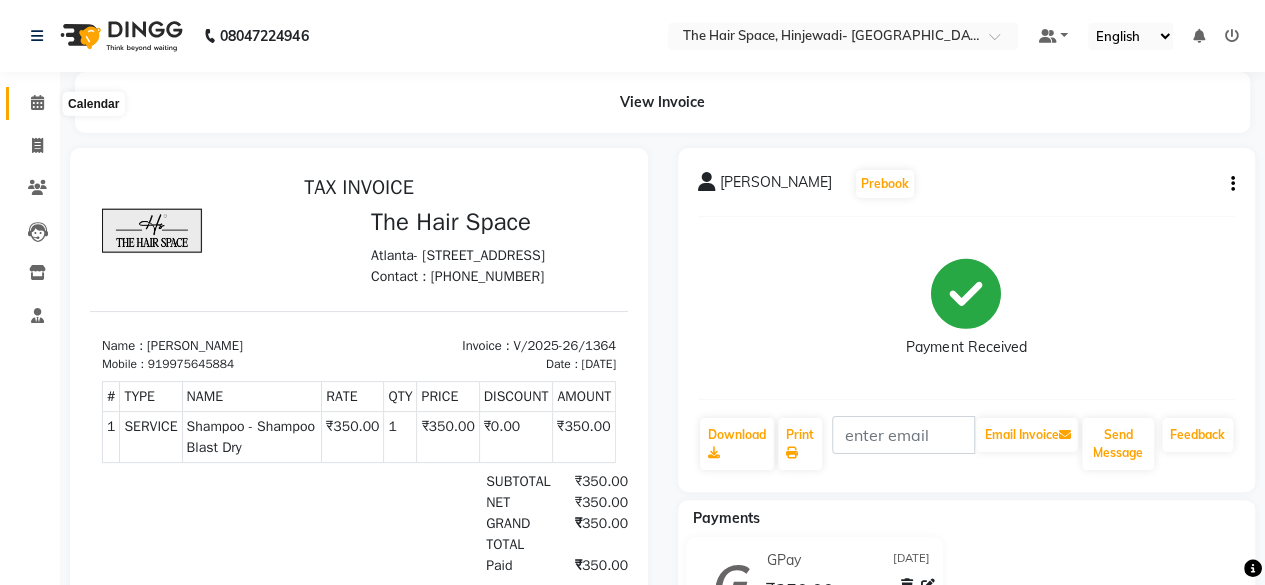 click 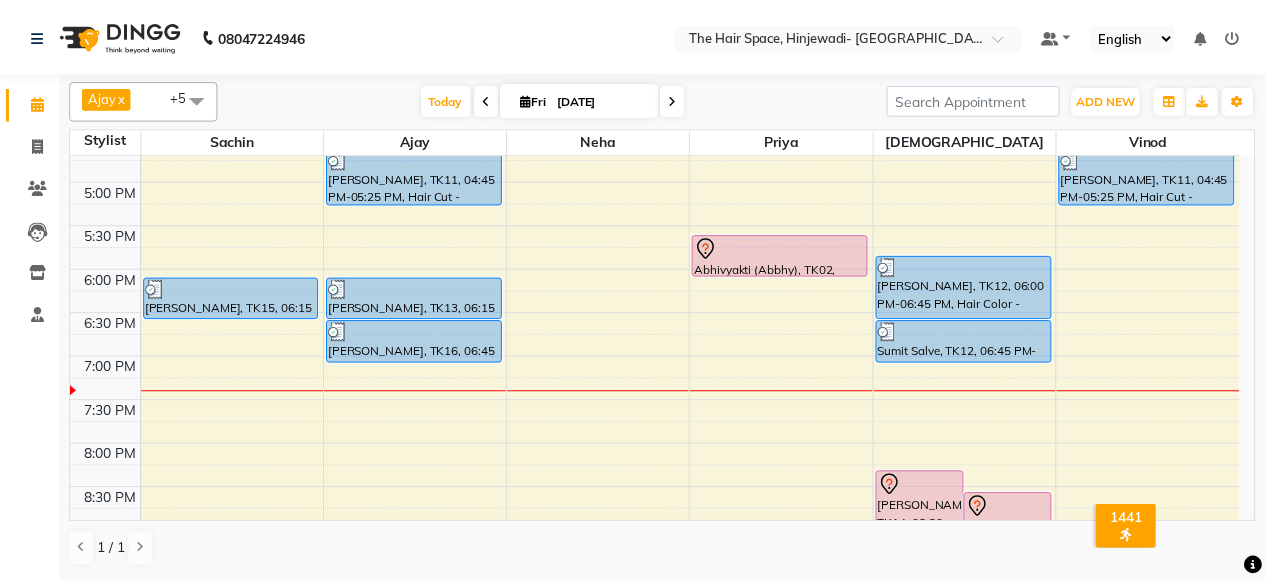 scroll, scrollTop: 800, scrollLeft: 0, axis: vertical 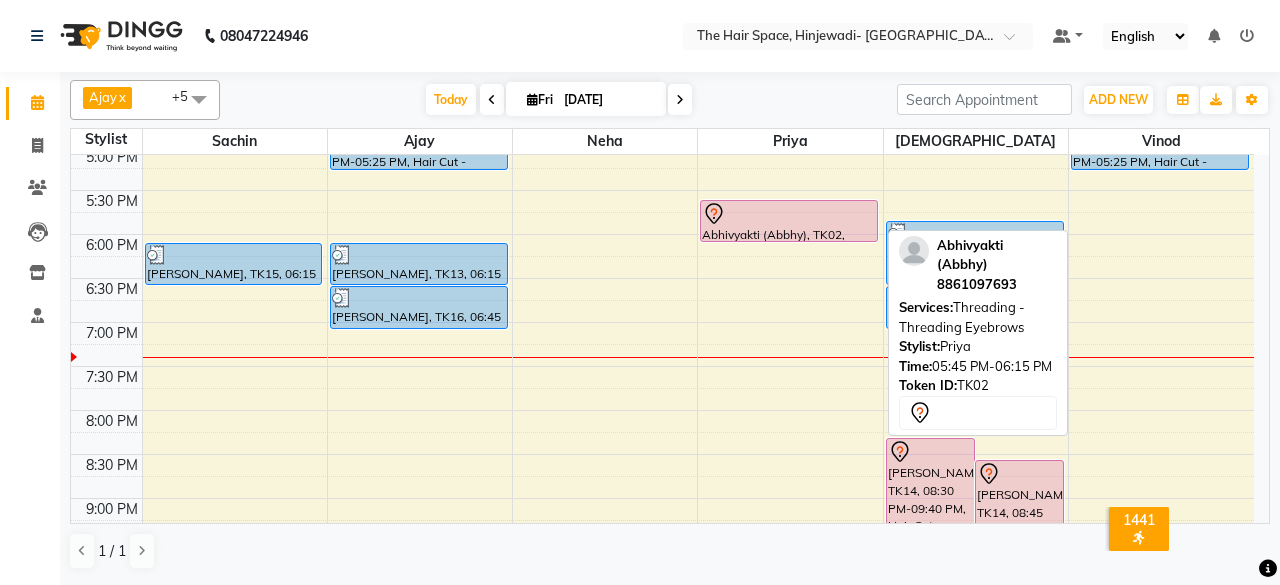 click at bounding box center [789, 214] 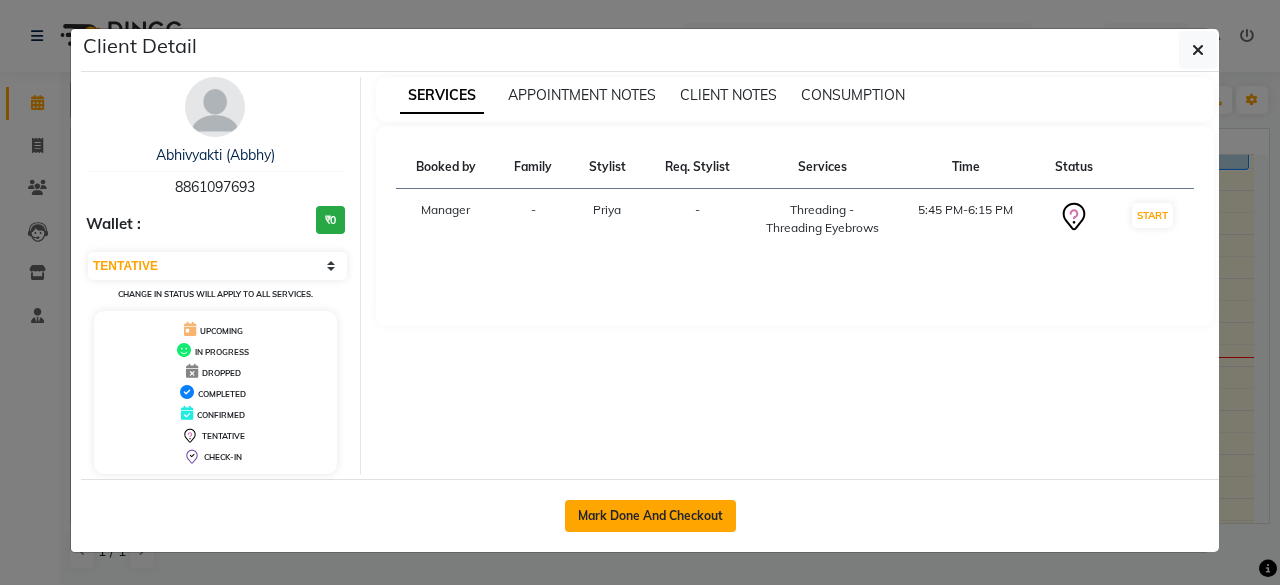 click on "Mark Done And Checkout" 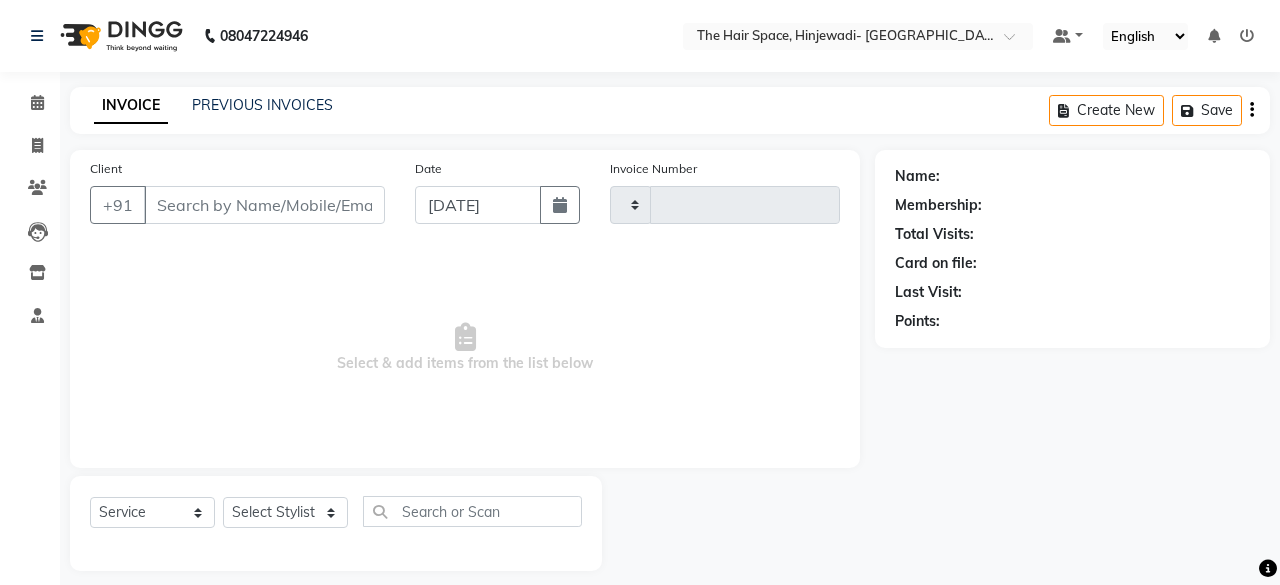 type on "1365" 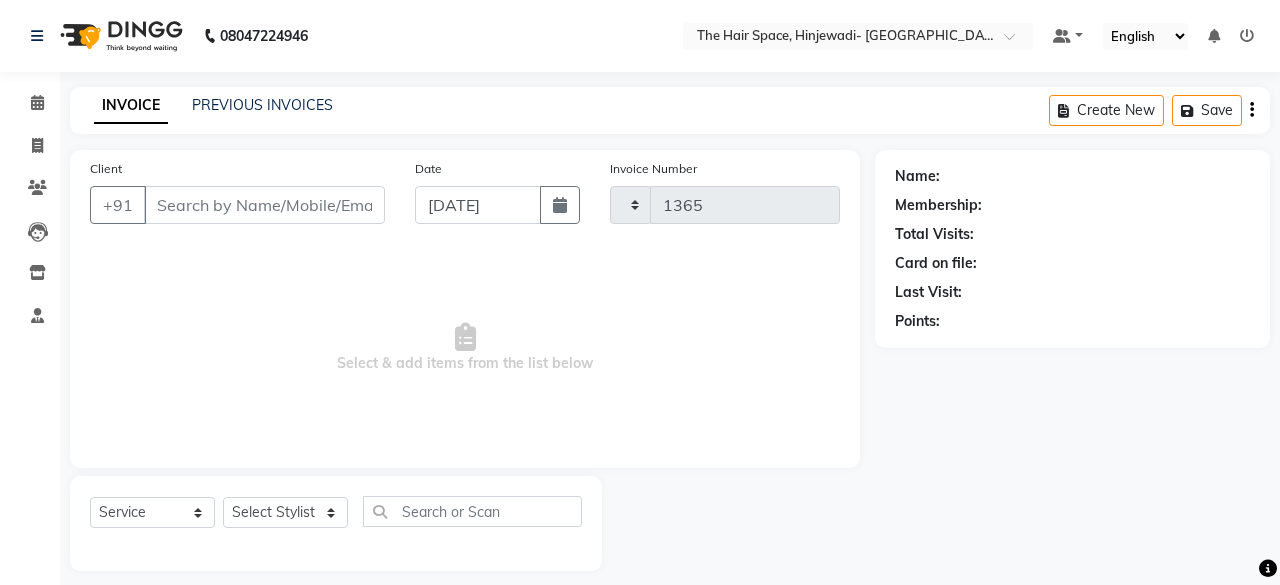 select on "3" 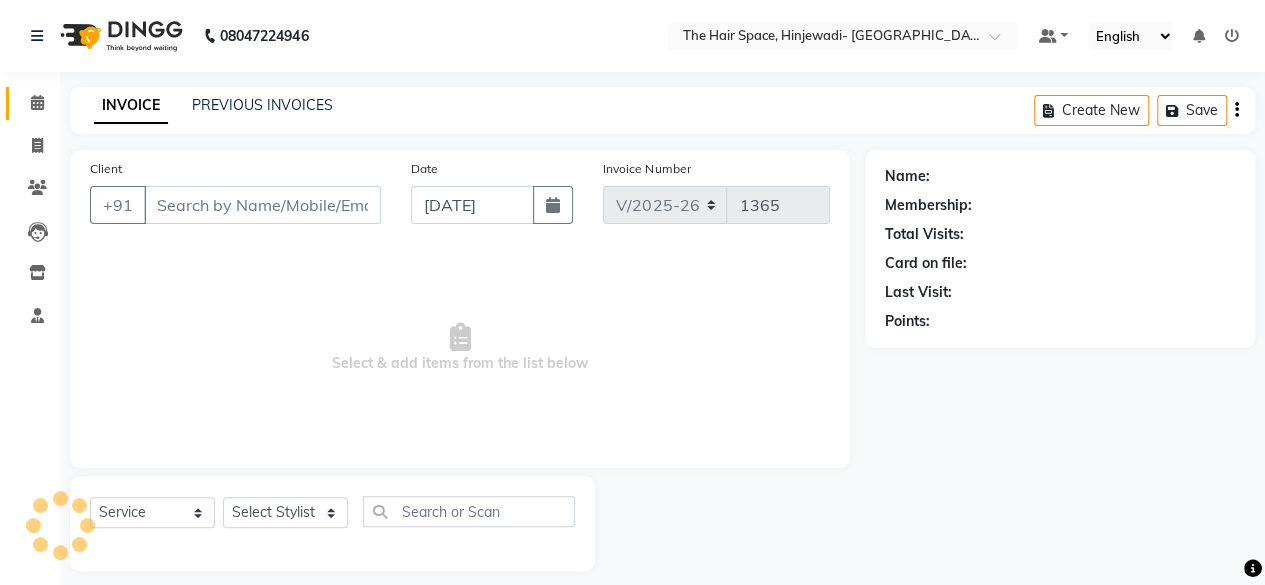 type on "8861097693" 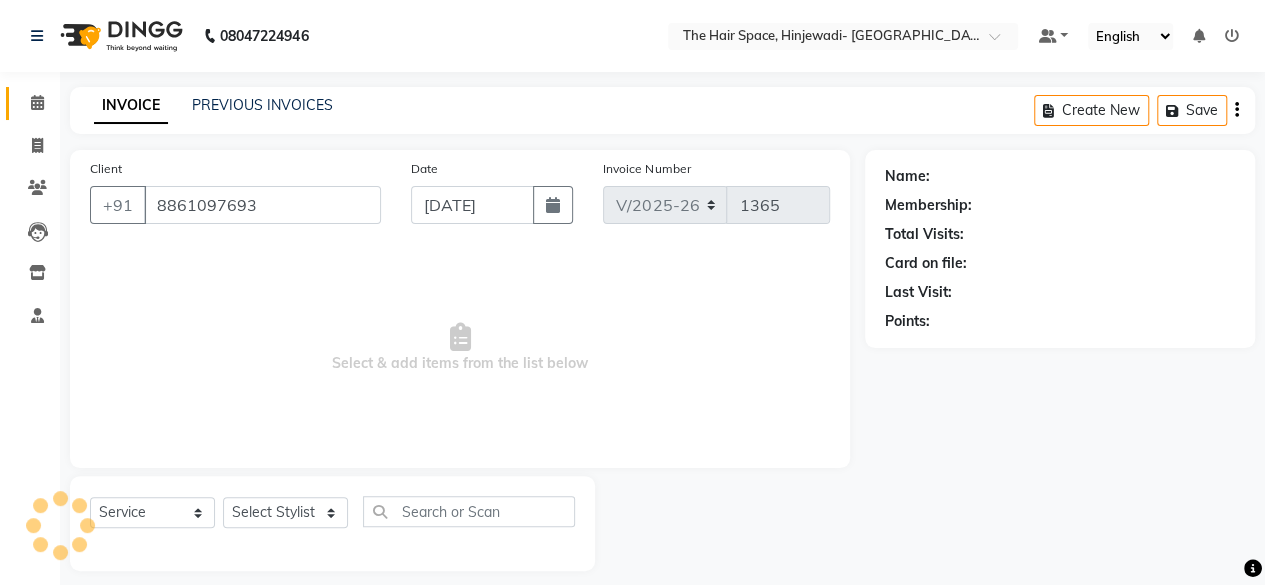select on "84665" 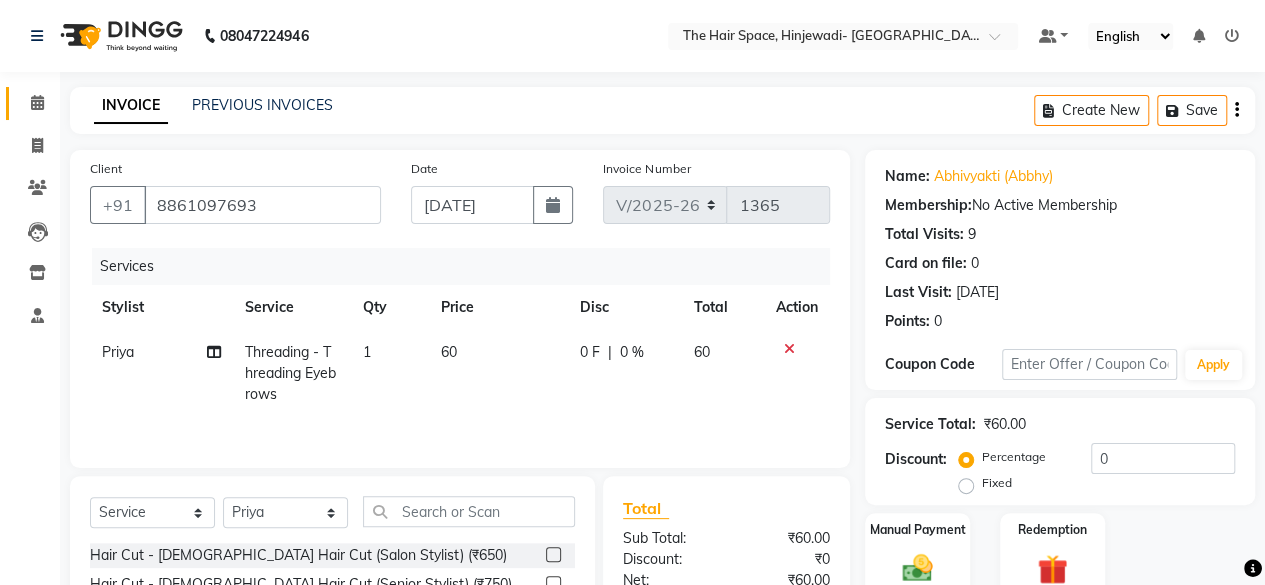 scroll, scrollTop: 200, scrollLeft: 0, axis: vertical 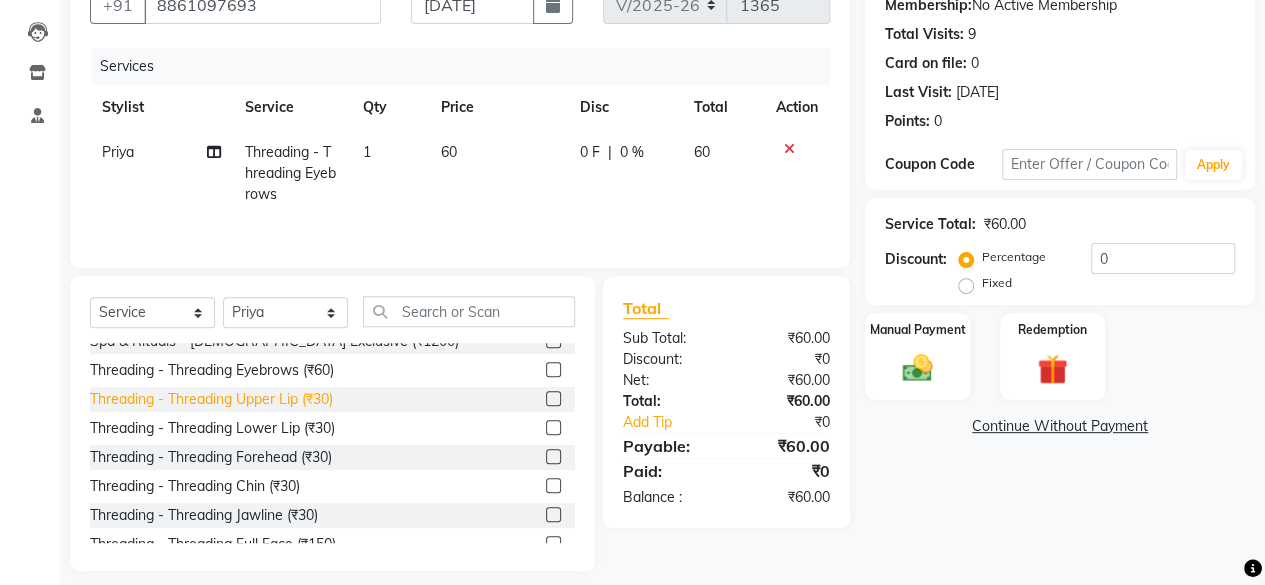 click on "Threading - Threading Upper Lip (₹30)" 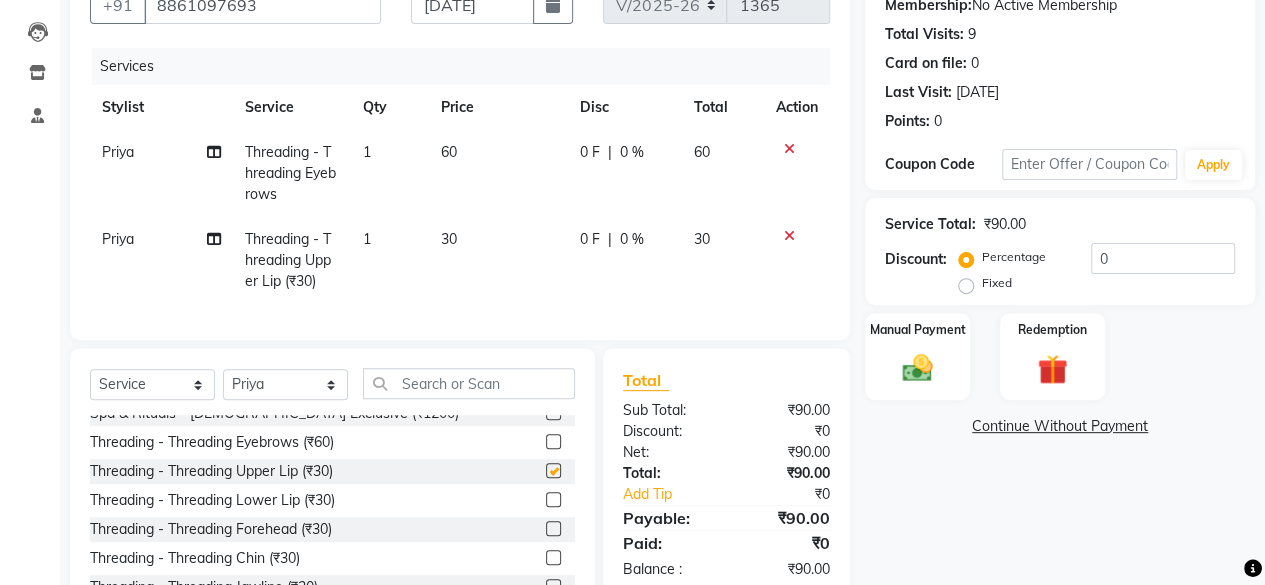 checkbox on "false" 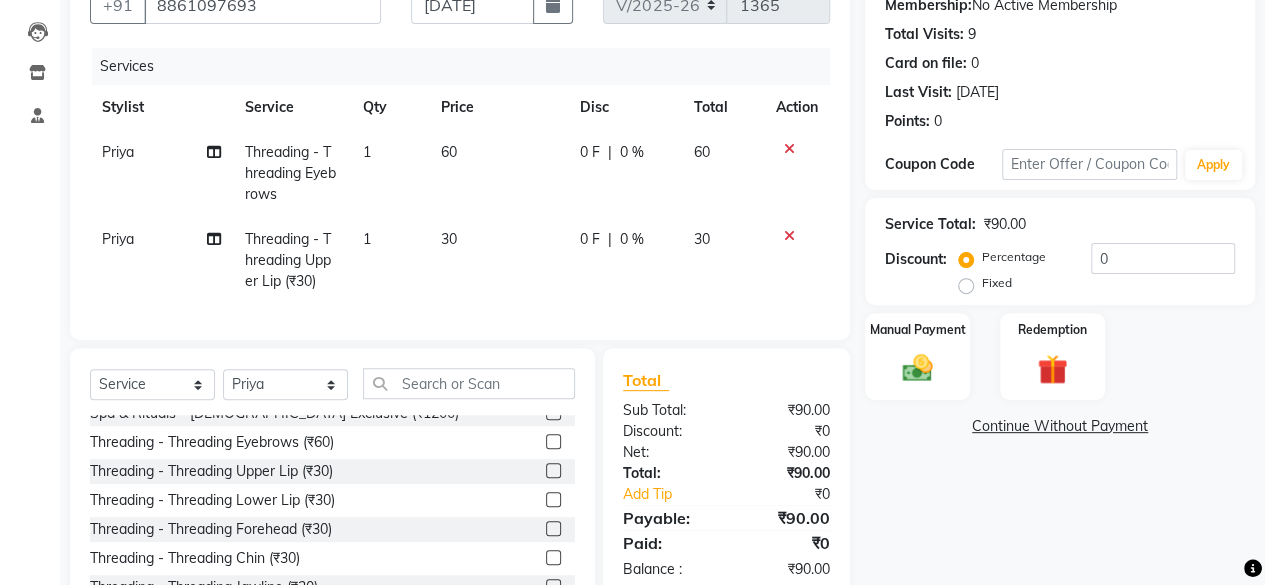 drag, startPoint x: 1026, startPoint y: 488, endPoint x: 1002, endPoint y: 441, distance: 52.773098 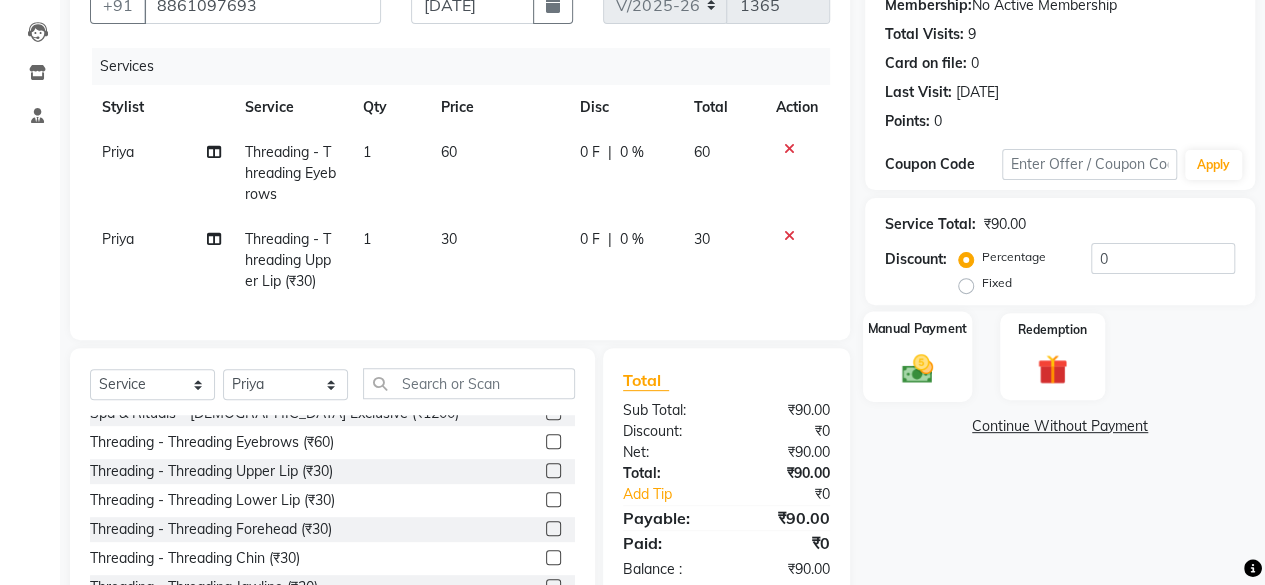click 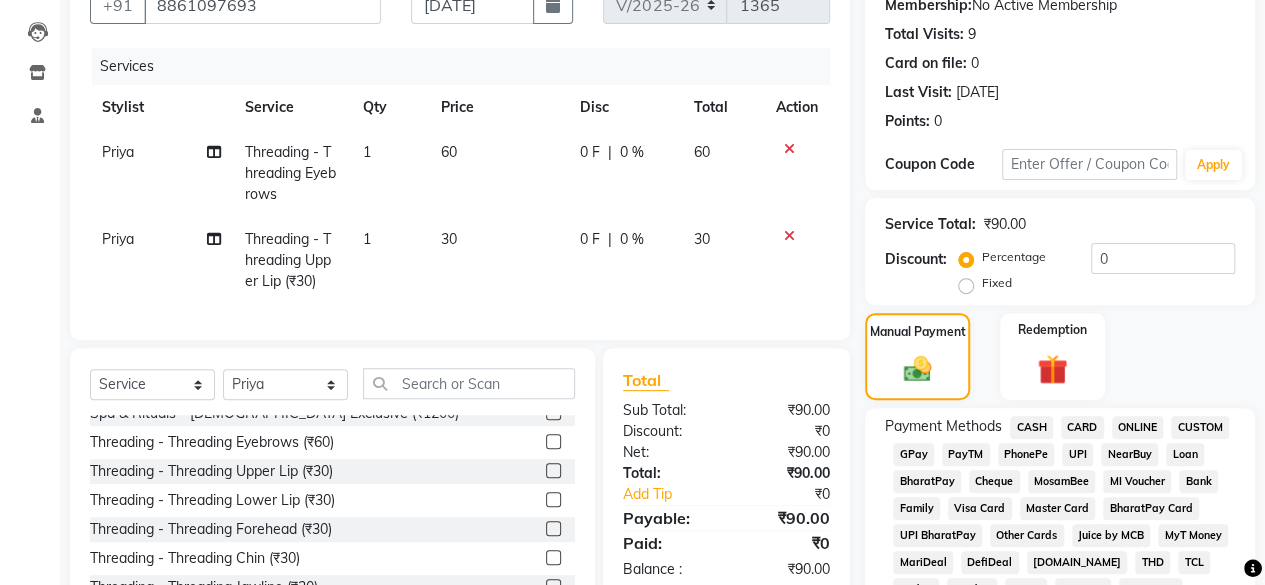 click on "GPay" 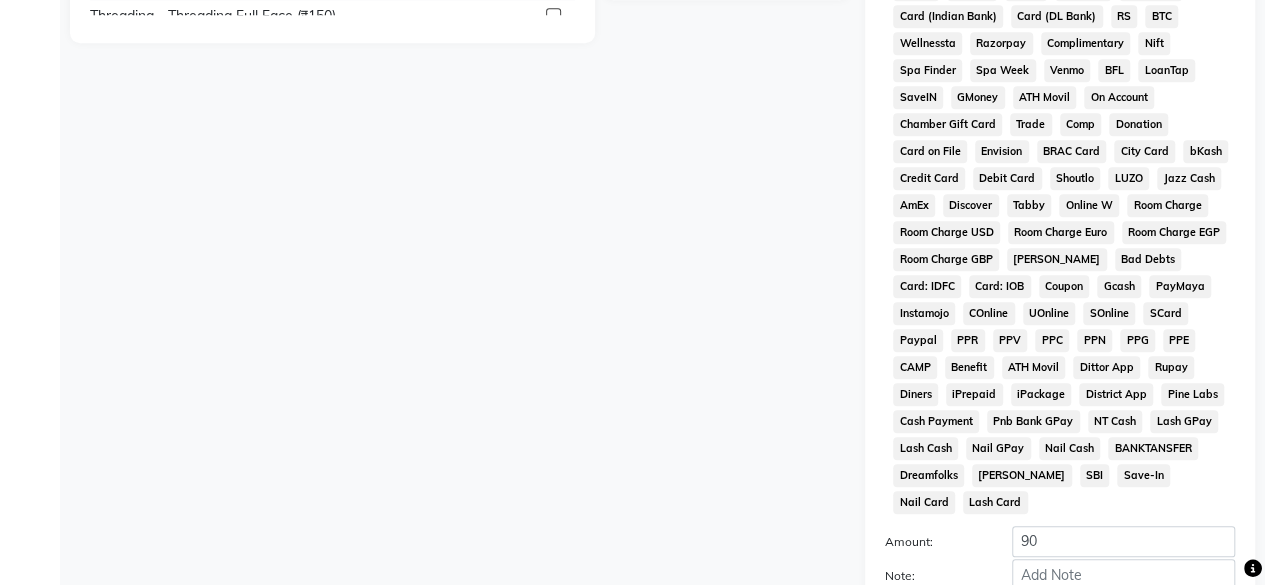 scroll, scrollTop: 972, scrollLeft: 0, axis: vertical 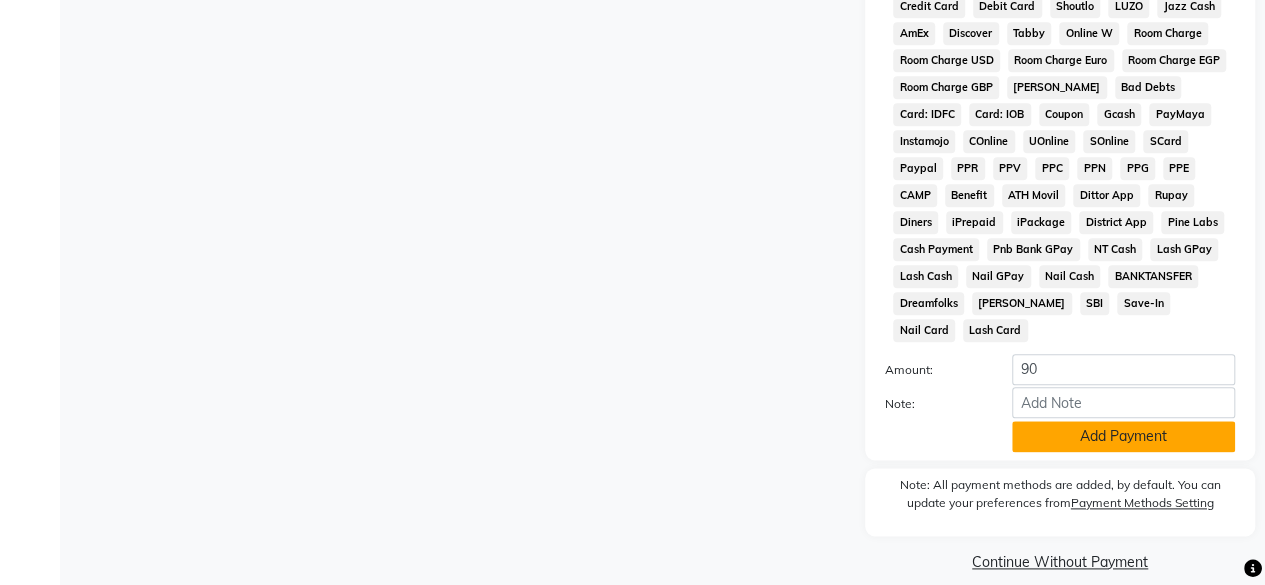 click on "Add Payment" 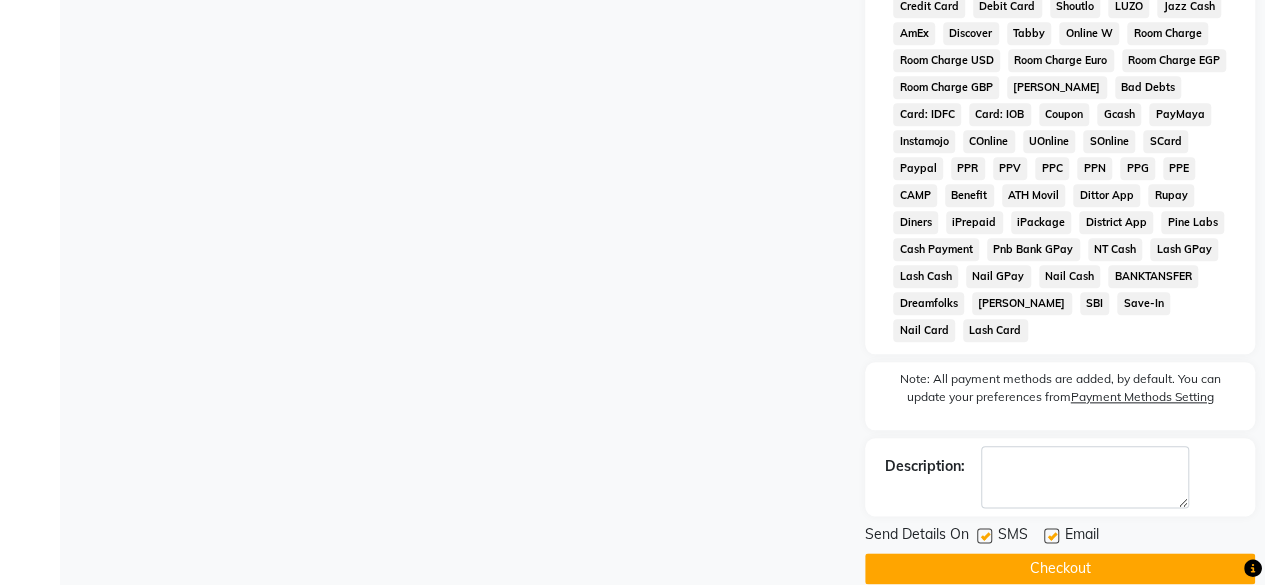 scroll, scrollTop: 978, scrollLeft: 0, axis: vertical 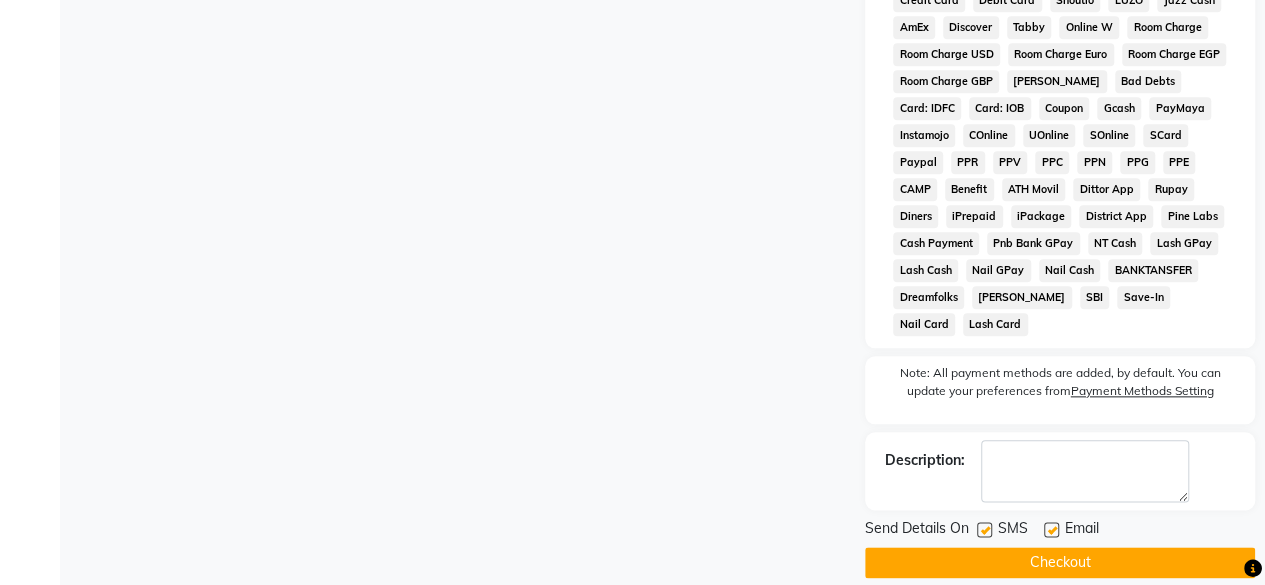 click 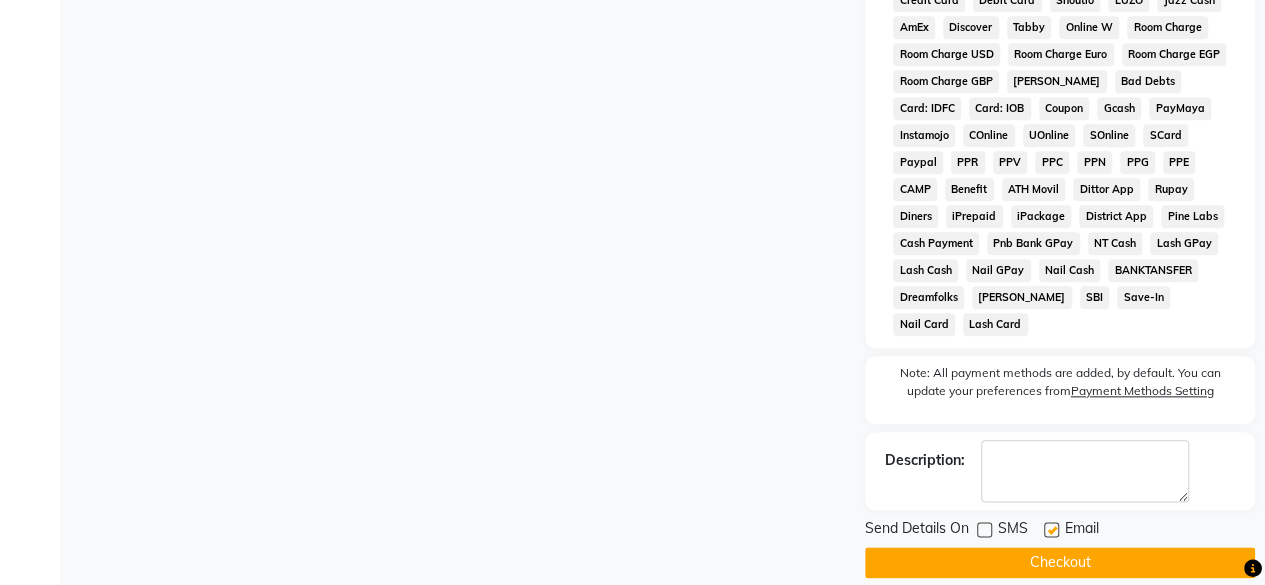 click on "Checkout" 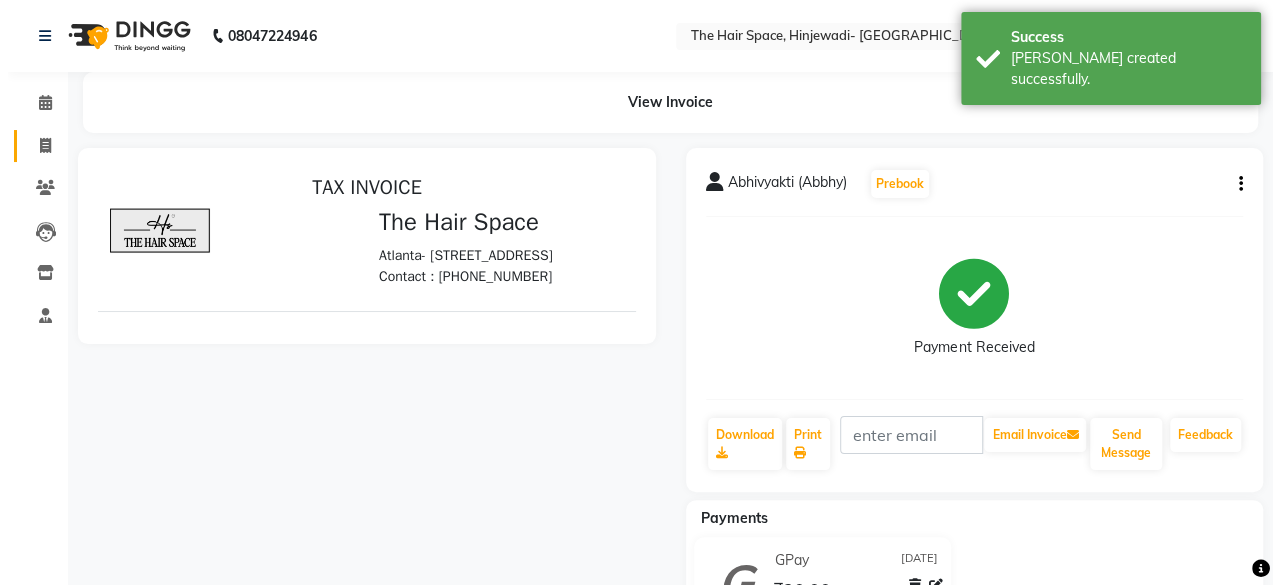 scroll, scrollTop: 0, scrollLeft: 0, axis: both 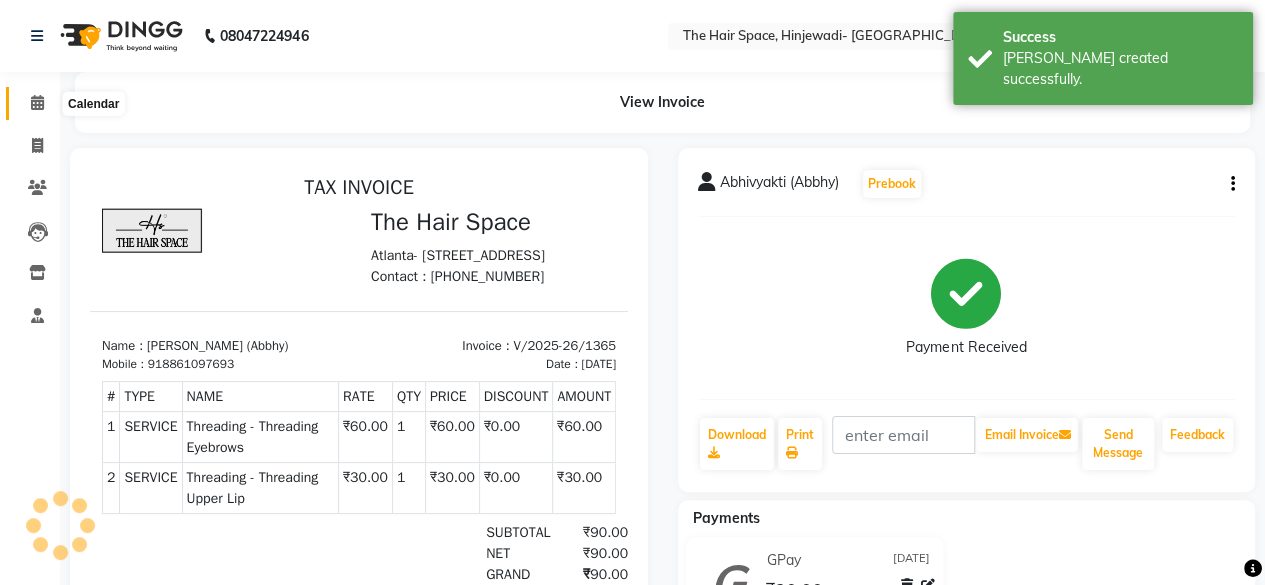 click 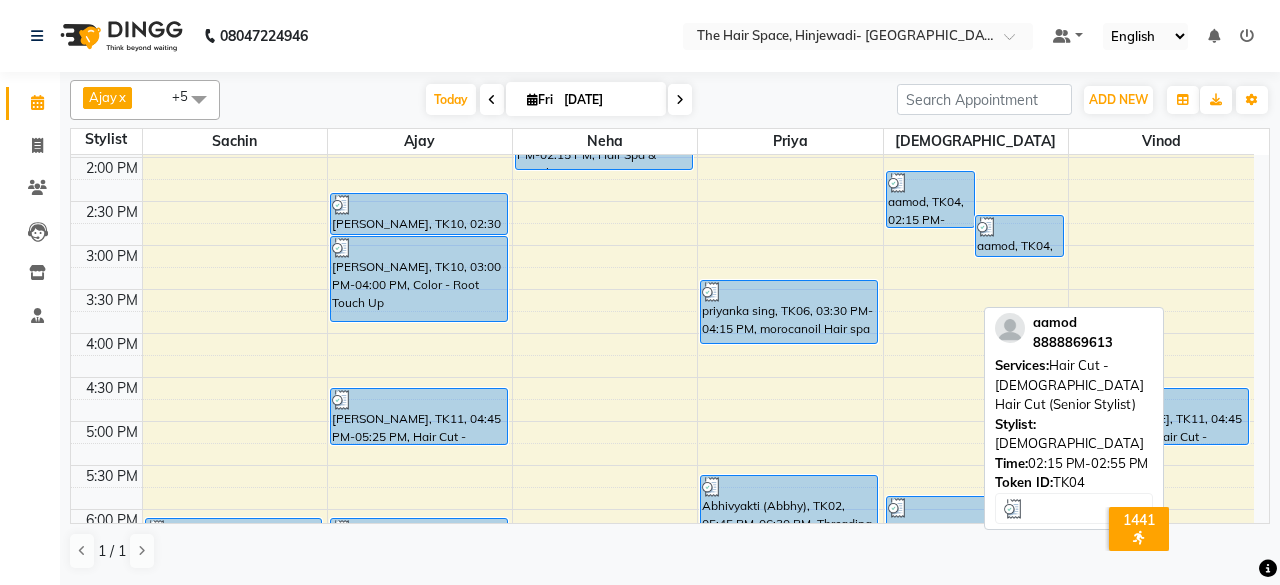 scroll, scrollTop: 529, scrollLeft: 0, axis: vertical 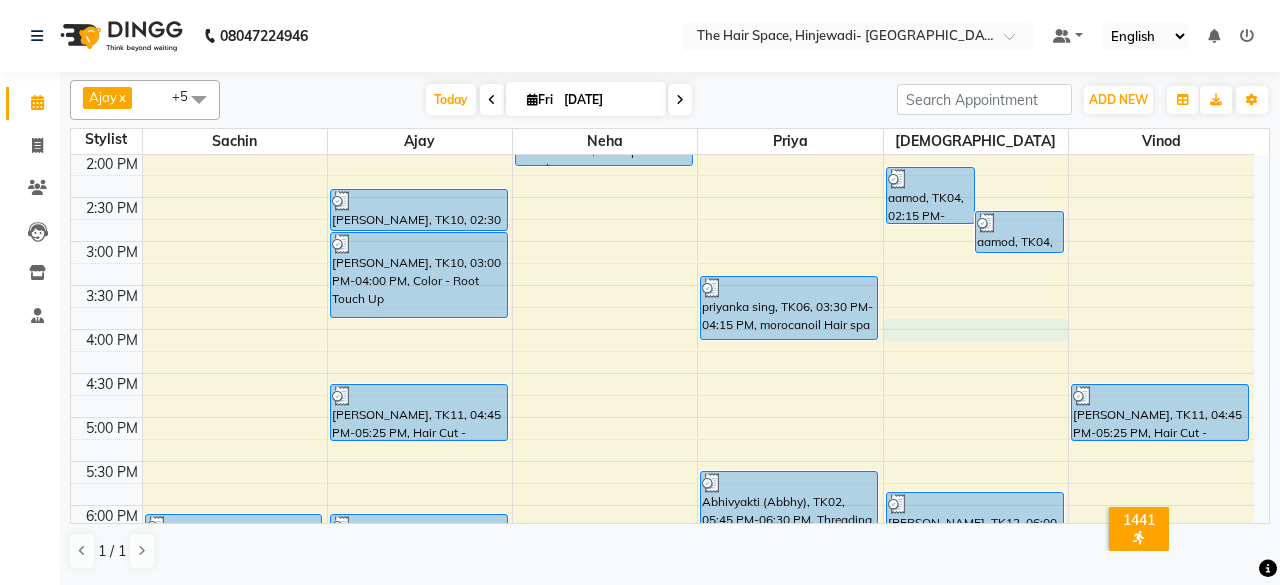 click on "8:00 AM 8:30 AM 9:00 AM 9:30 AM 10:00 AM 10:30 AM 11:00 AM 11:30 AM 12:00 PM 12:30 PM 1:00 PM 1:30 PM 2:00 PM 2:30 PM 3:00 PM 3:30 PM 4:00 PM 4:30 PM 5:00 PM 5:30 PM 6:00 PM 6:30 PM 7:00 PM 7:30 PM 8:00 PM 8:30 PM 9:00 PM 9:30 PM 10:00 PM 10:30 PM     Anushree Jhawar, TK15, 06:15 PM-06:45 PM, Threading - Threading Eyebrows     Mamta Chawke, TK01, 12:00 PM-02:00 PM, Treatment - Botox     Sudam Kardile, TK10, 02:30 PM-03:00 PM, Beard - Beard     Sudam Kardile, TK10, 03:00 PM-04:00 PM, Color - Root Touch Up     Dipak Rade, TK11, 04:45 PM-05:25 PM, Hair Cut - Male Hair Cut (Salon Stylist)     Ganesh sir, TK13, 06:15 PM-06:45 PM, Beard - Beard     Sudha Singh, TK16, 06:45 PM-07:15 PM, Shampoo - Shampoo Blast Dry     Dr Chandrakala Nandedkar, TK05, 01:30 PM-02:15 PM, Hair Spa & Rituals - Premium     Akhil Wankhede, TK08, 10:15 AM-11:15 AM, Facials - Facials Regular Facial     priyanka sing, TK06, 03:30 PM-04:15 PM, morocanoil Hair spa         aamod, TK04, 02:15 PM-02:55 PM, Hair Cut - Male Hair Cut (Senior Stylist)" at bounding box center (662, 285) 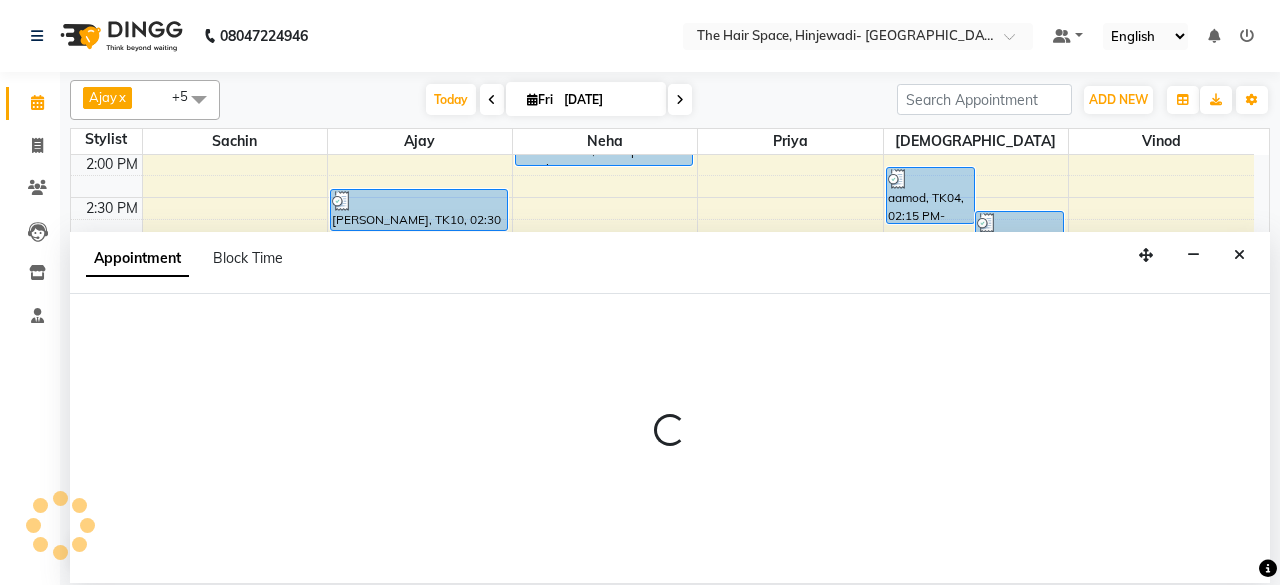 select on "84666" 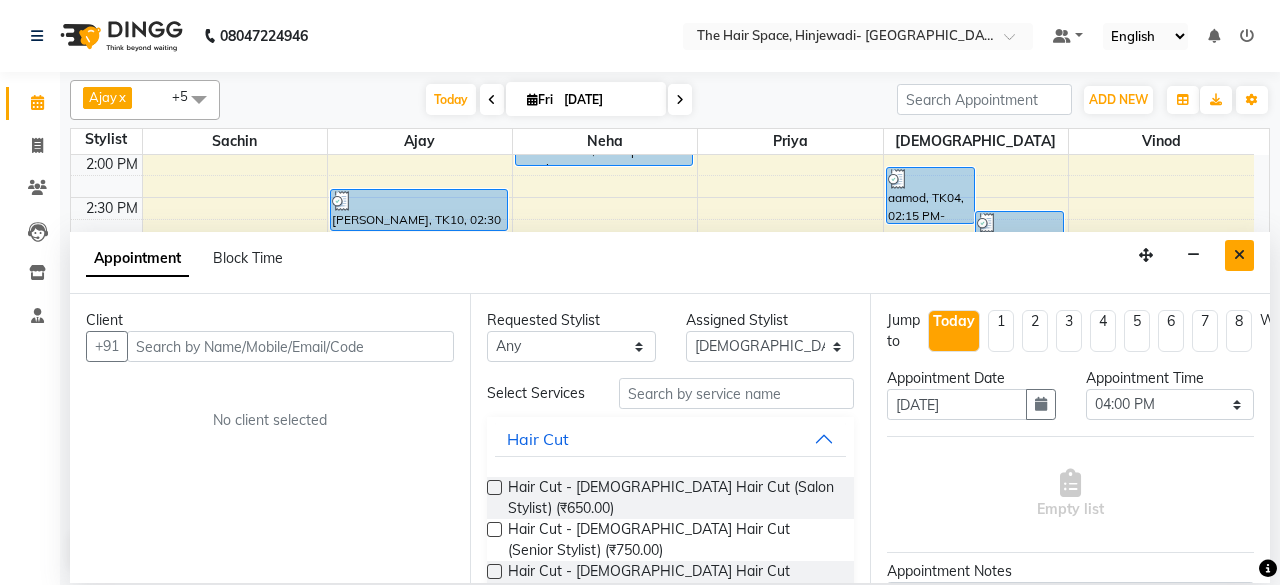 click at bounding box center [1239, 255] 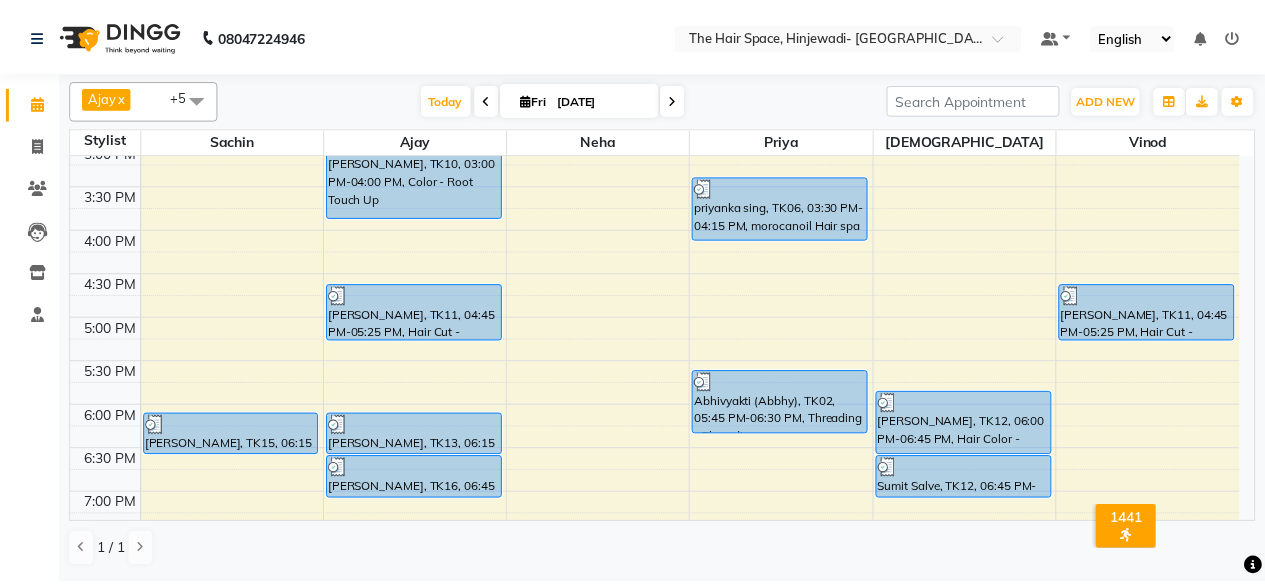 scroll, scrollTop: 729, scrollLeft: 0, axis: vertical 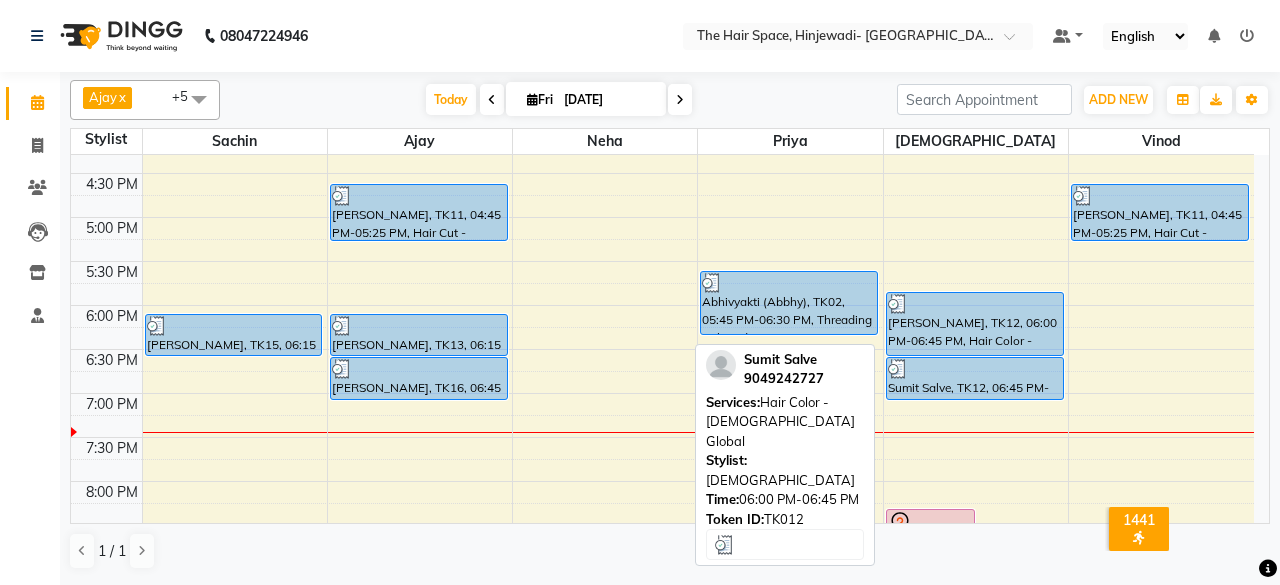 click on "[PERSON_NAME], TK12, 06:00 PM-06:45 PM, Hair Color - [DEMOGRAPHIC_DATA] Global" at bounding box center (975, 324) 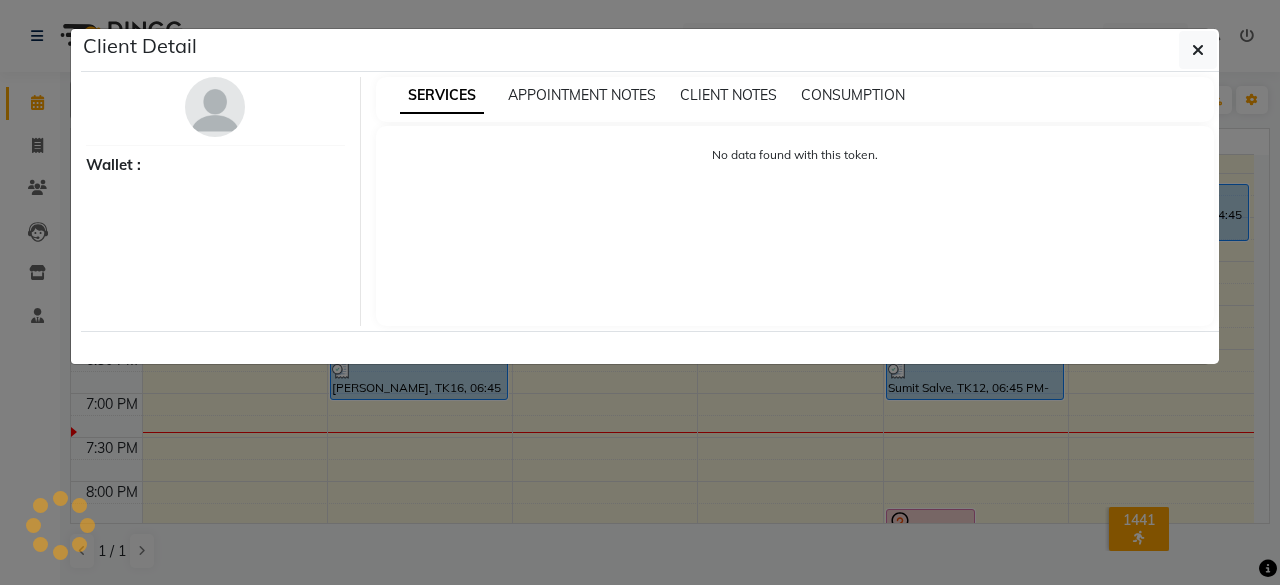 select on "3" 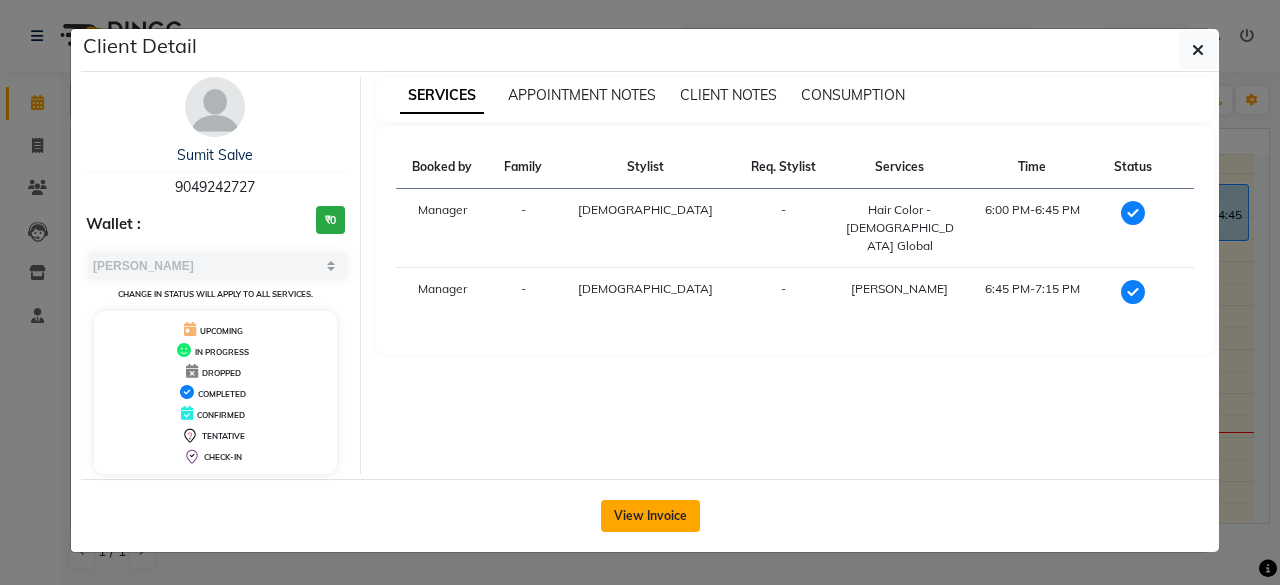click on "View Invoice" 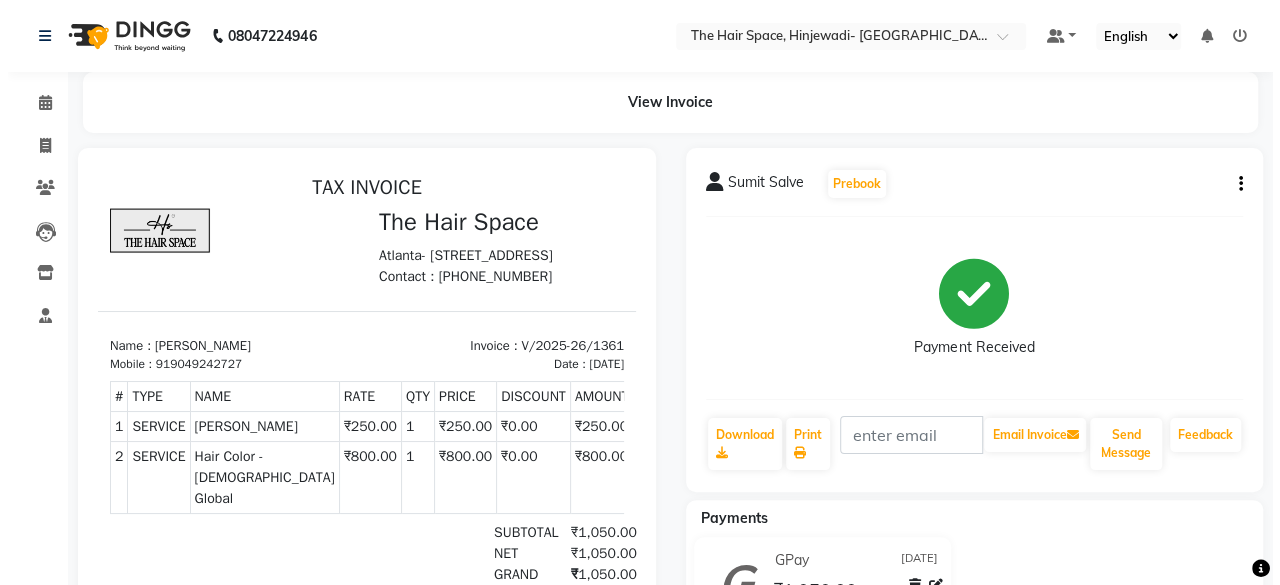 scroll, scrollTop: 0, scrollLeft: 0, axis: both 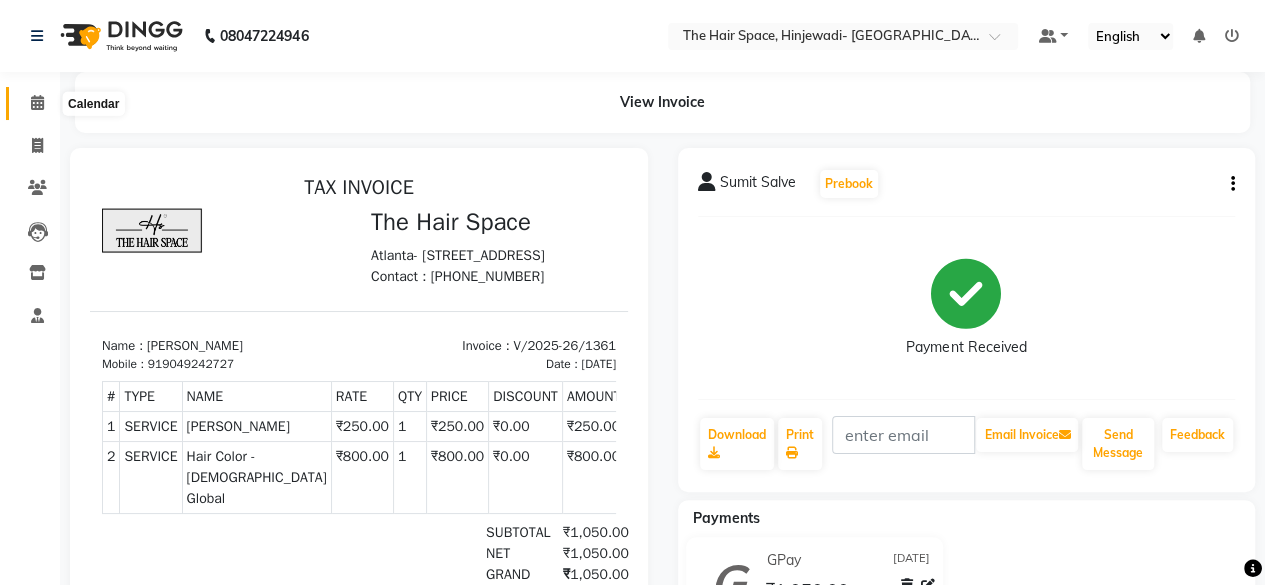 click 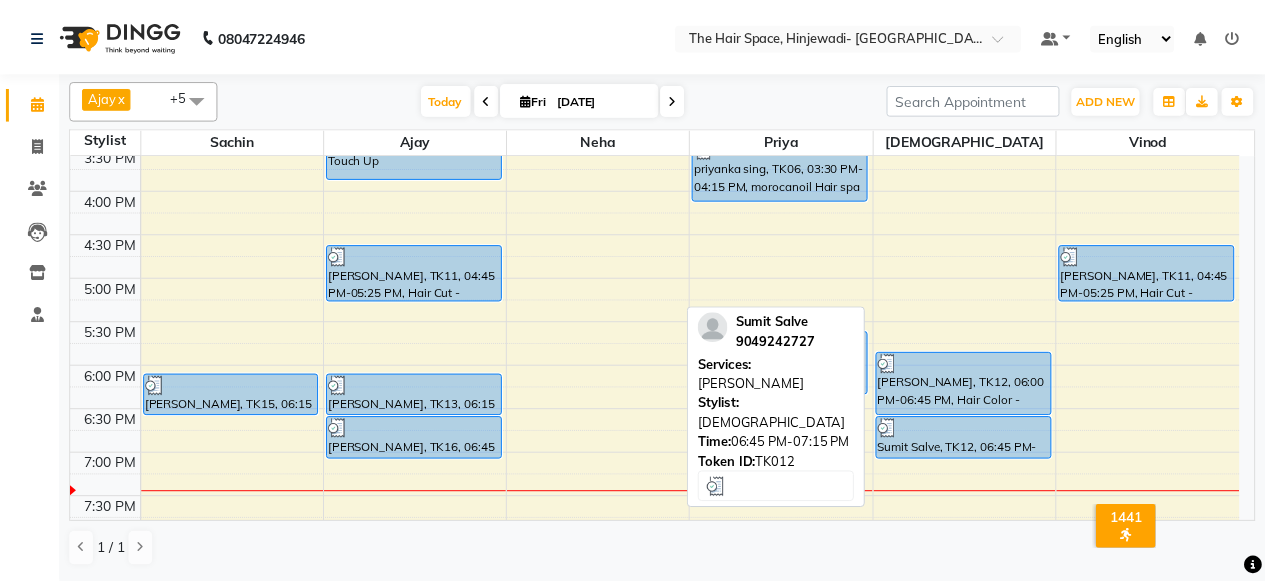 scroll, scrollTop: 700, scrollLeft: 0, axis: vertical 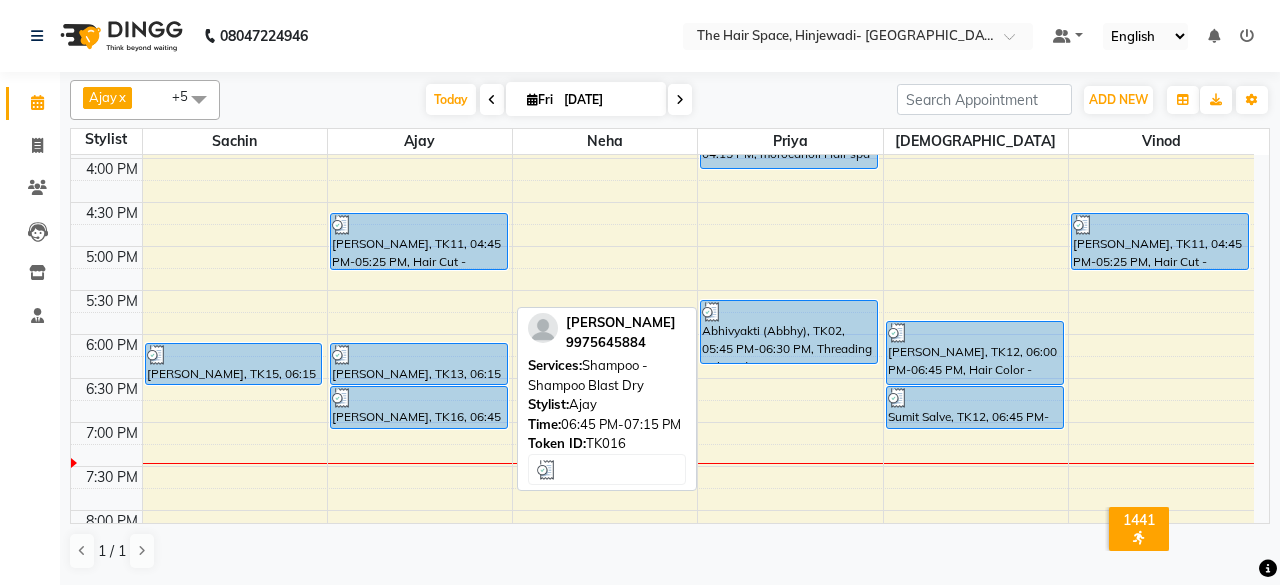 click on "Sudha Singh, TK16, 06:45 PM-07:15 PM, Shampoo - Shampoo Blast Dry" at bounding box center (419, 407) 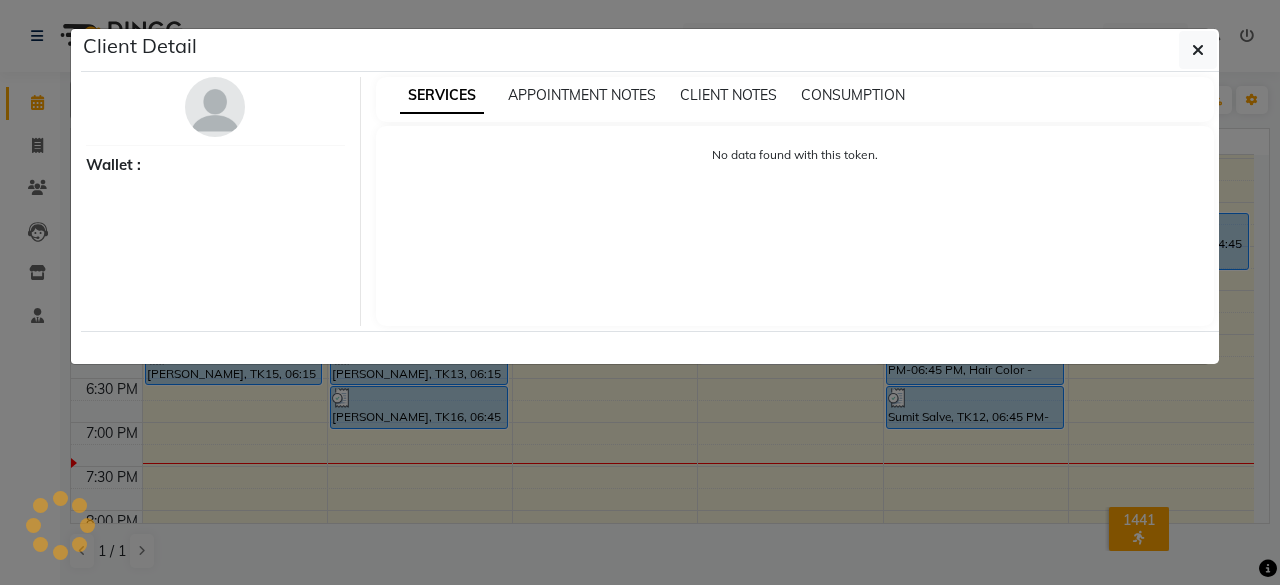 select on "3" 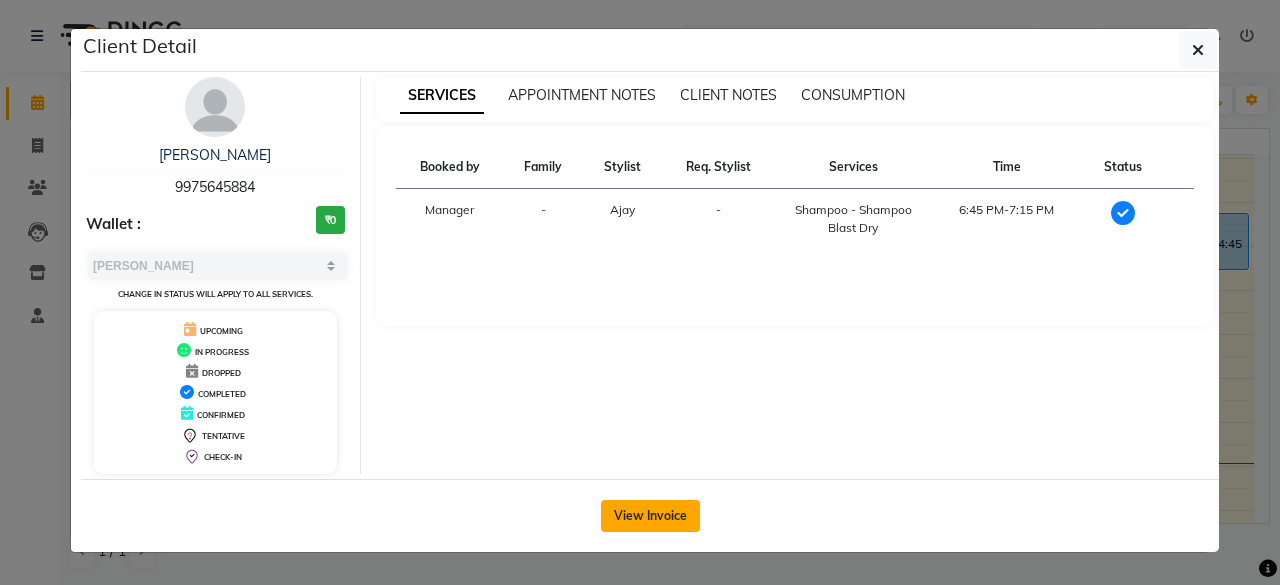 click on "View Invoice" 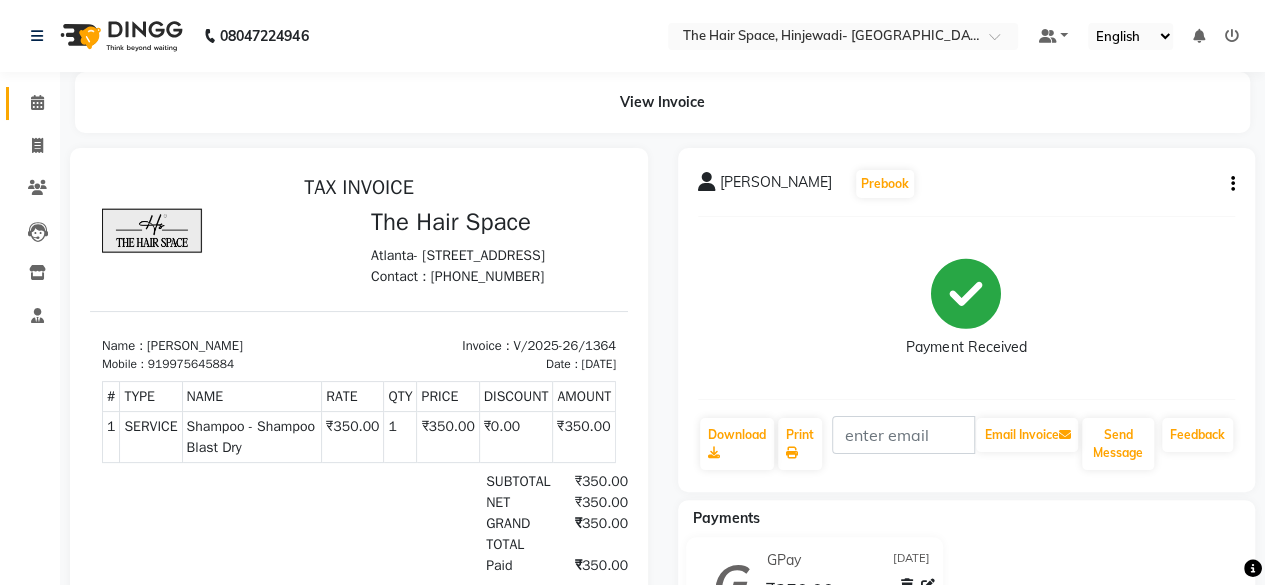scroll, scrollTop: 0, scrollLeft: 0, axis: both 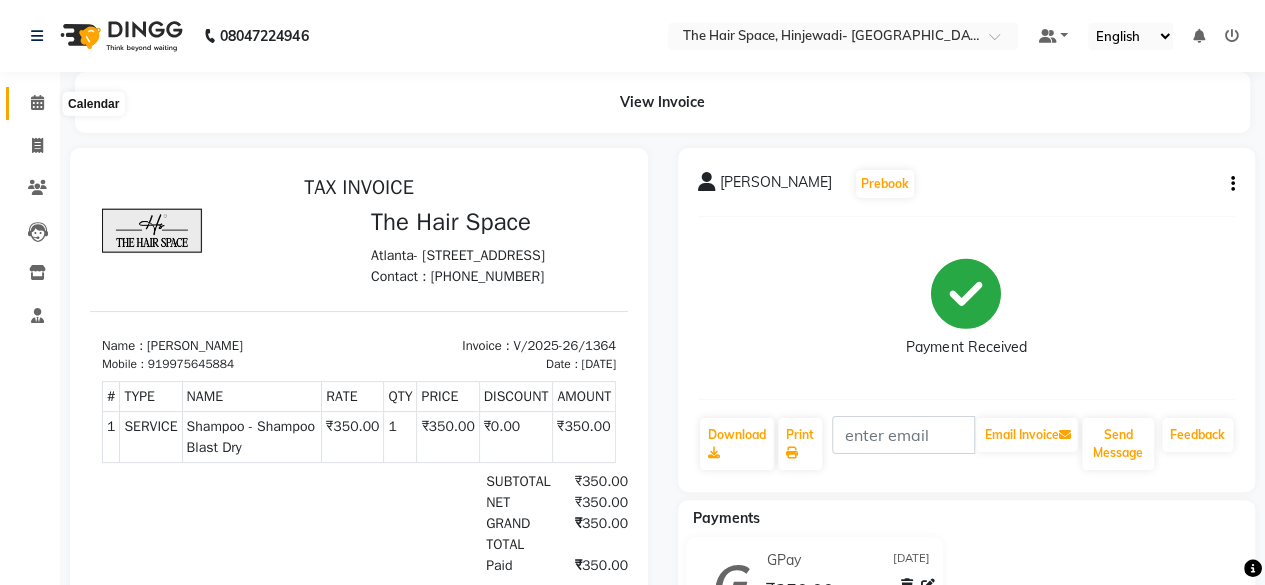 click 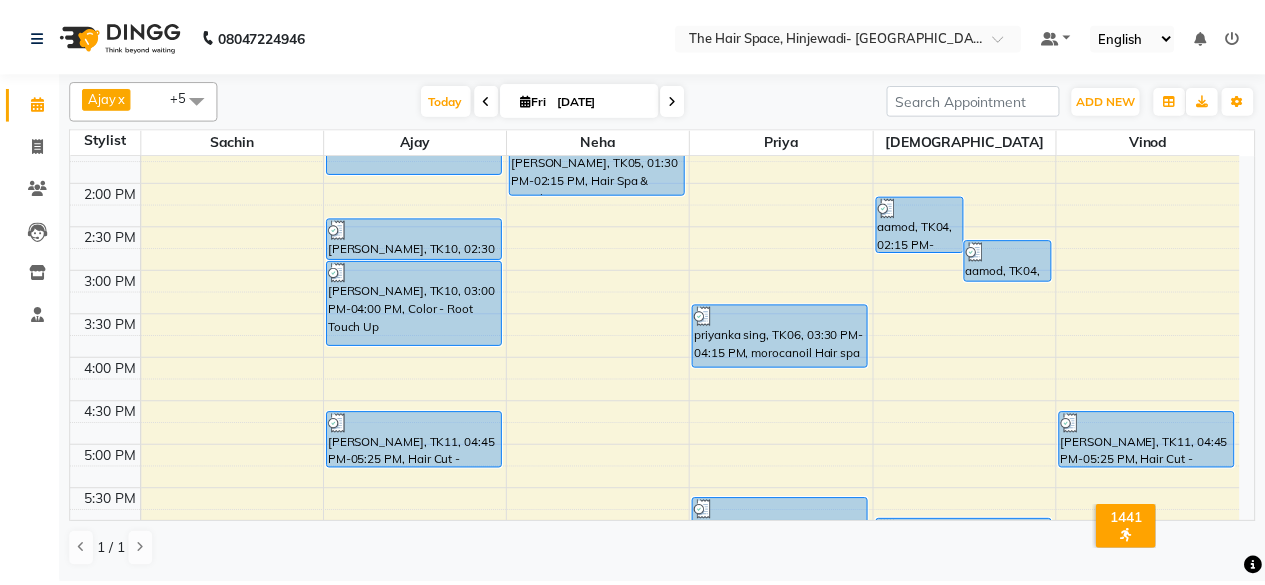 scroll, scrollTop: 700, scrollLeft: 0, axis: vertical 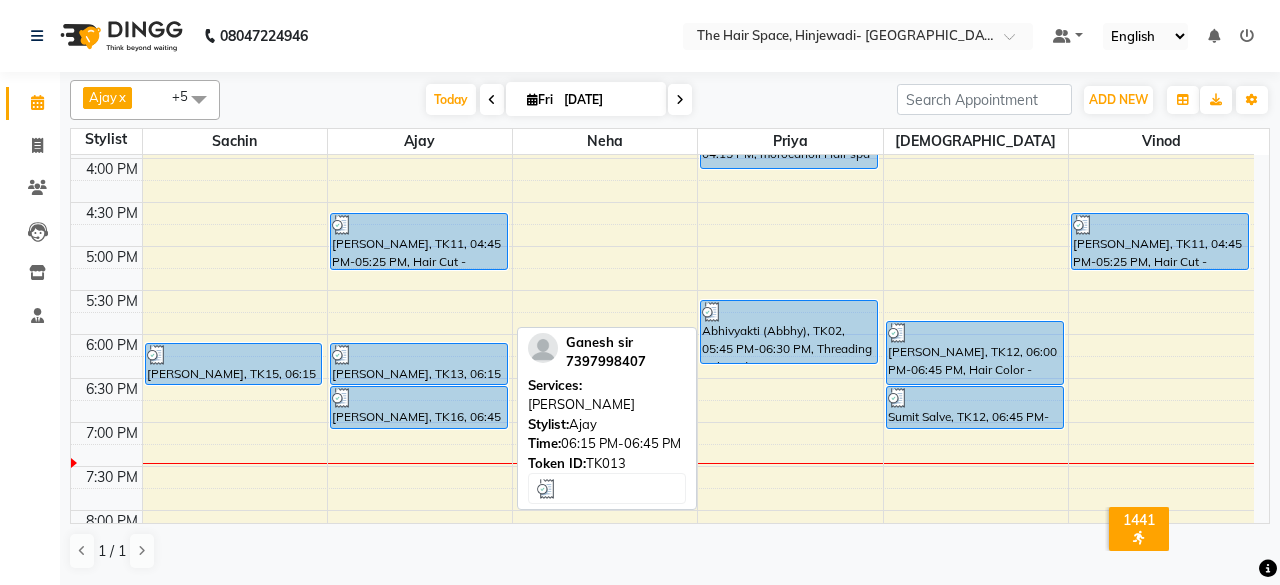 click on "[PERSON_NAME], TK13, 06:15 PM-06:45 PM, [PERSON_NAME]" at bounding box center (419, 364) 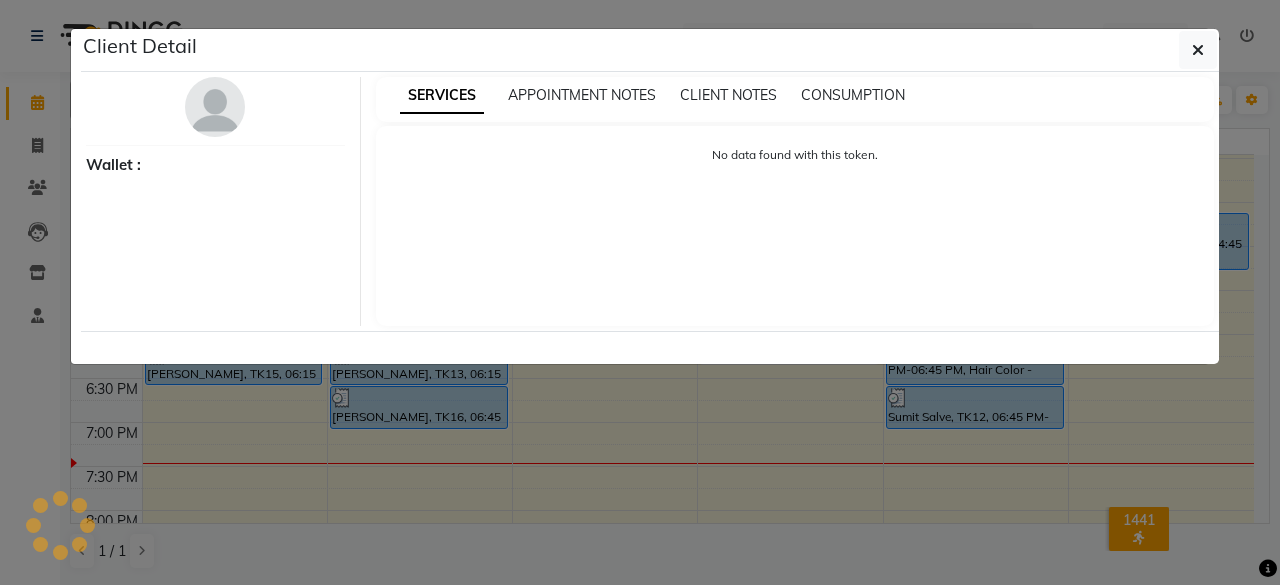 select on "3" 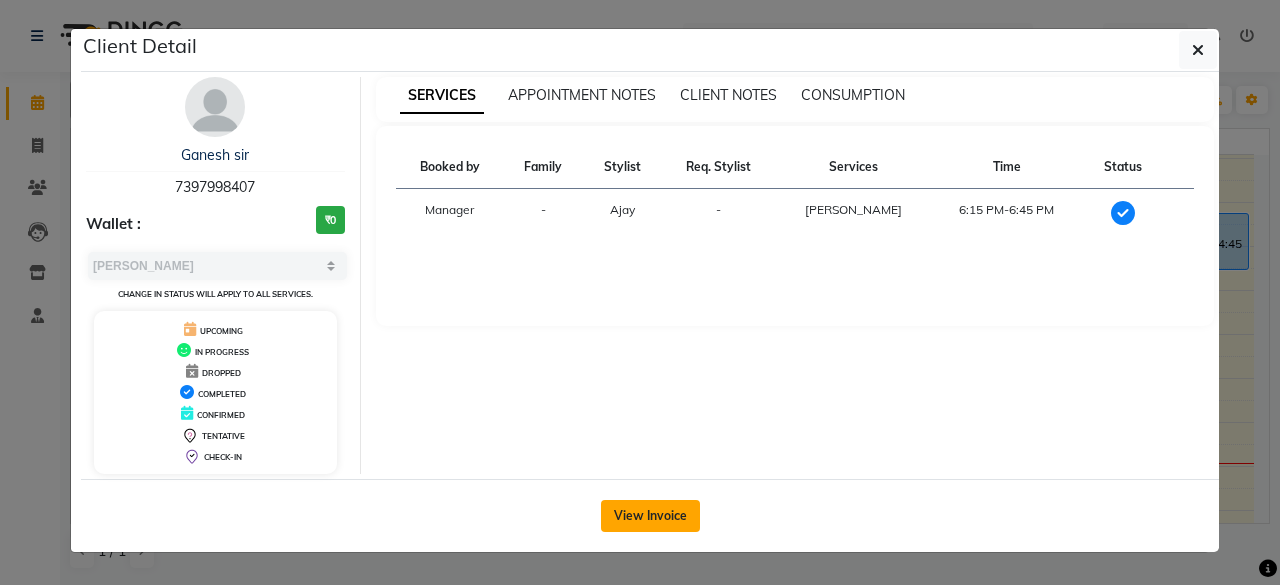 click on "View Invoice" 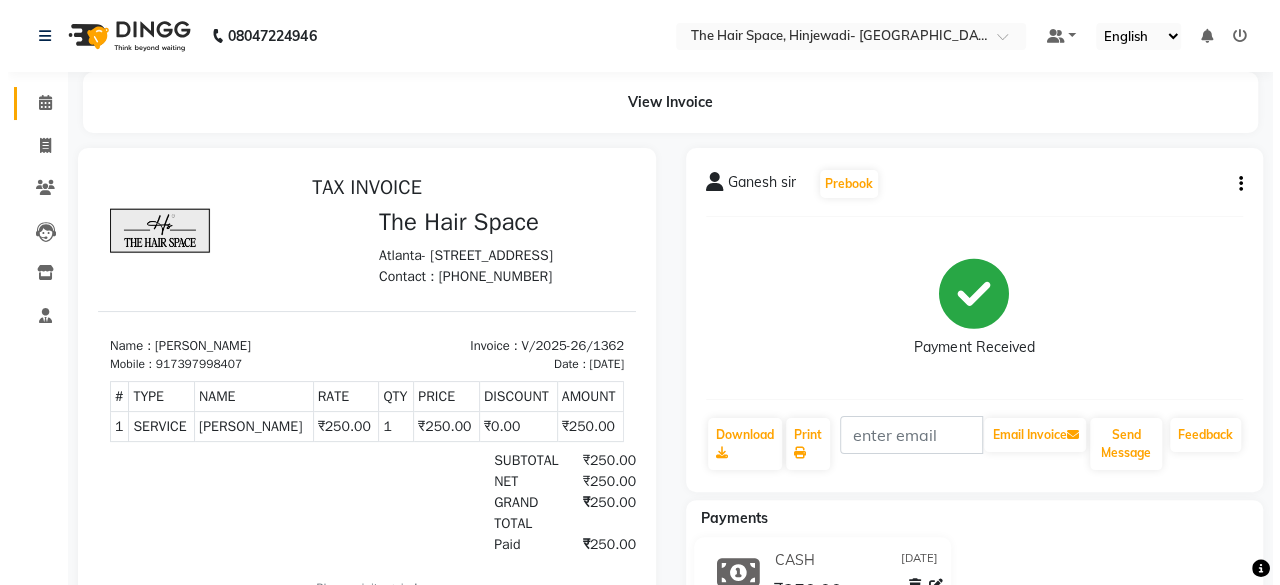 scroll, scrollTop: 15, scrollLeft: 0, axis: vertical 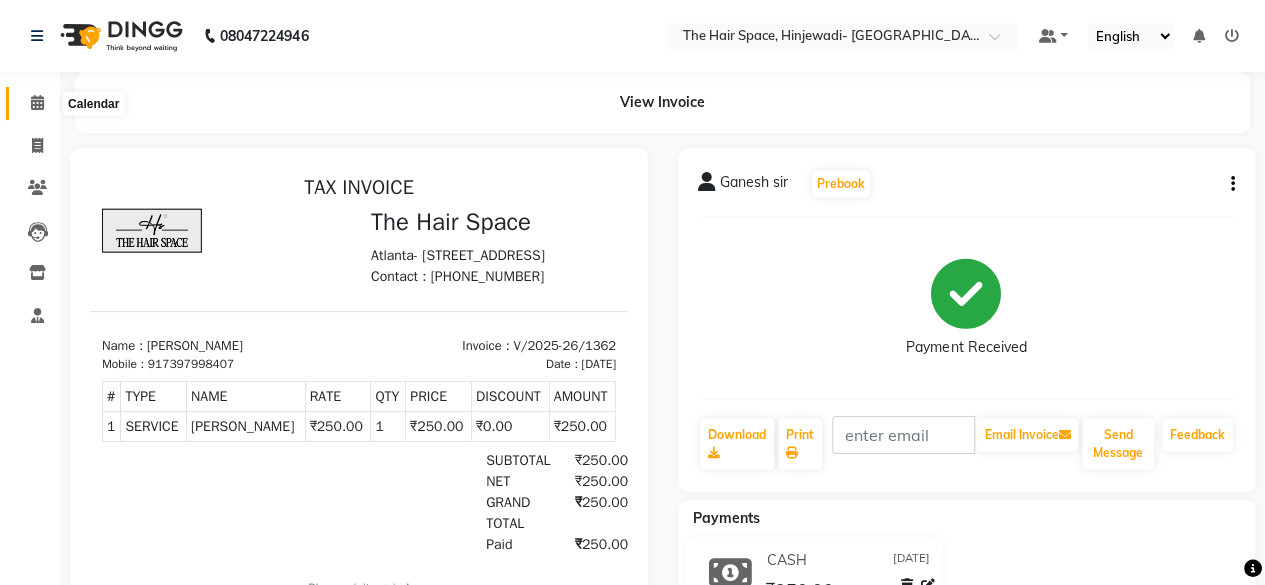 click 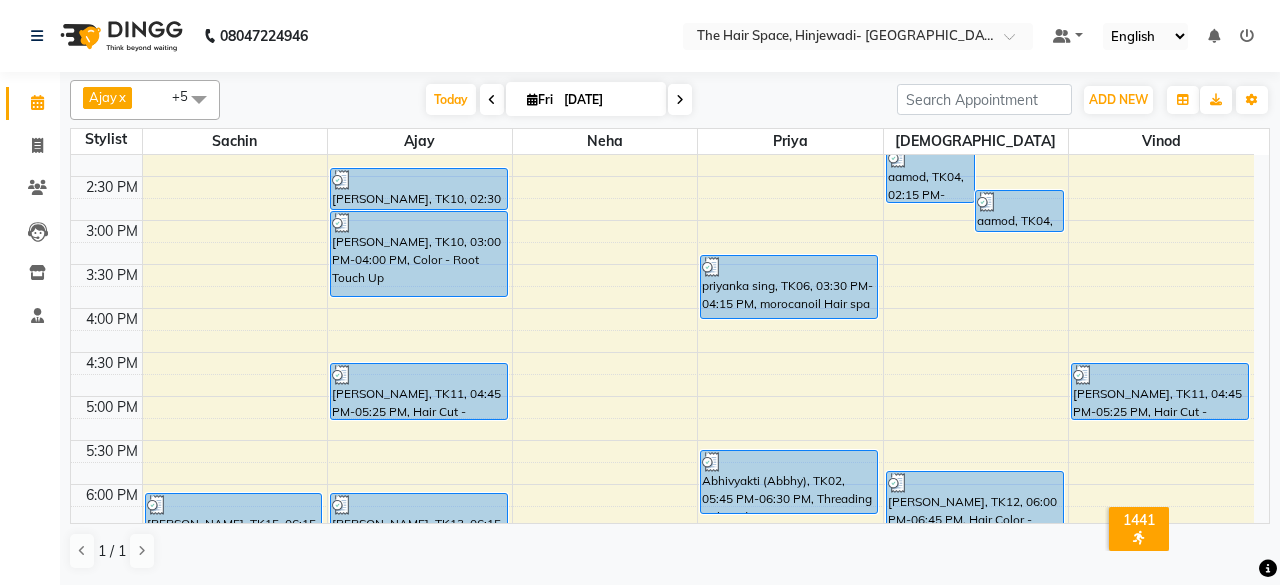 scroll, scrollTop: 800, scrollLeft: 0, axis: vertical 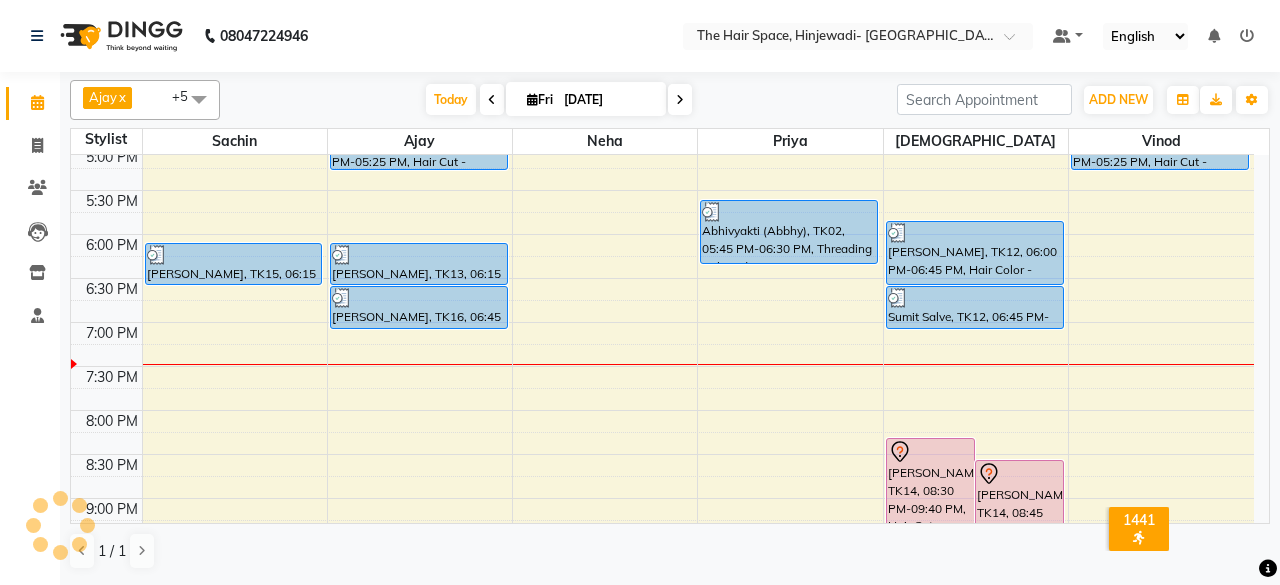 click on "8:00 AM 8:30 AM 9:00 AM 9:30 AM 10:00 AM 10:30 AM 11:00 AM 11:30 AM 12:00 PM 12:30 PM 1:00 PM 1:30 PM 2:00 PM 2:30 PM 3:00 PM 3:30 PM 4:00 PM 4:30 PM 5:00 PM 5:30 PM 6:00 PM 6:30 PM 7:00 PM 7:30 PM 8:00 PM 8:30 PM 9:00 PM 9:30 PM 10:00 PM 10:30 PM     Anushree Jhawar, TK15, 06:15 PM-06:45 PM, Threading - Threading Eyebrows     Mamta Chawke, TK01, 12:00 PM-02:00 PM, Treatment - Botox     Sudam Kardile, TK10, 02:30 PM-03:00 PM, Beard - Beard     Sudam Kardile, TK10, 03:00 PM-04:00 PM, Color - Root Touch Up     Dipak Rade, TK11, 04:45 PM-05:25 PM, Hair Cut - Male Hair Cut (Salon Stylist)     Ganesh sir, TK13, 06:15 PM-06:45 PM, Beard - Beard     Sudha Singh, TK16, 06:45 PM-07:15 PM, Shampoo - Shampoo Blast Dry     Dr Chandrakala Nandedkar, TK05, 01:30 PM-02:15 PM, Hair Spa & Rituals - Premium     Akhil Wankhede, TK08, 10:15 AM-11:15 AM, Facials - Facials Regular Facial     priyanka sing, TK06, 03:30 PM-04:15 PM, morocanoil Hair spa         aamod, TK04, 02:15 PM-02:55 PM, Hair Cut - Male Hair Cut (Senior Stylist)" at bounding box center [662, 14] 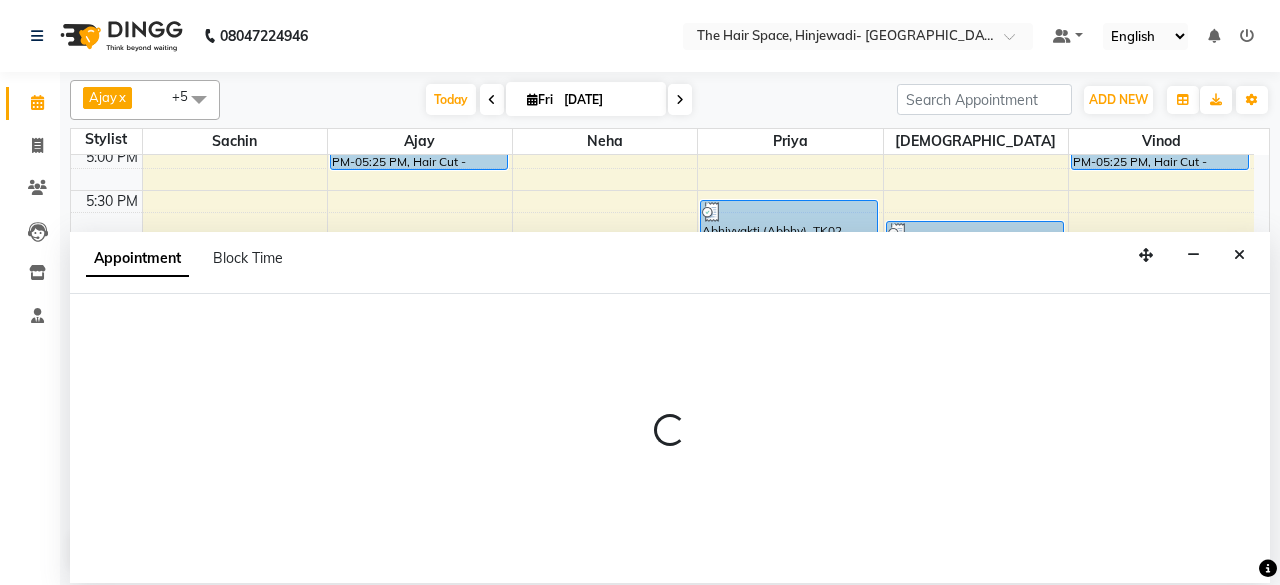 select on "84667" 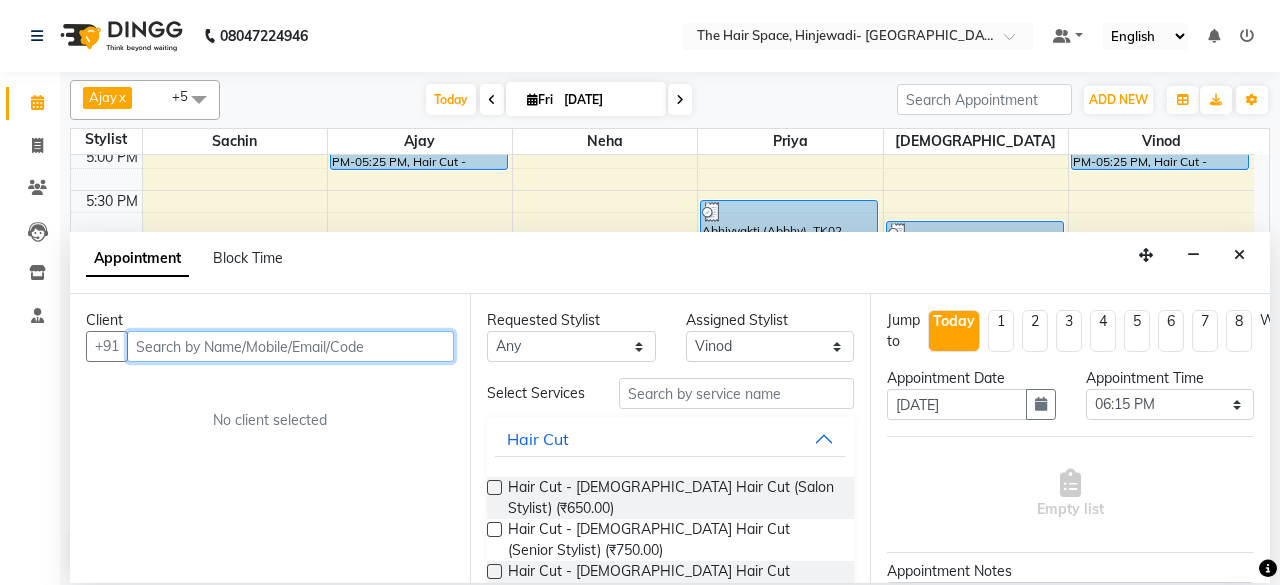 click at bounding box center [290, 346] 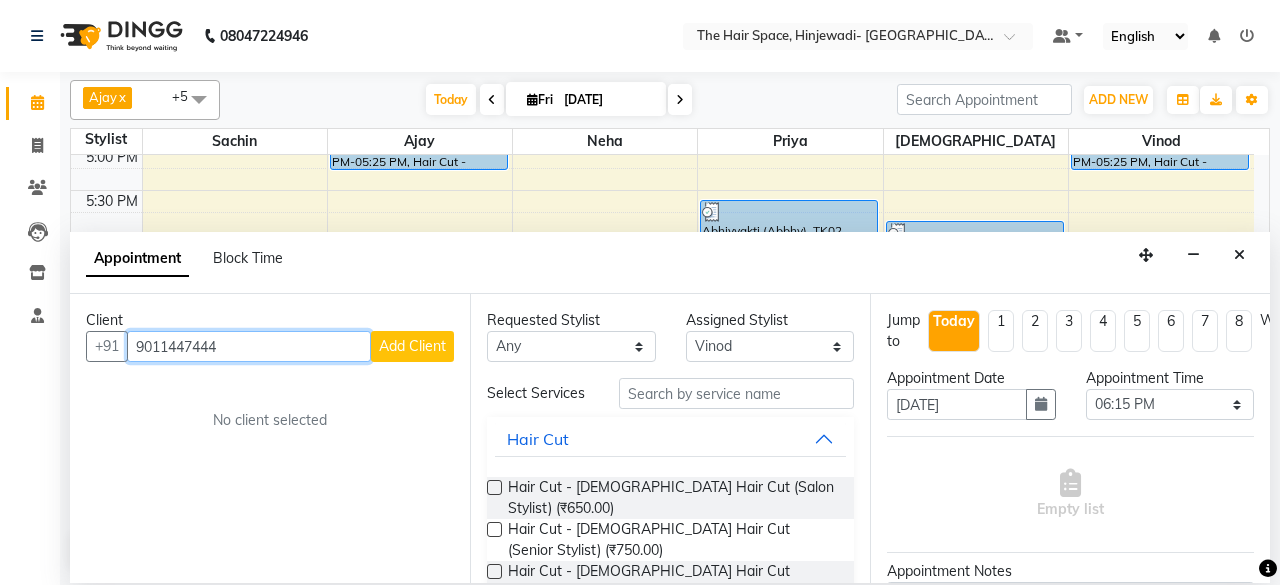 type on "9011447444" 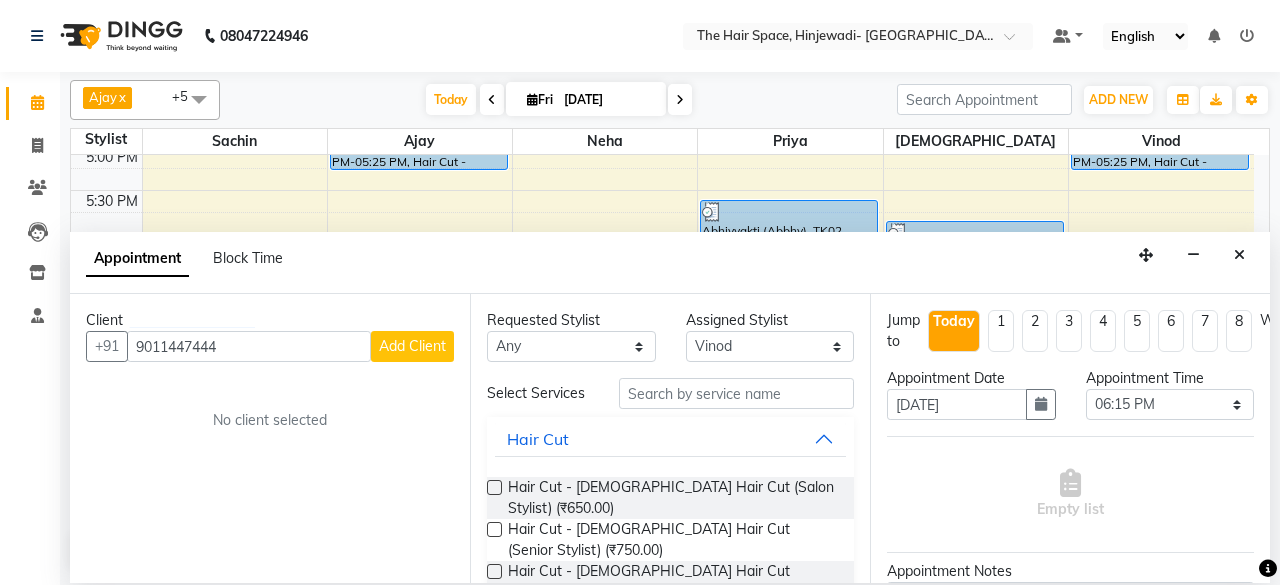 click on "Add Client" at bounding box center [412, 346] 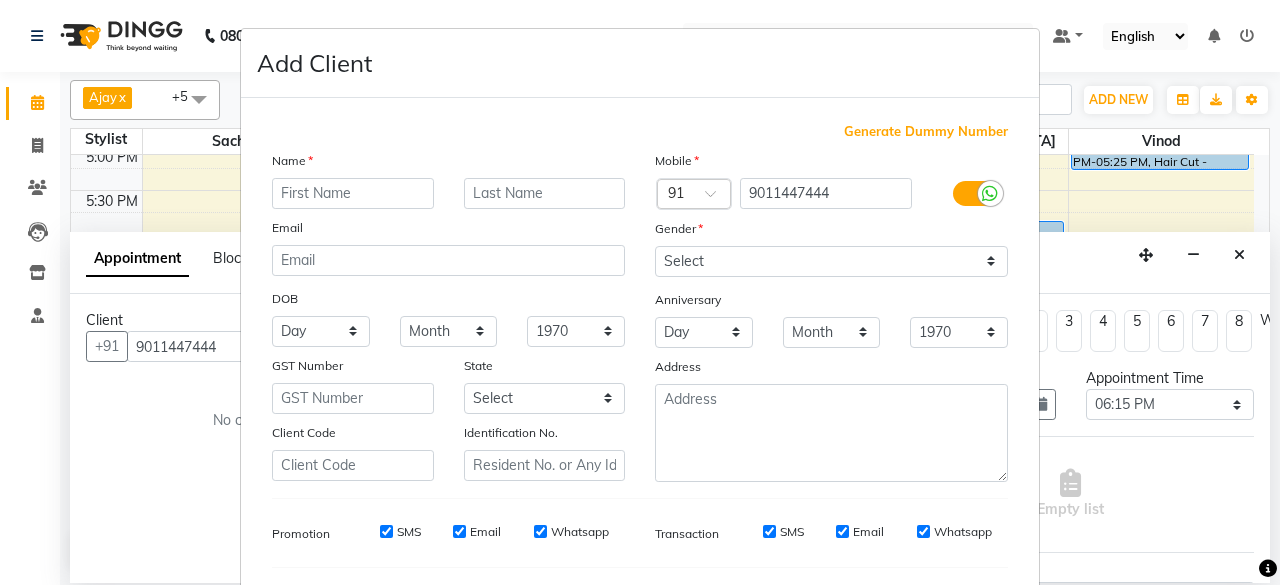 click at bounding box center (353, 193) 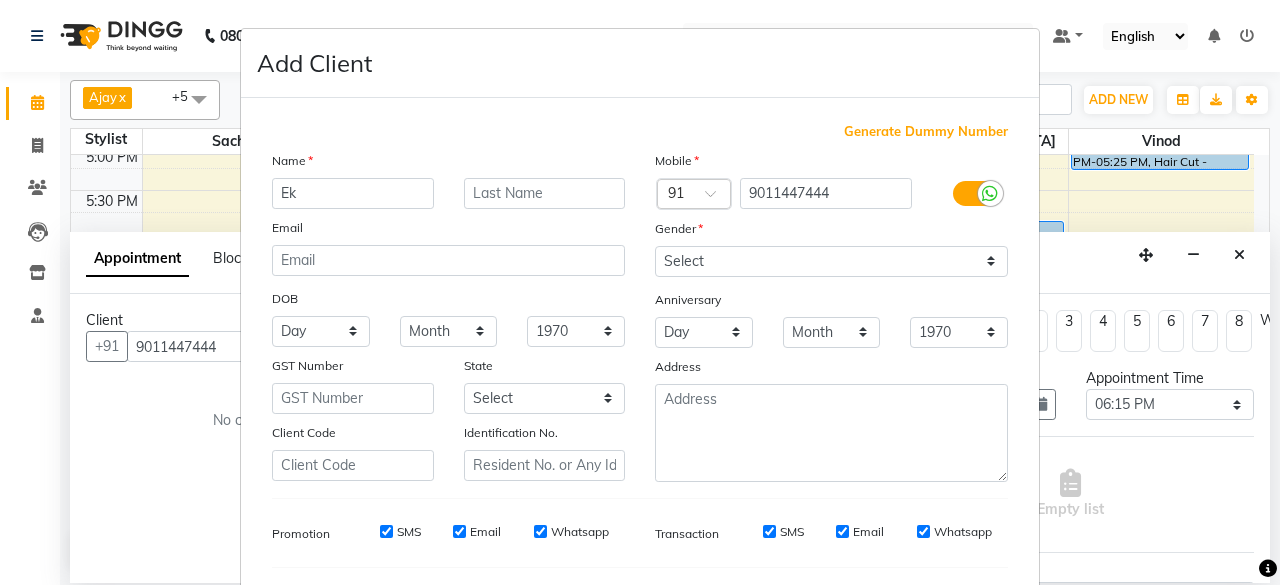 type on "E" 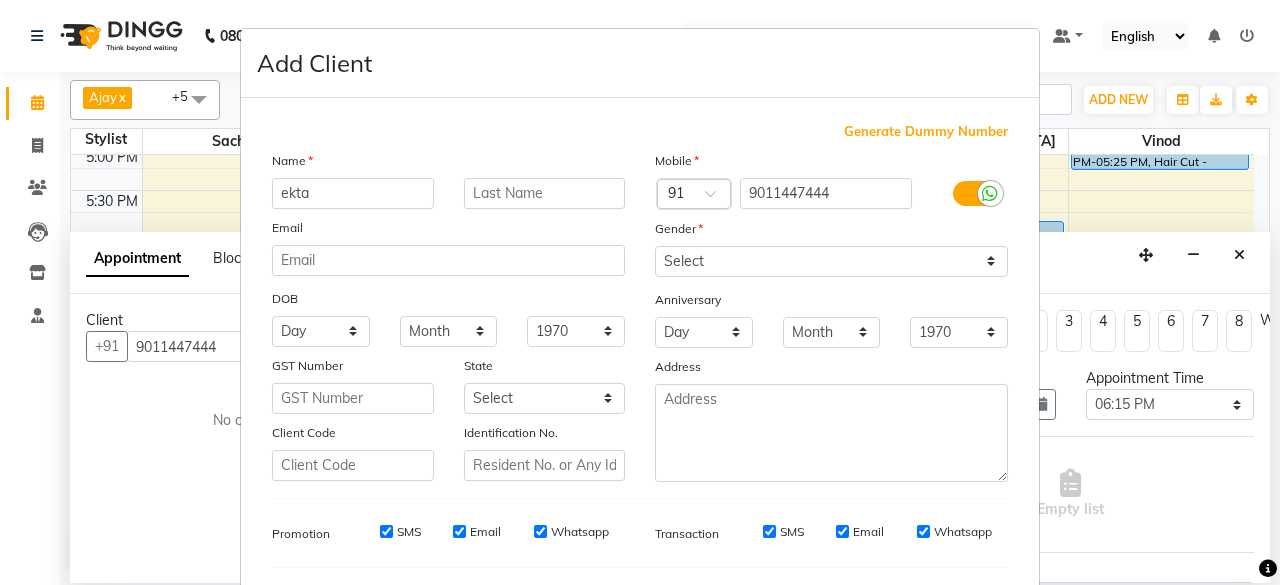 type on "ekta" 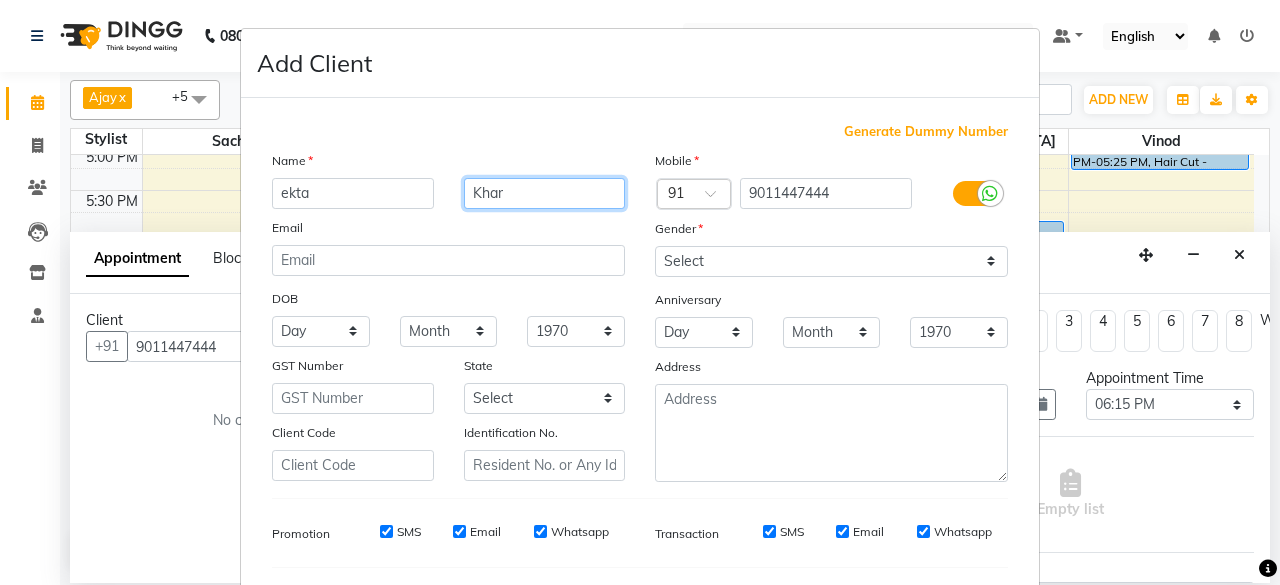 type on "Khar" 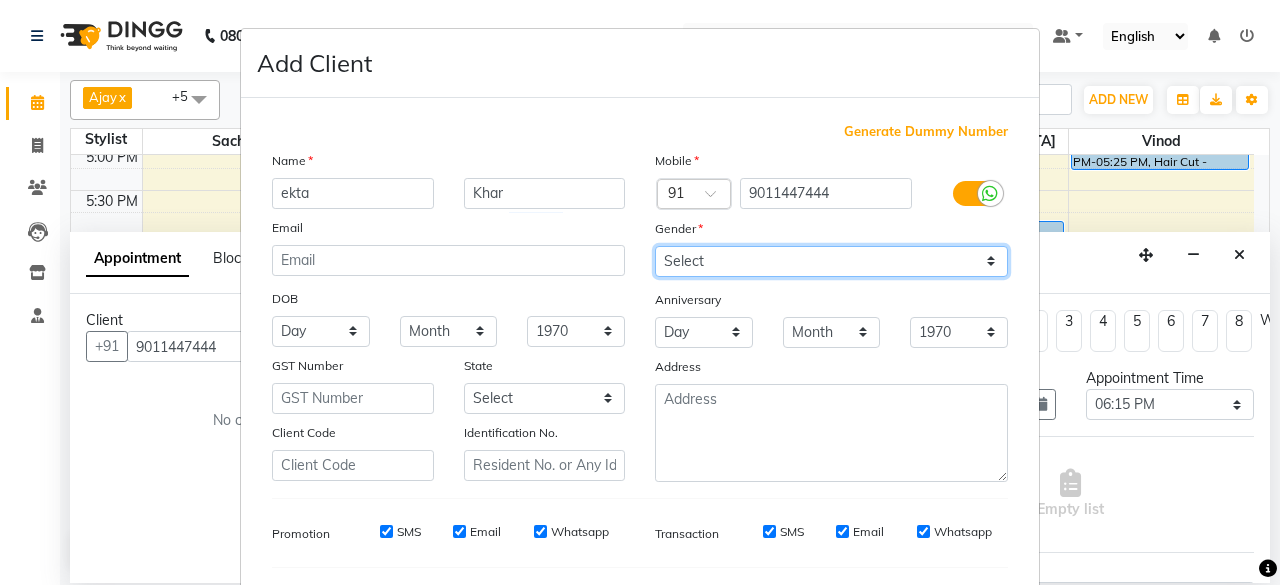 click on "Select Male Female Other Prefer Not To Say" at bounding box center (831, 261) 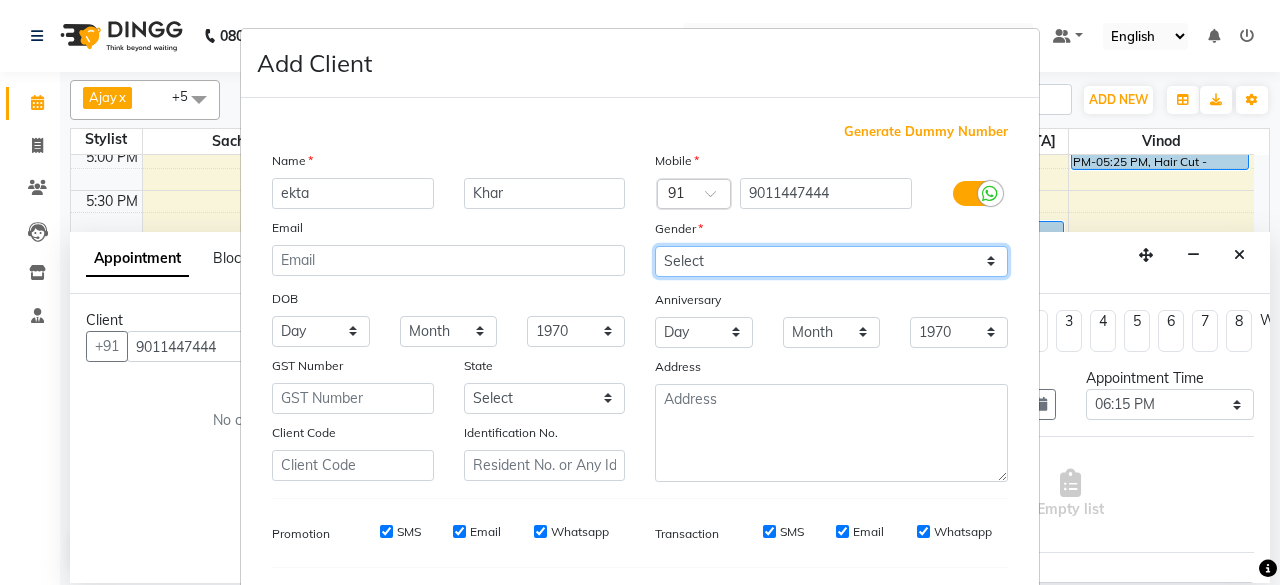 select on "female" 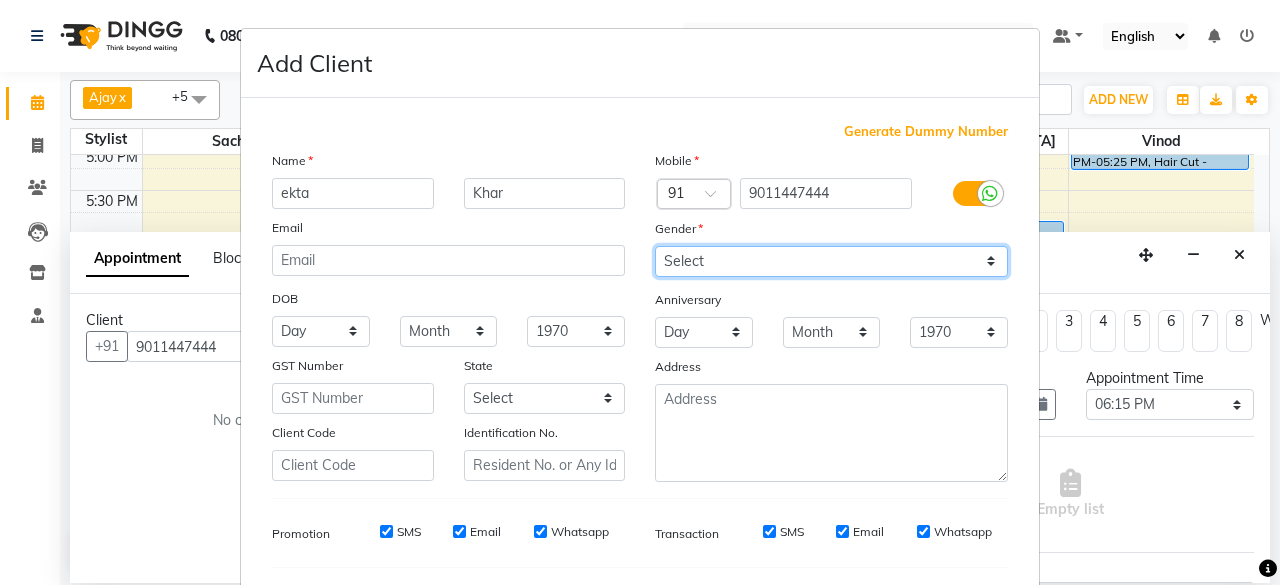 click on "Select Male Female Other Prefer Not To Say" at bounding box center [831, 261] 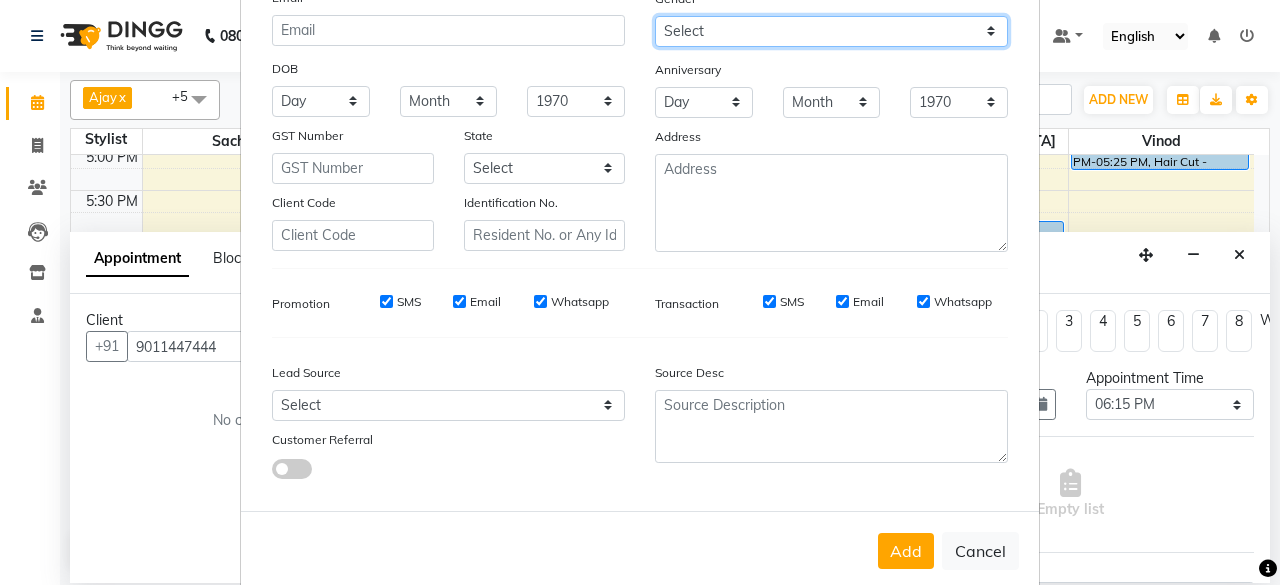 scroll, scrollTop: 260, scrollLeft: 0, axis: vertical 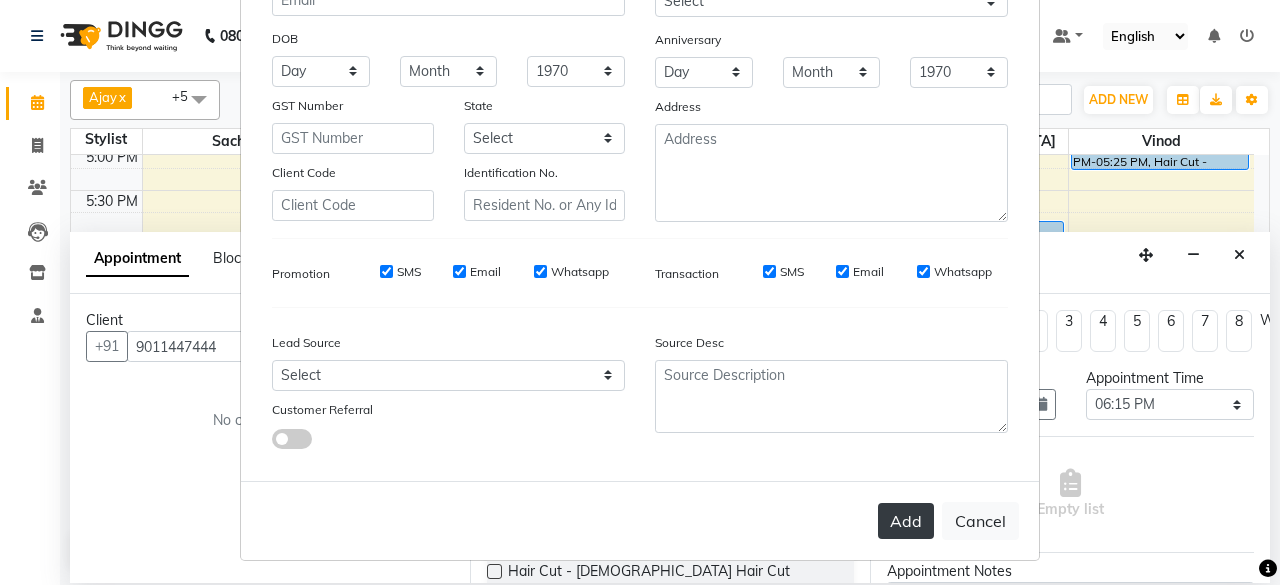 click on "Add" at bounding box center [906, 521] 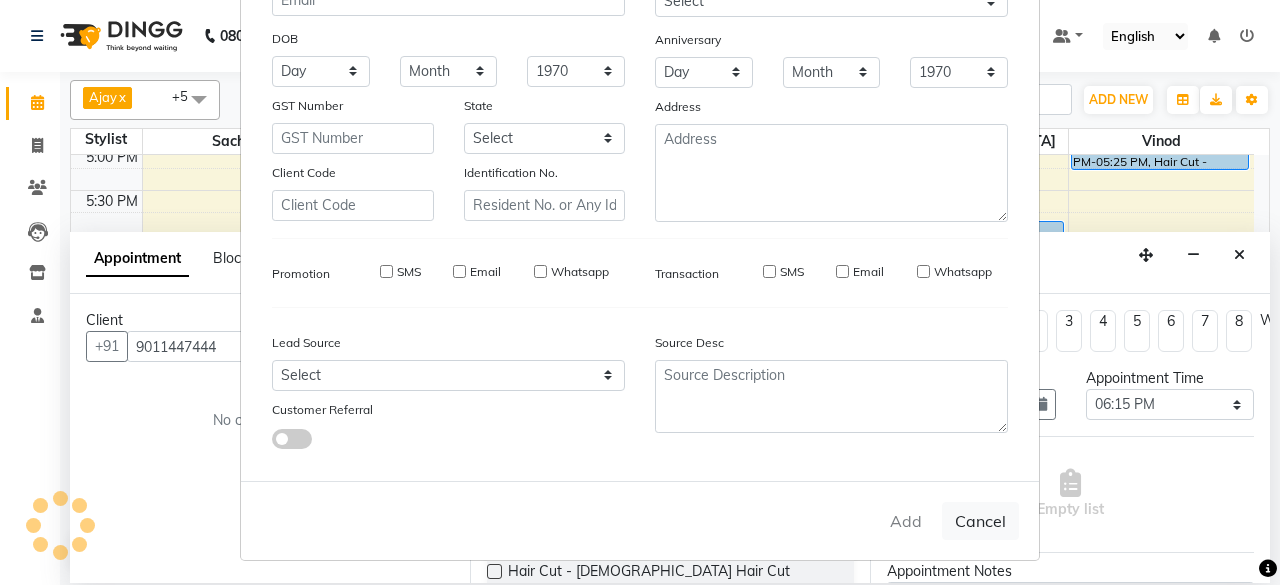 type 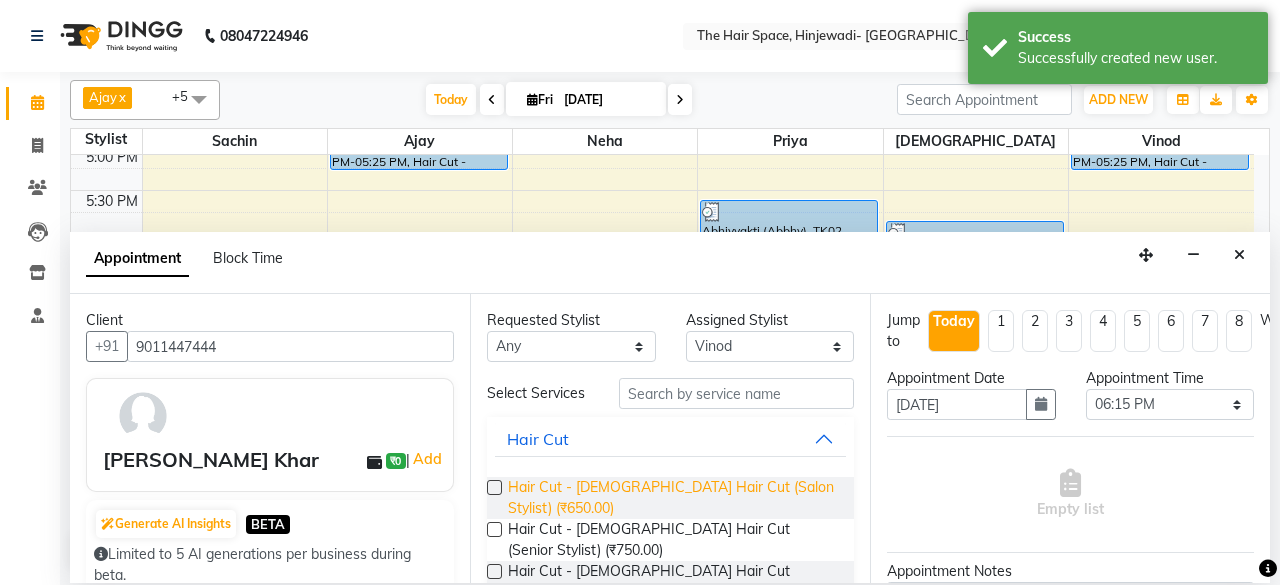 click on "Hair Cut - Female Hair Cut (Salon Stylist) (₹650.00) Hair Cut - Female Hair Cut (Senior Stylist) (₹750.00) Hair Cut - Female Hair Cut (Creative Stylist) (₹850.00) Hair Cut - Female Kids (Below 10 Years) (₹450.00) Hair Cut - Male Hair Cut (Salon Stylist) (₹350.00) Hair Cut - Male Hair Cut (Senior Stylist) (₹450.00) Hair Cut - Male Hair Cut (Creative Stylist) (₹550.00) Hair Cut - Male Kids (Below 10 Years) (₹250.00) Gel extension  (₹2,000.00)" at bounding box center [670, 657] 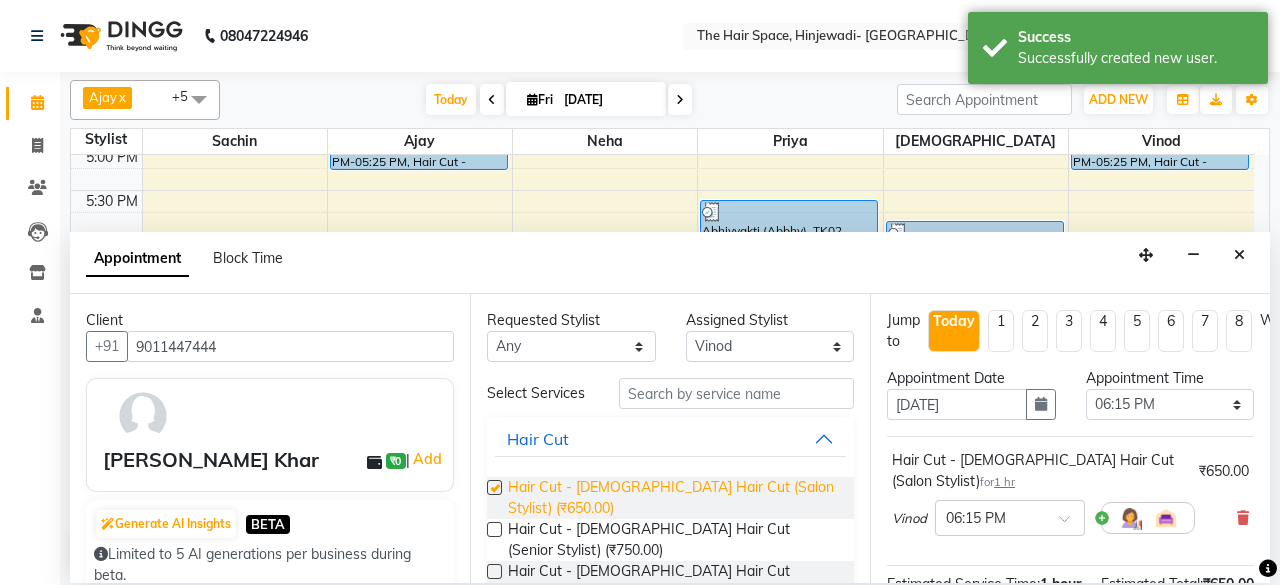 checkbox on "false" 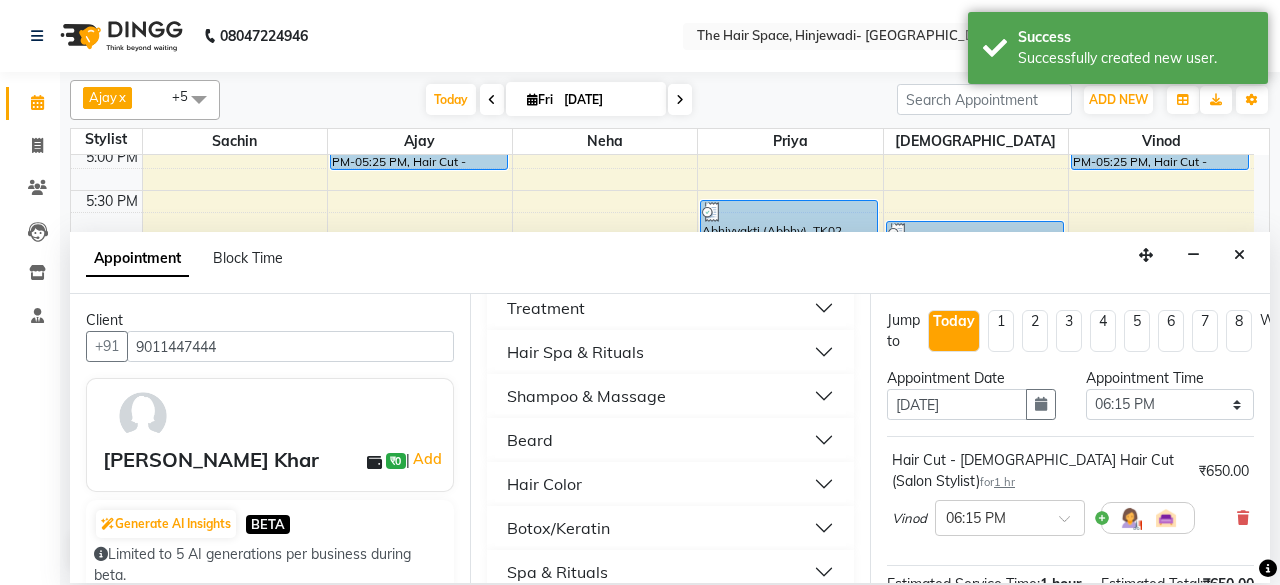 scroll, scrollTop: 800, scrollLeft: 0, axis: vertical 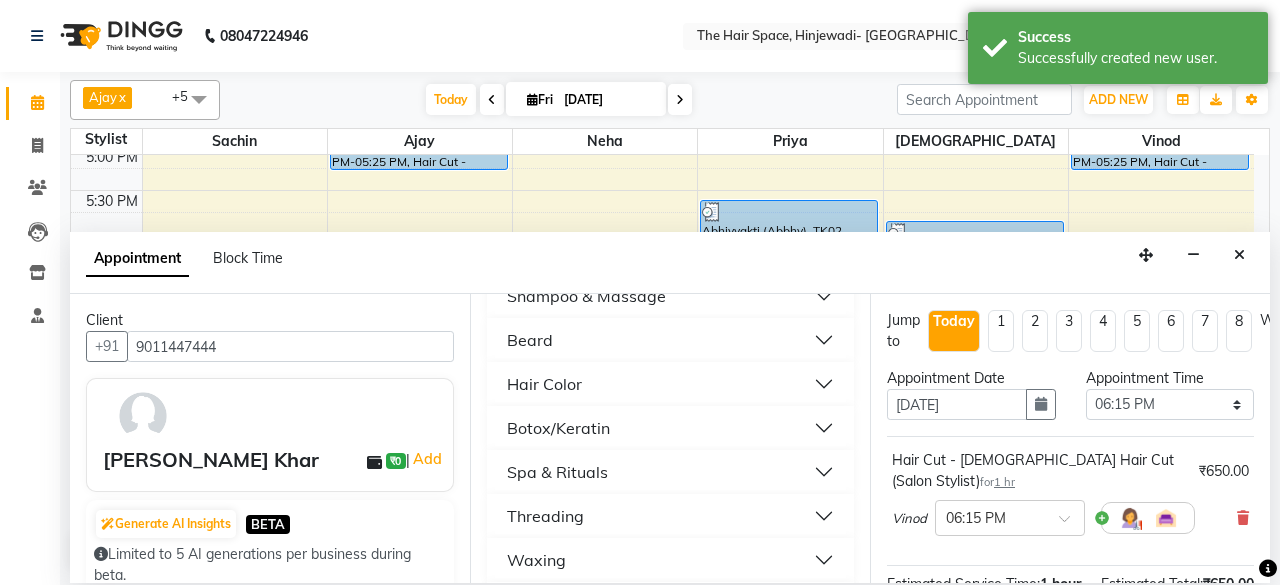 click on "Threading" at bounding box center [670, 516] 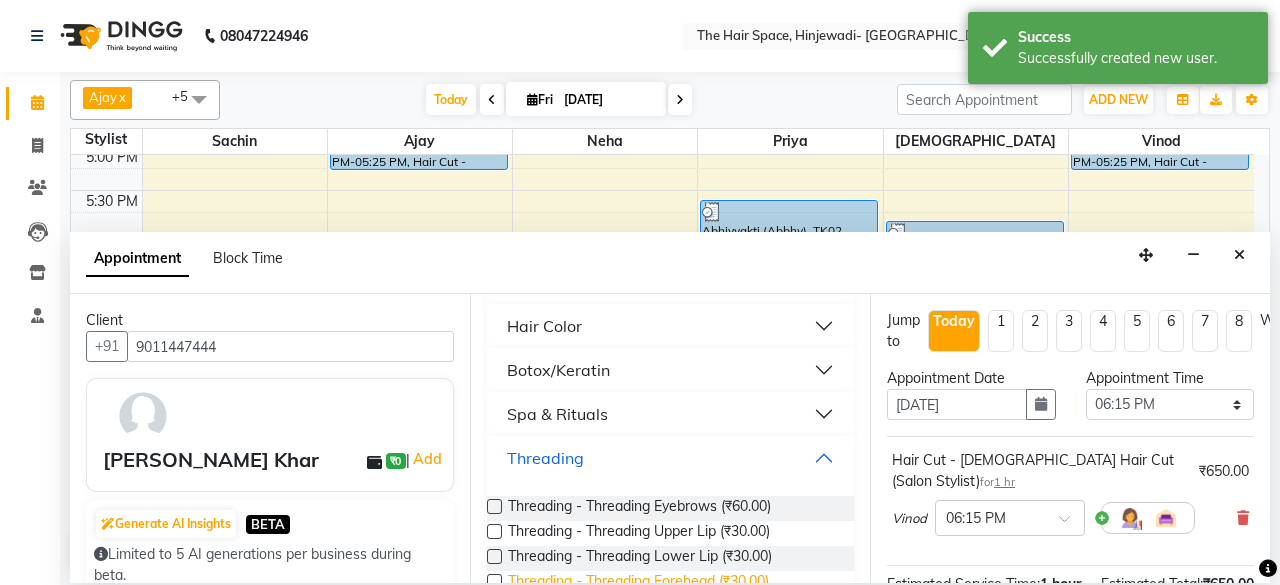 scroll, scrollTop: 900, scrollLeft: 0, axis: vertical 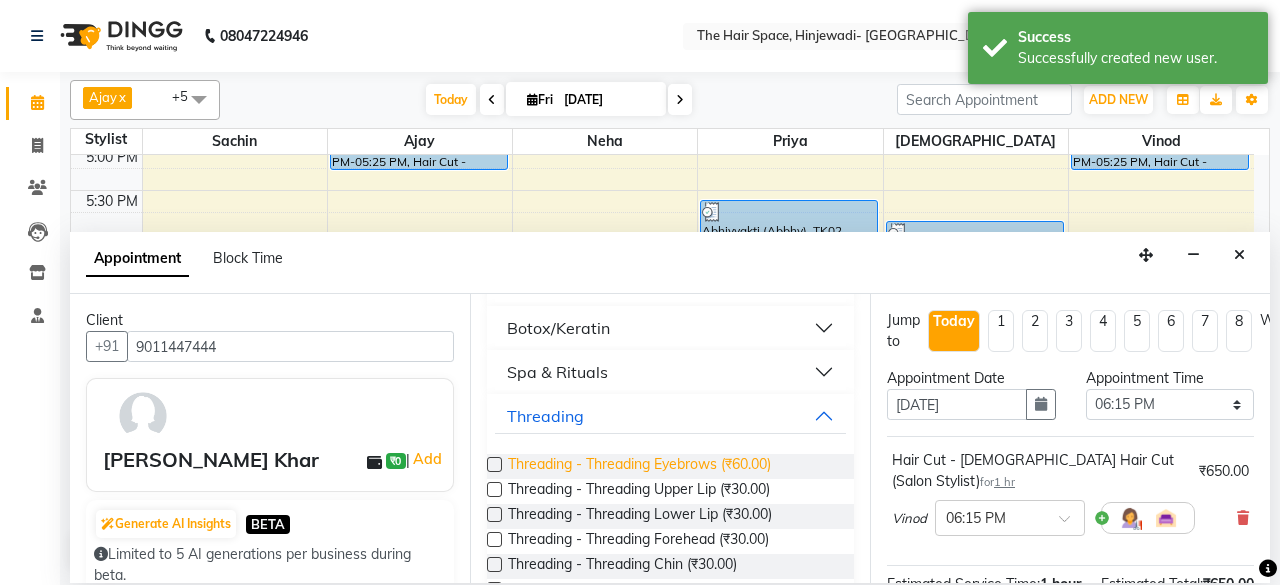 click on "Threading - Threading Eyebrows (₹60.00)" at bounding box center [639, 466] 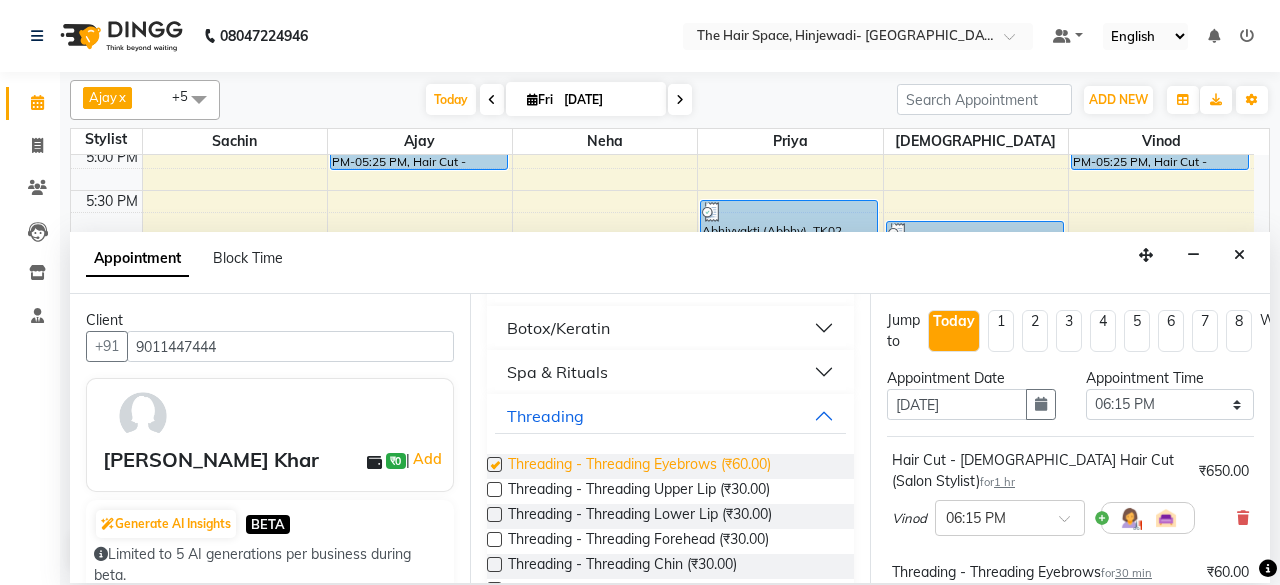 checkbox on "false" 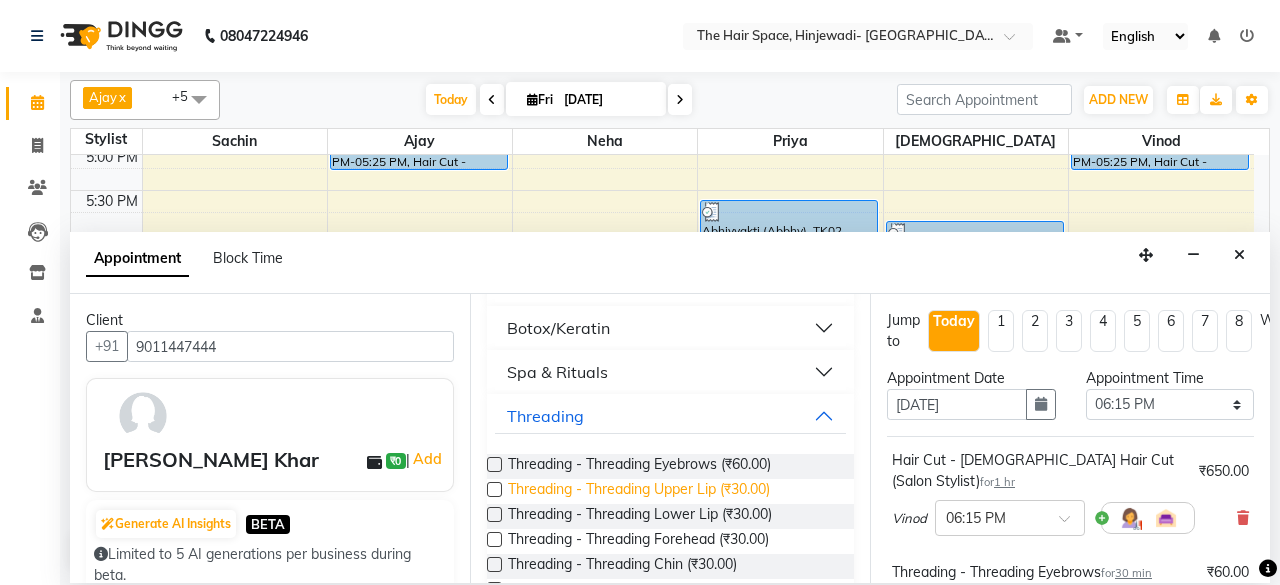 click on "Threading - Threading Upper Lip (₹30.00)" at bounding box center [639, 491] 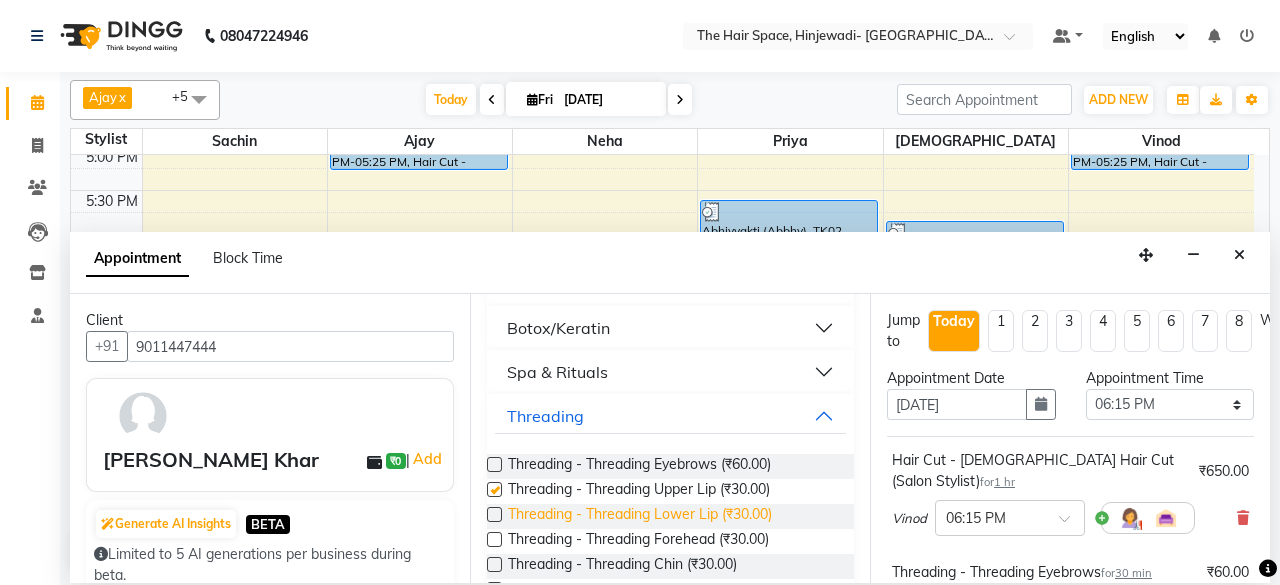 checkbox on "false" 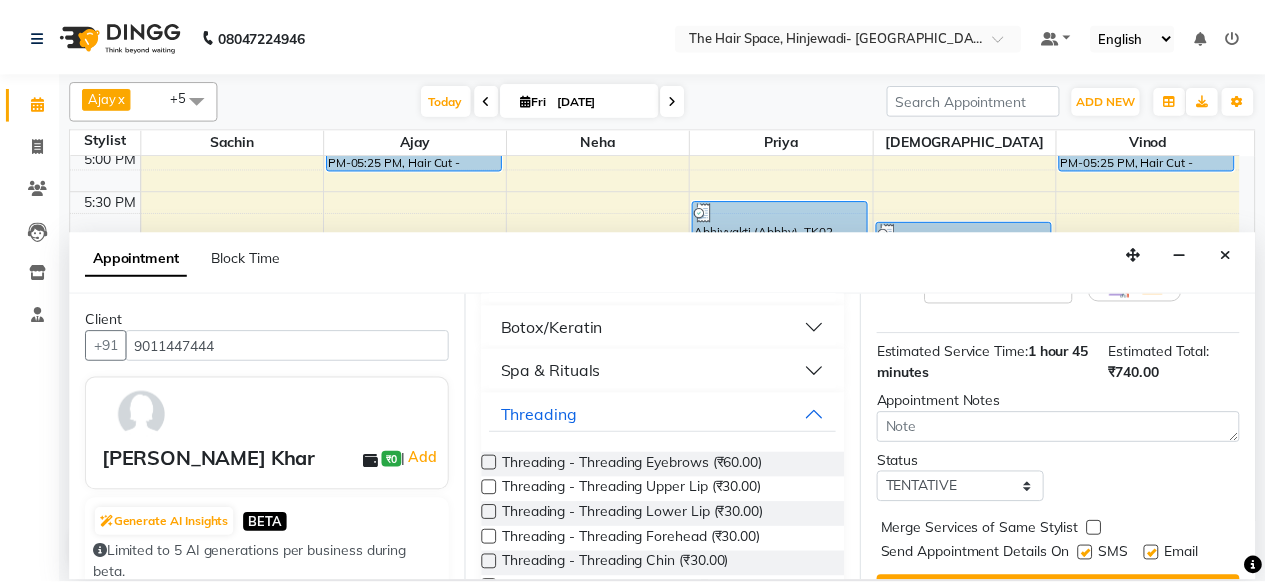 scroll, scrollTop: 475, scrollLeft: 0, axis: vertical 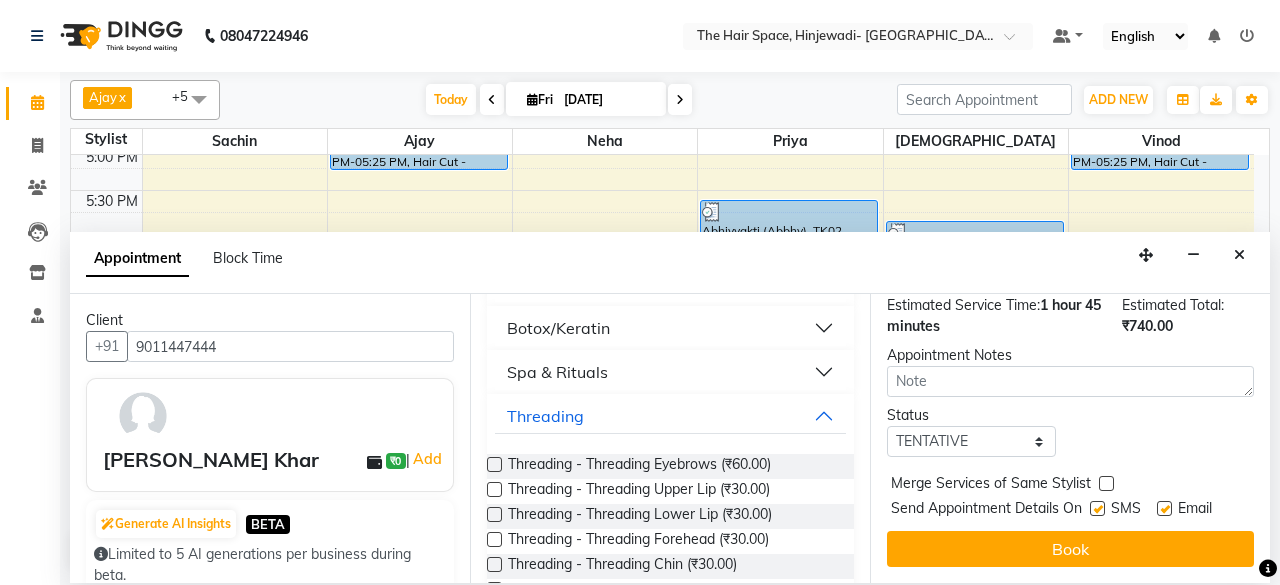 click at bounding box center [1097, 508] 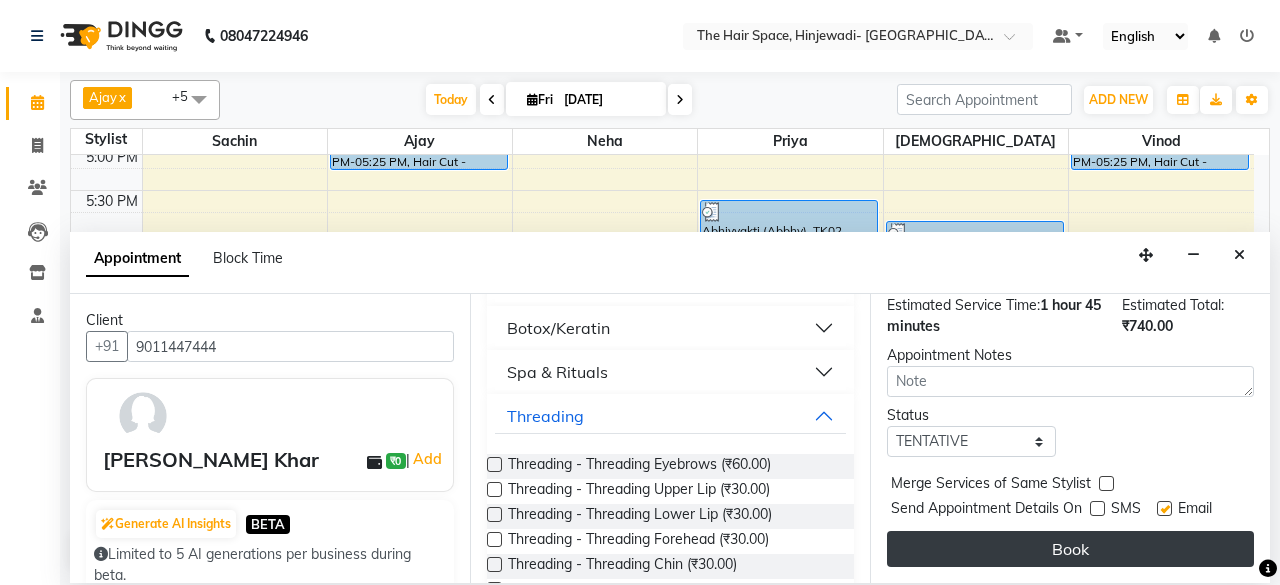 click on "Book" at bounding box center [1070, 549] 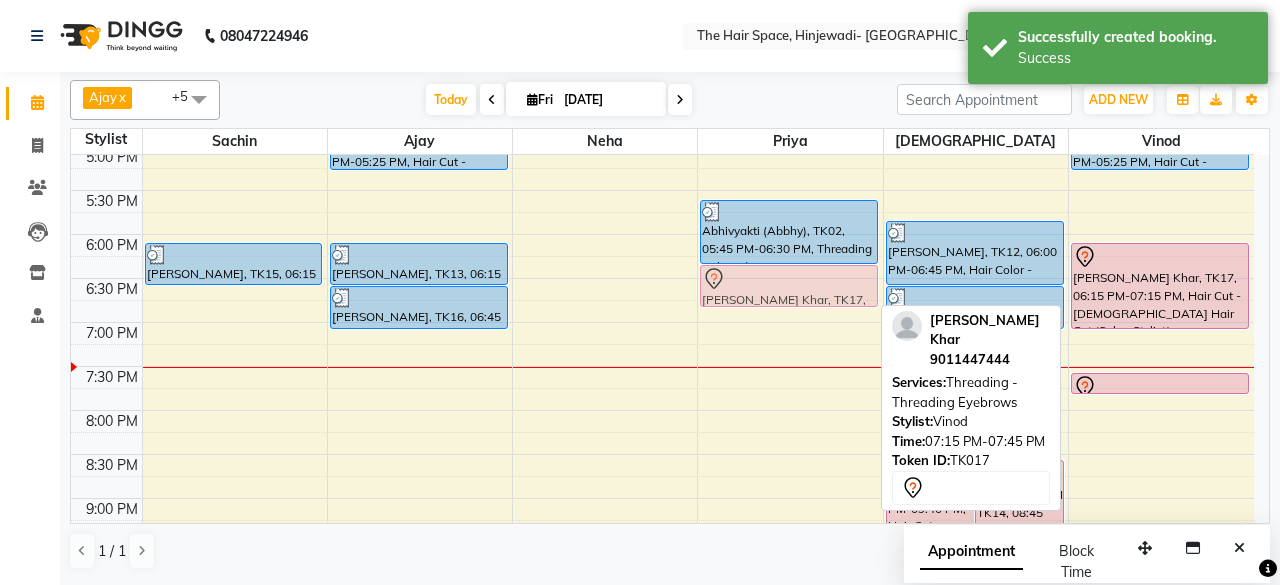 drag, startPoint x: 1158, startPoint y: 353, endPoint x: 821, endPoint y: 299, distance: 341.29898 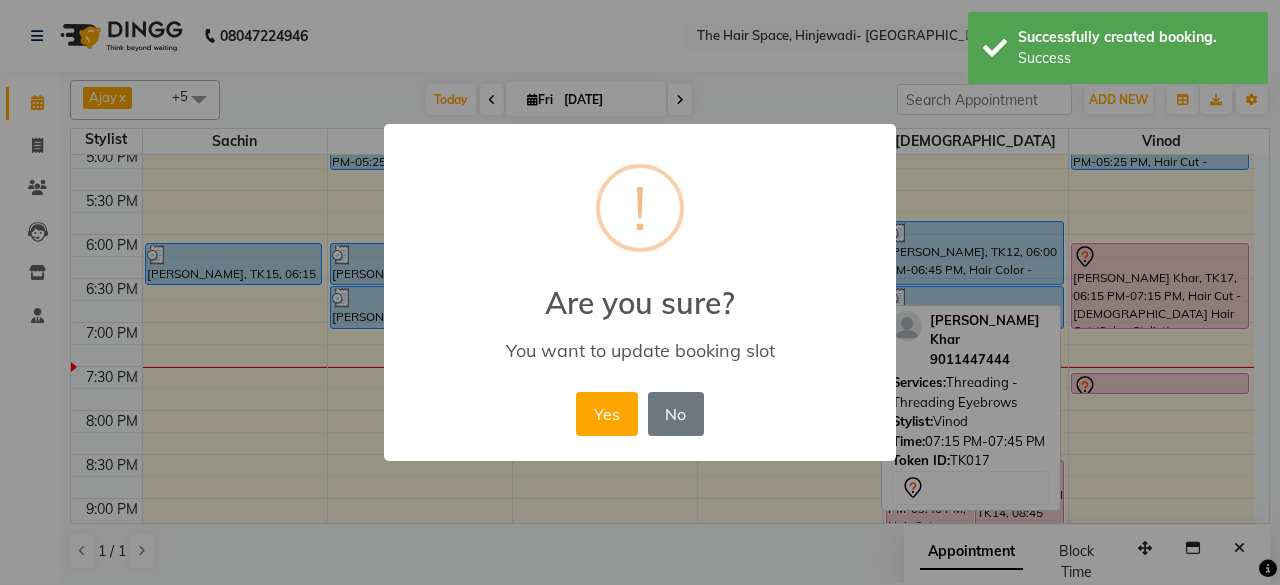 drag, startPoint x: 588, startPoint y: 411, endPoint x: 630, endPoint y: 414, distance: 42.107006 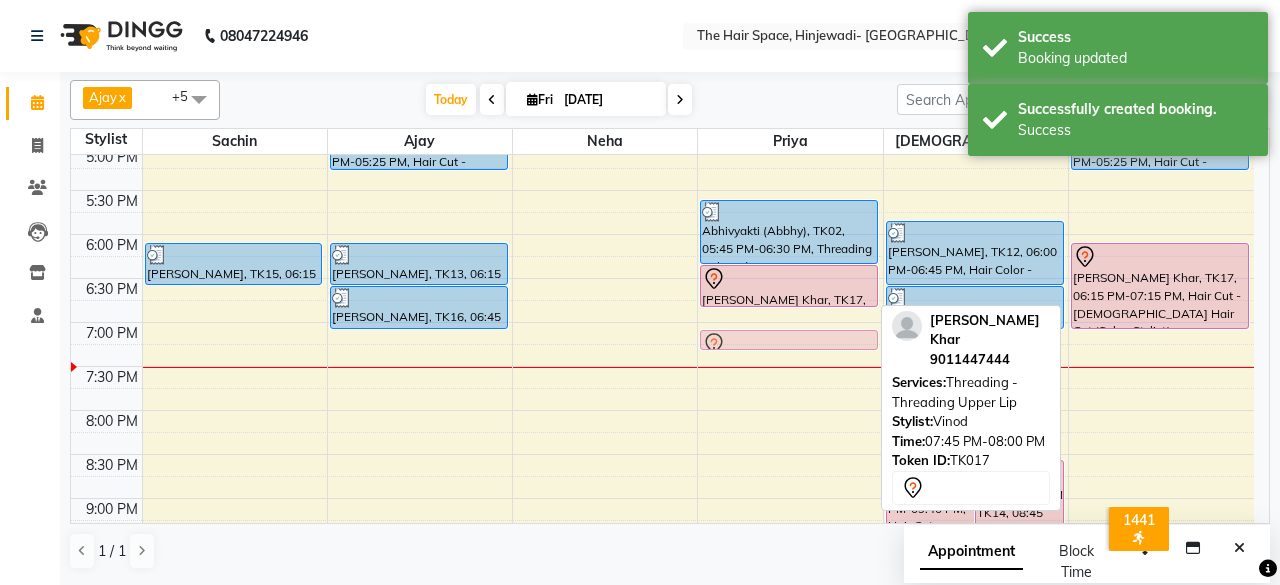 drag, startPoint x: 1147, startPoint y: 377, endPoint x: 810, endPoint y: 333, distance: 339.86026 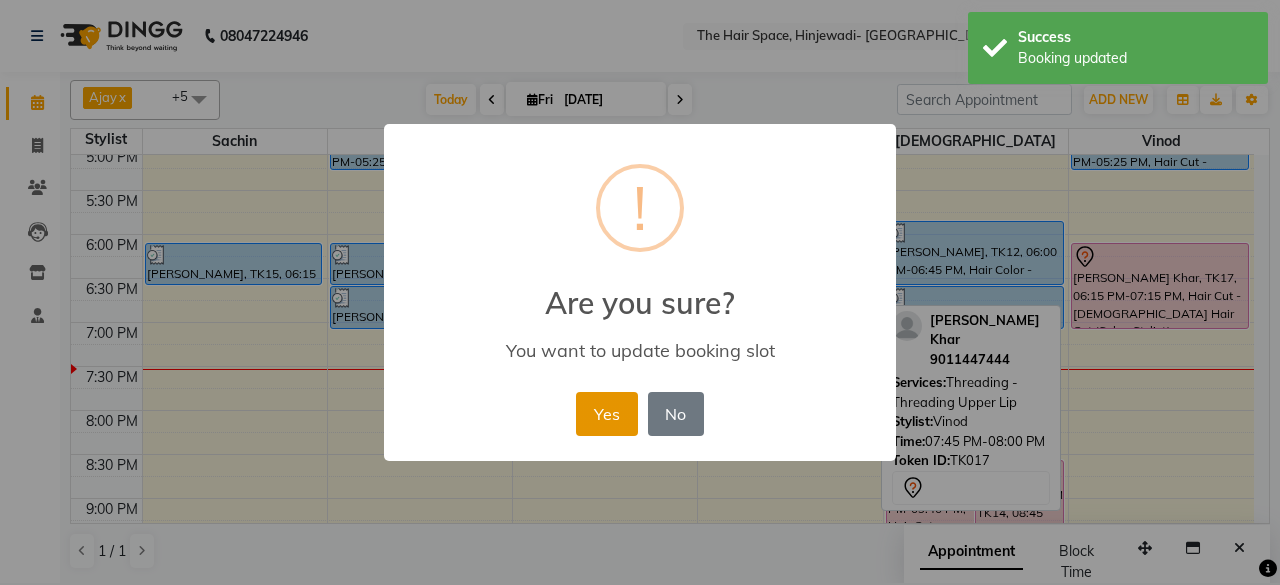 click on "Yes" at bounding box center (606, 414) 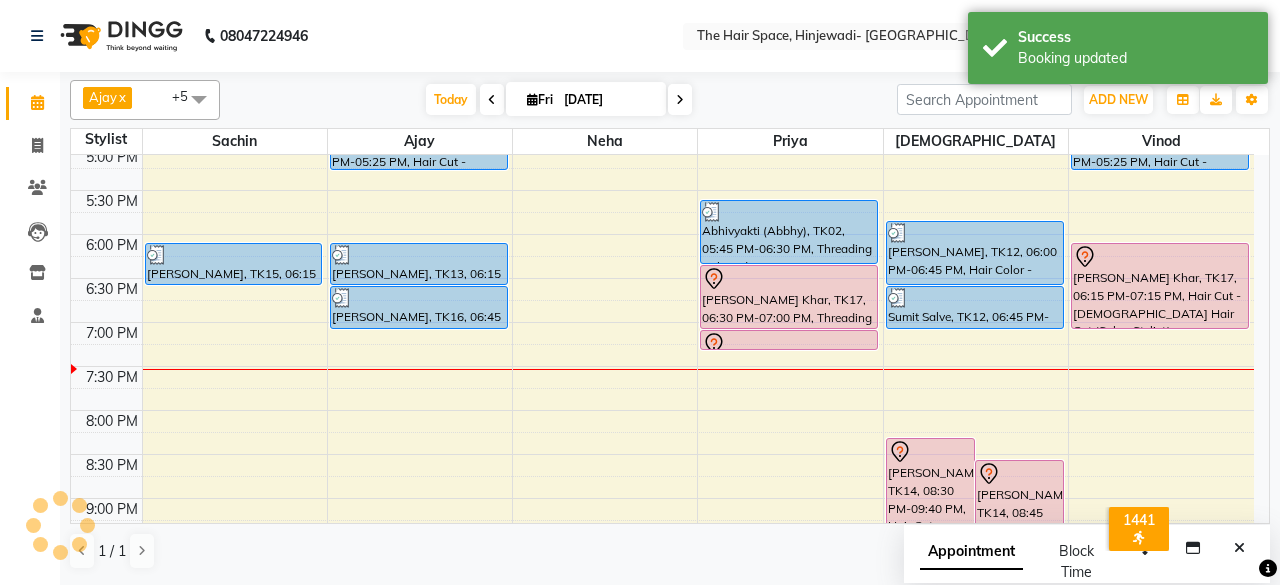 drag, startPoint x: 759, startPoint y: 304, endPoint x: 761, endPoint y: 315, distance: 11.18034 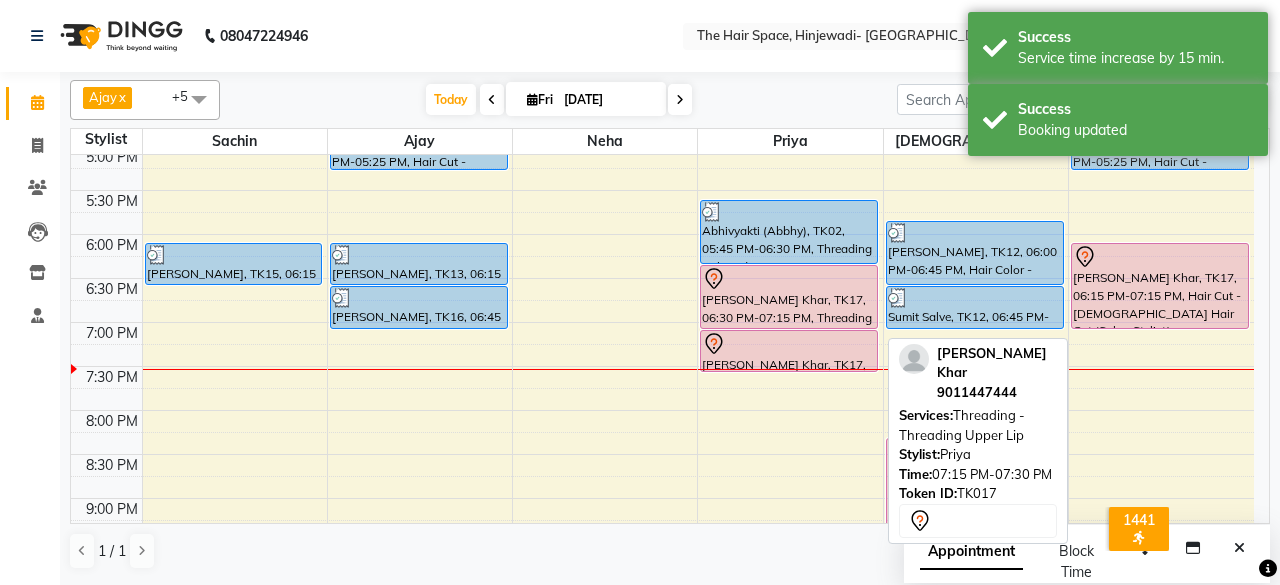 click on "Akhil Wankhede, TK08, 10:15 AM-11:15 AM, Facials - Facials Regular Facial     priyanka sing, TK06, 03:30 PM-04:15 PM, morocanoil Hair spa     Abhivyakti (Abbhy), TK02, 05:45 PM-06:30 PM, Threading - Threading Eyebrows,Threading - Threading Upper Lip (₹30)             ekta Khar, TK17, 06:30 PM-07:15 PM, Threading - Threading Eyebrows             ekta Khar, TK17, 07:15 PM-07:30 PM, Threading - Threading Upper Lip             ekta Khar, TK17, 07:15 PM-07:30 PM, Threading - Threading Upper Lip" at bounding box center (790, 14) 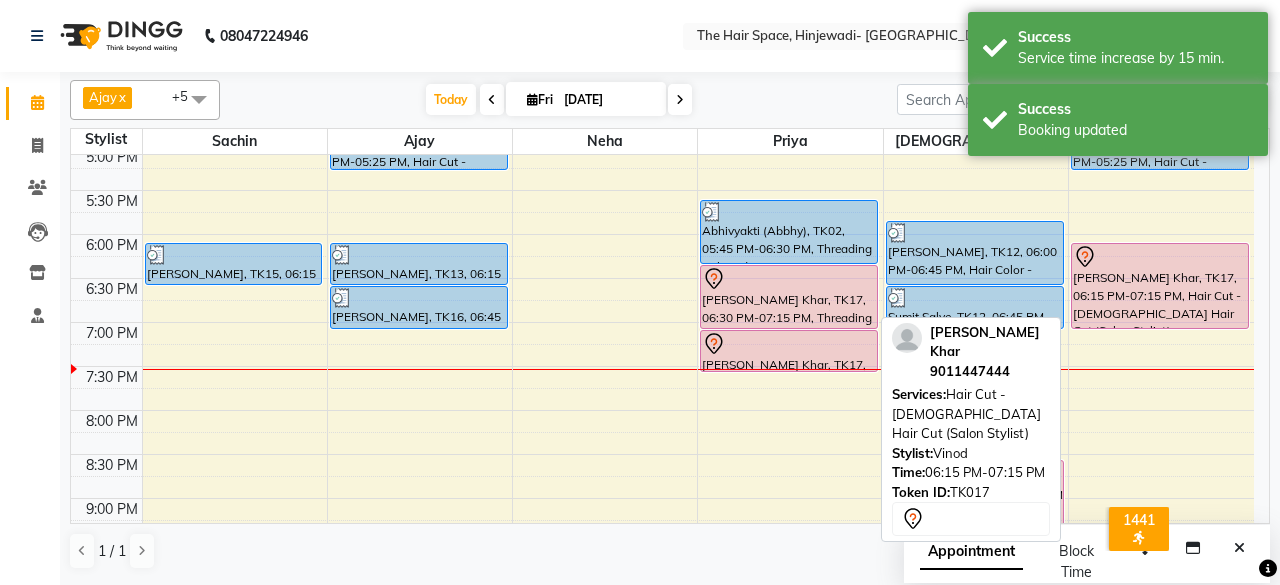 click on "ekta Khar, TK17, 06:15 PM-07:15 PM, Hair Cut - Female Hair Cut (Salon Stylist)" at bounding box center [1160, 286] 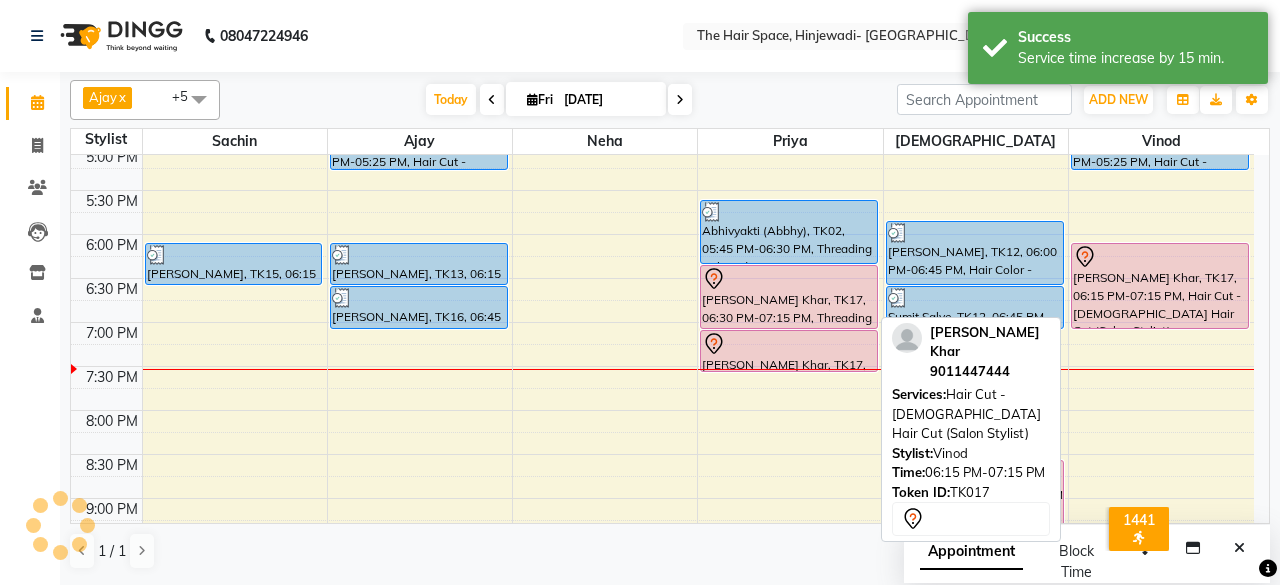 click at bounding box center (1160, 257) 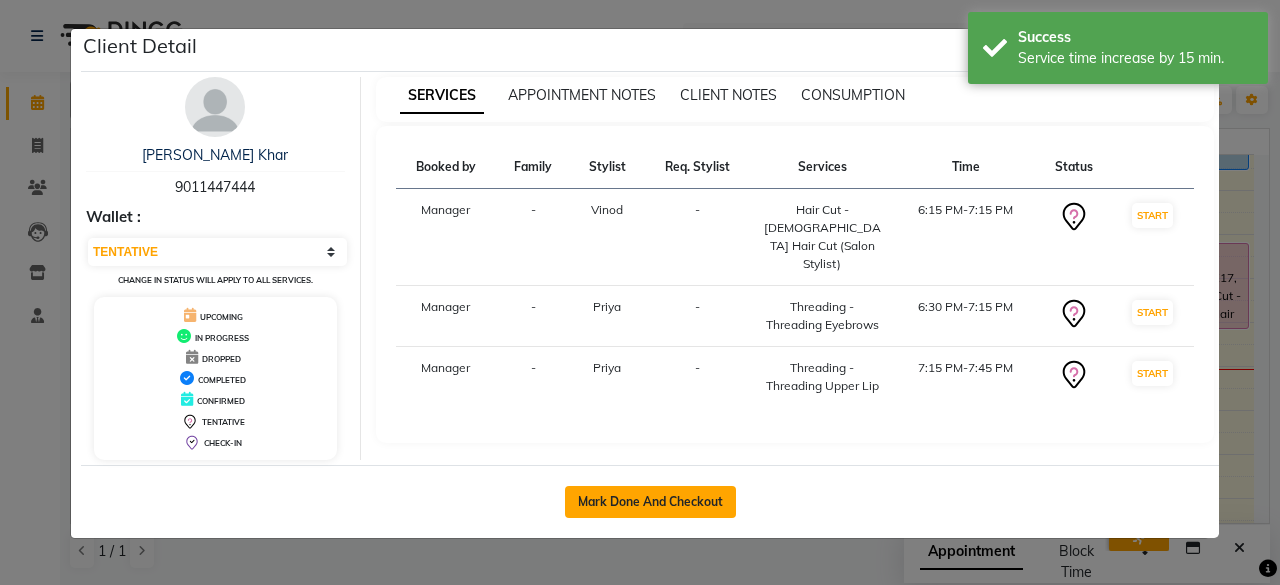 click on "Mark Done And Checkout" 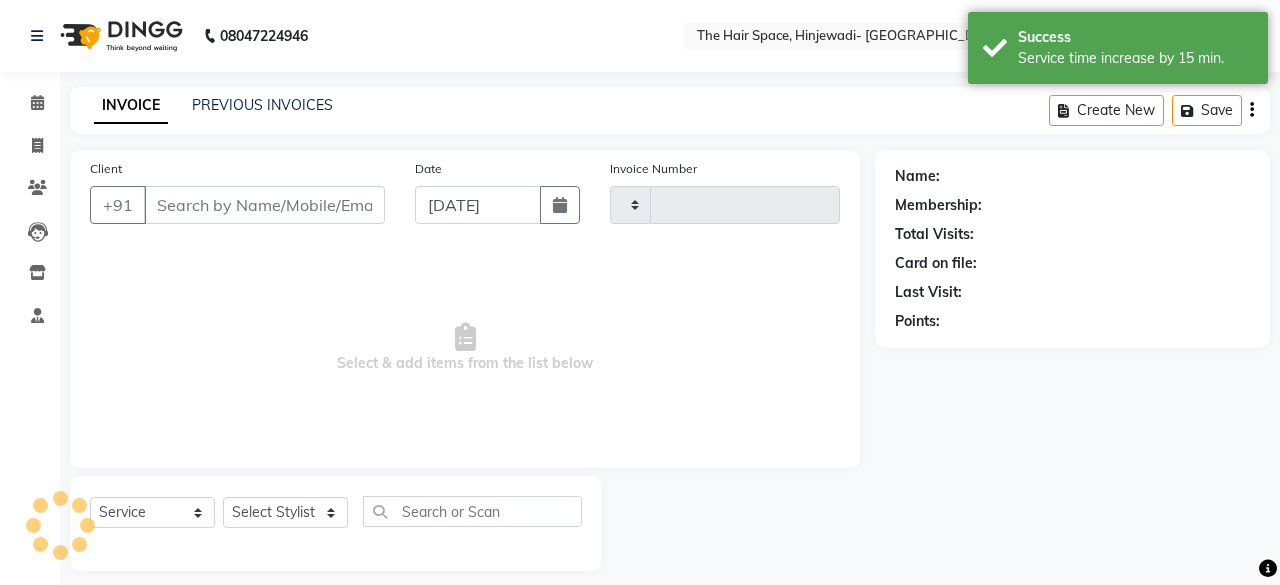 type on "1366" 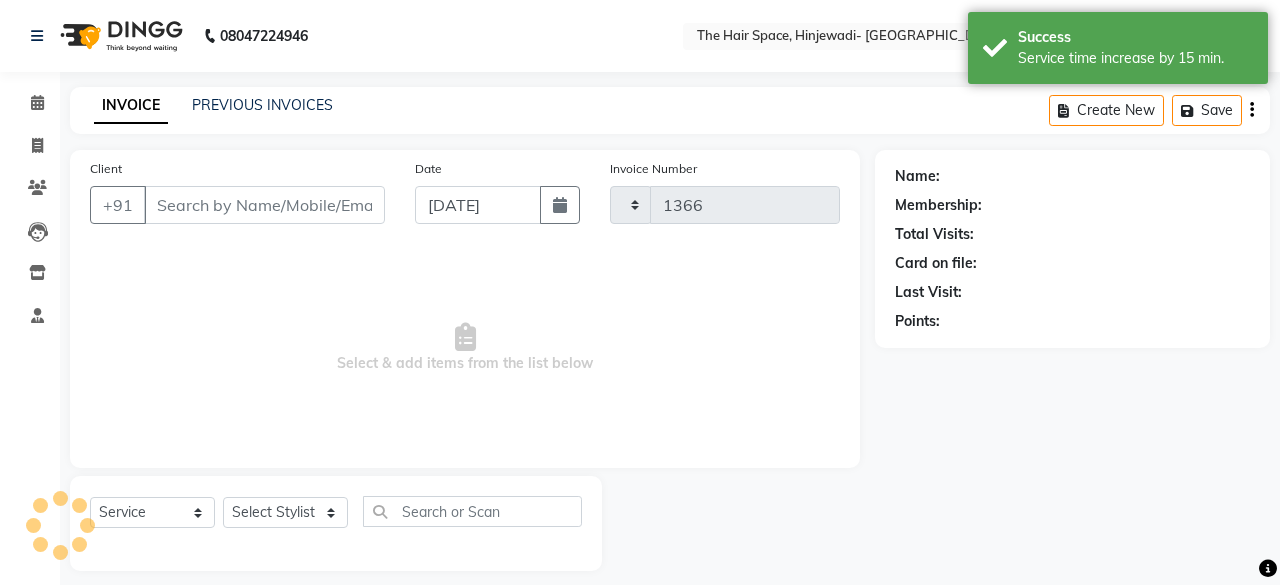select on "6697" 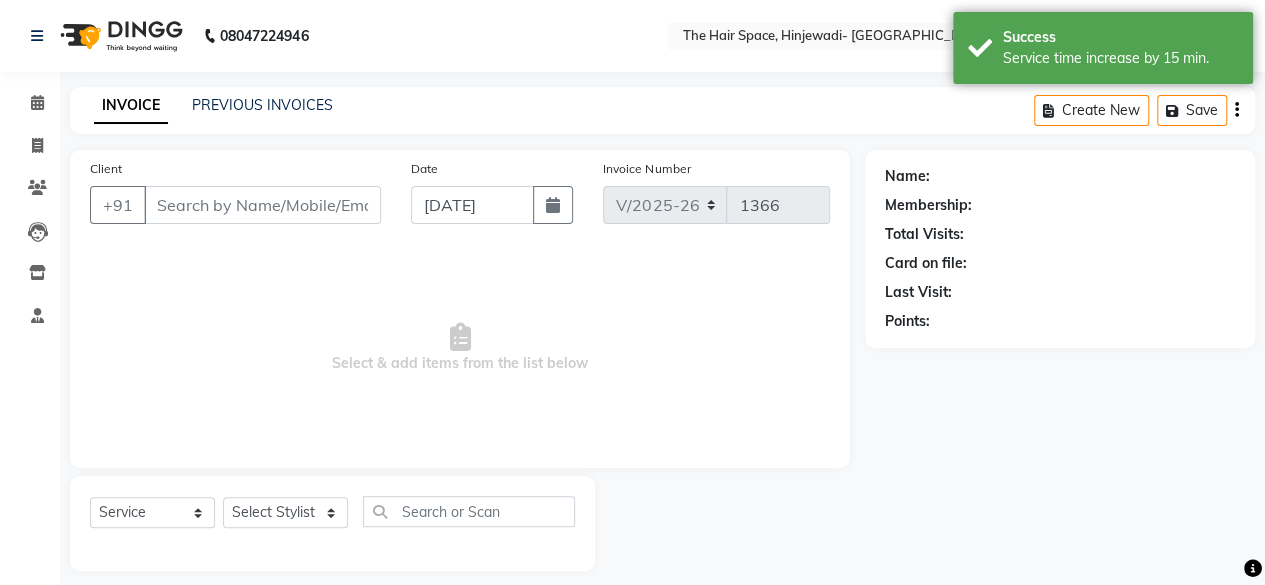 type on "9011447444" 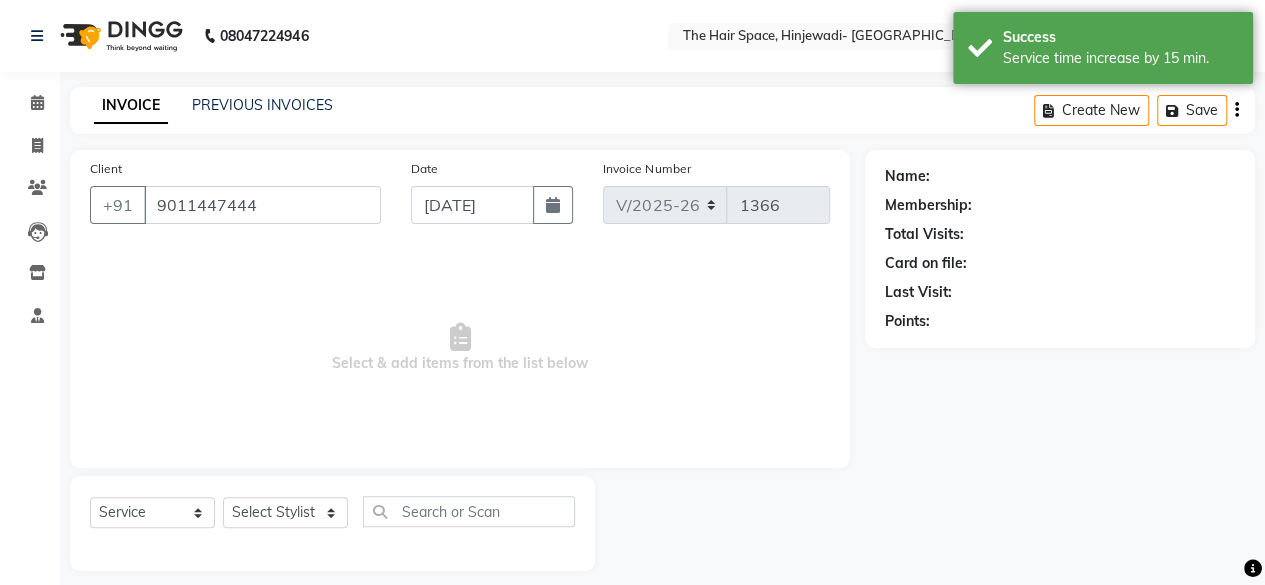 select on "84667" 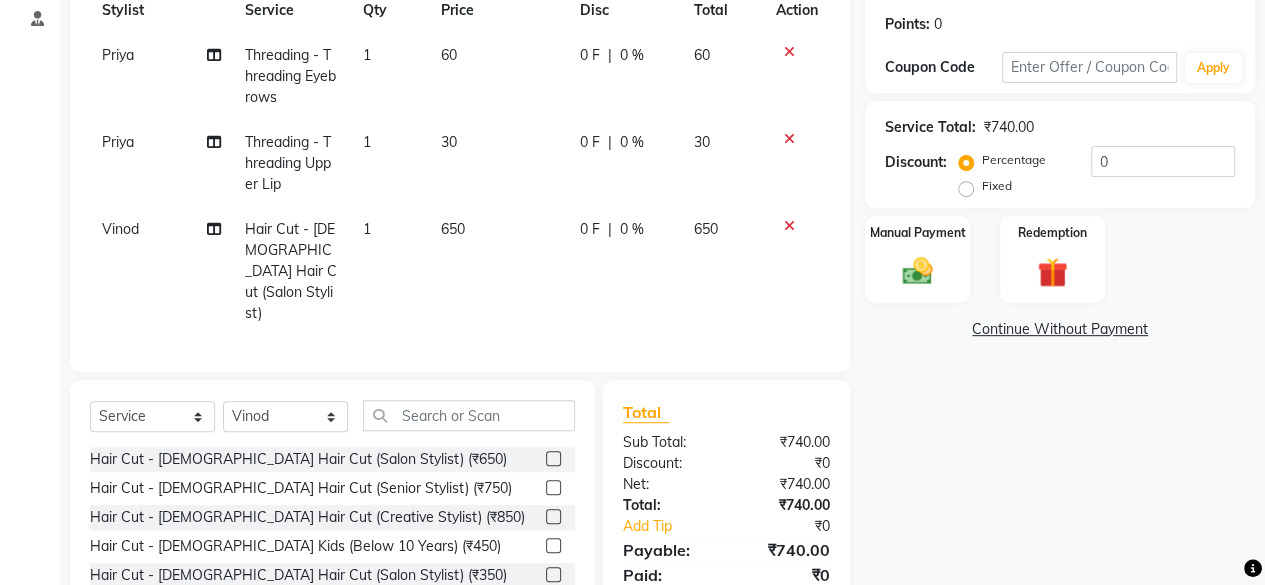 scroll, scrollTop: 300, scrollLeft: 0, axis: vertical 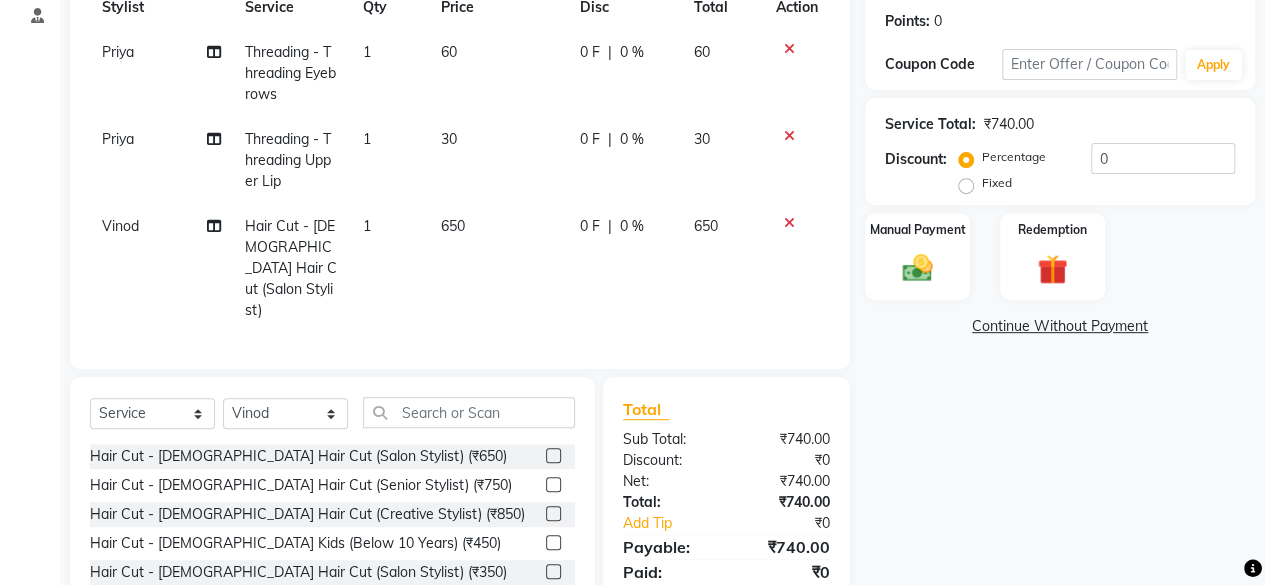 click on "Name: Ekta Khar Membership:  No Active Membership  Total Visits:  0 Card on file:  0 Last Visit:   - Points:   0  Coupon Code Apply Service Total:  ₹740.00  Discount:  Percentage   Fixed  0 Manual Payment Redemption  Continue Without Payment" 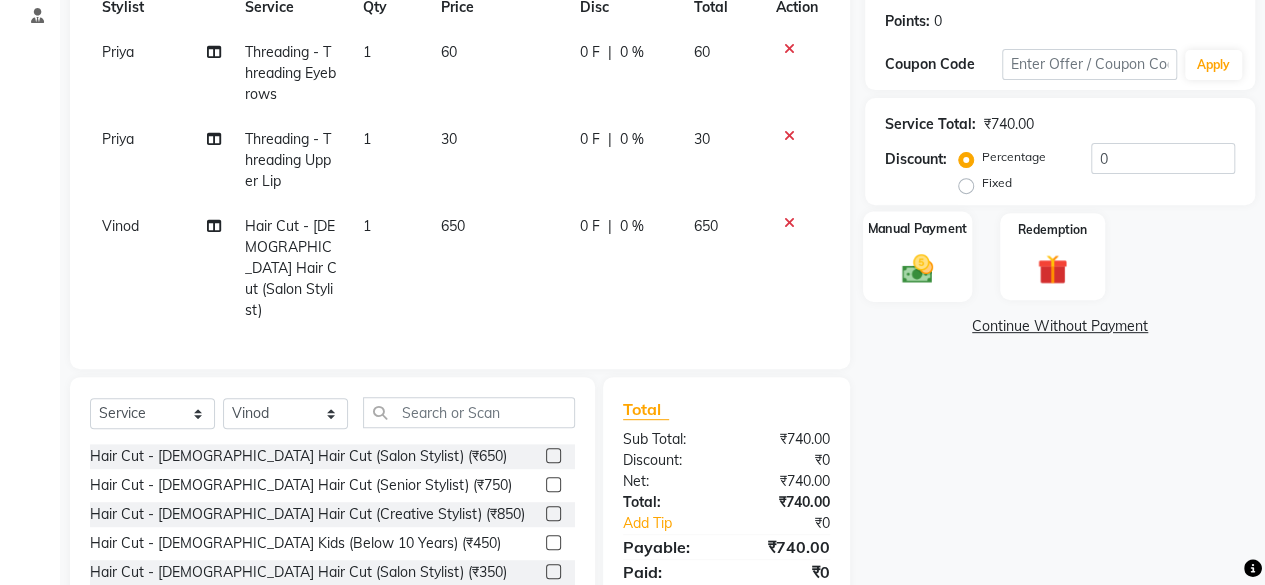 click 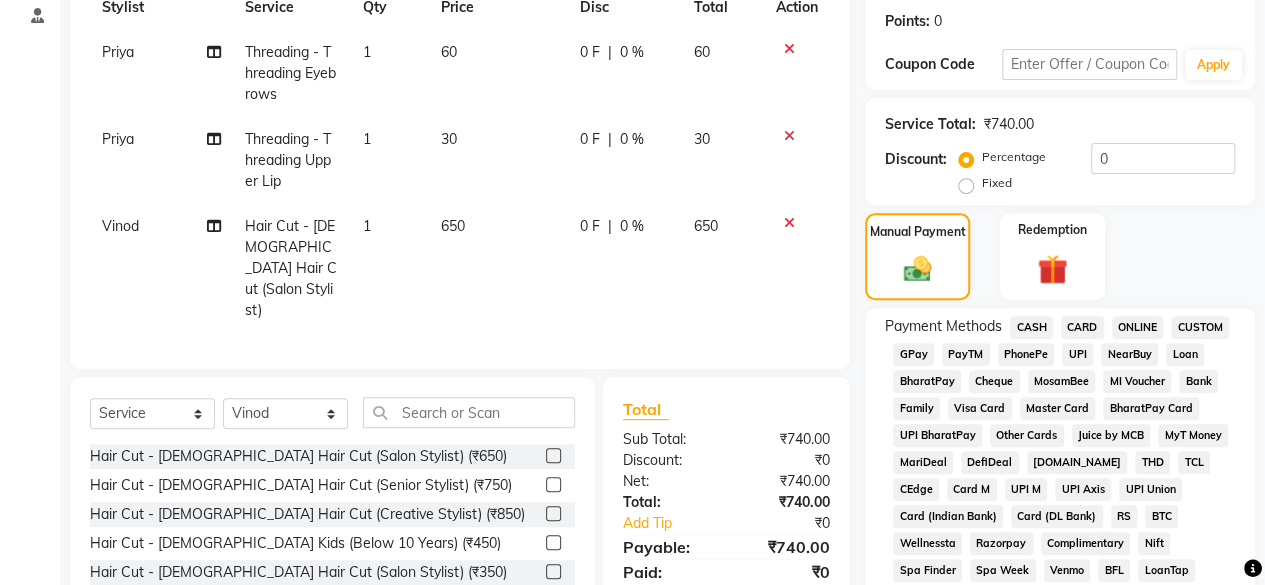 click on "GPay" 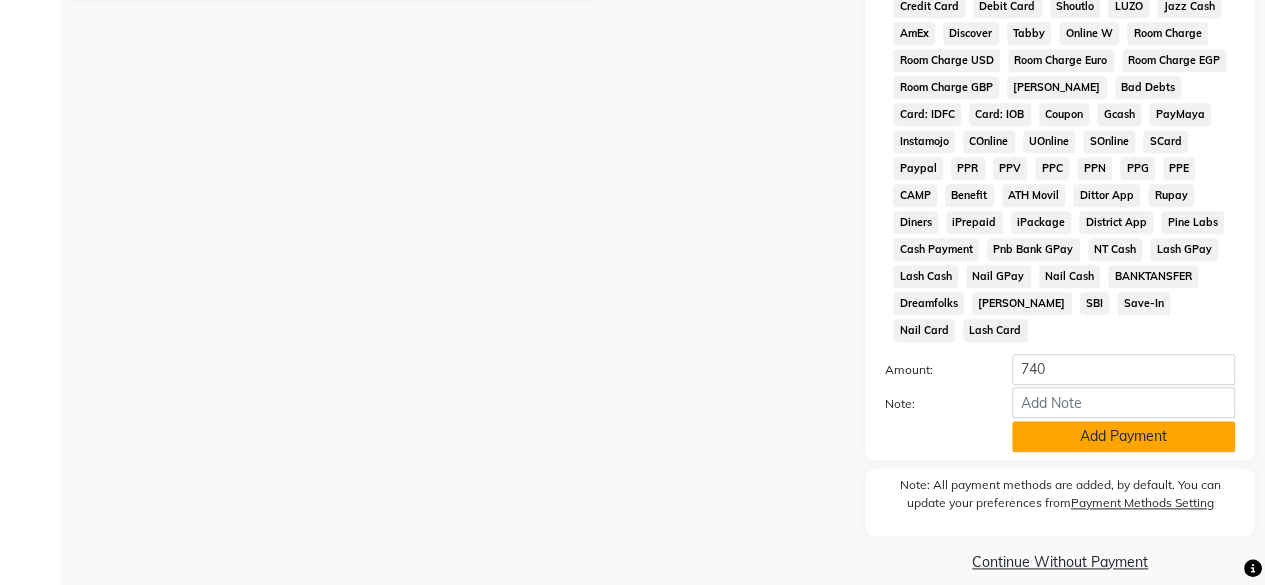 click on "Add Payment" 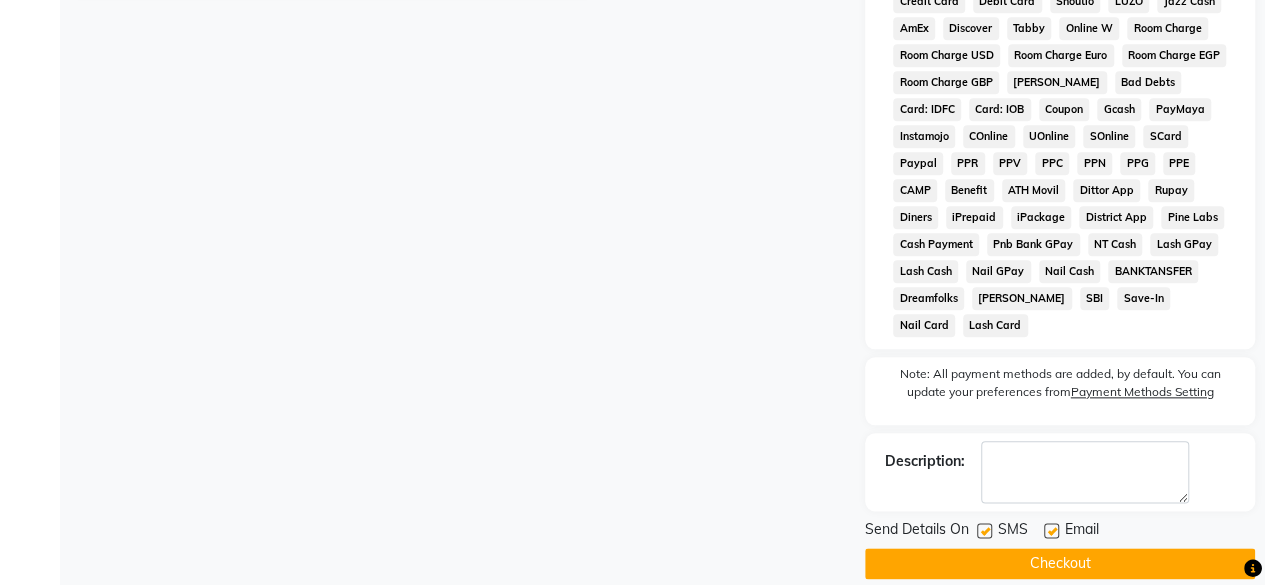 scroll, scrollTop: 978, scrollLeft: 0, axis: vertical 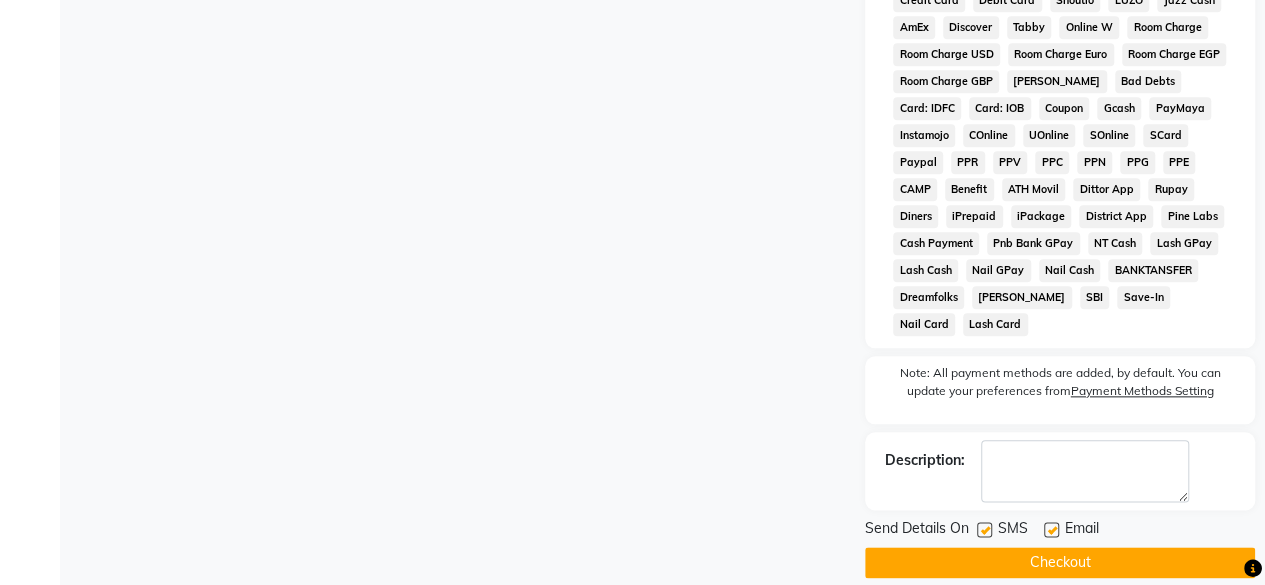 click on "SMS" 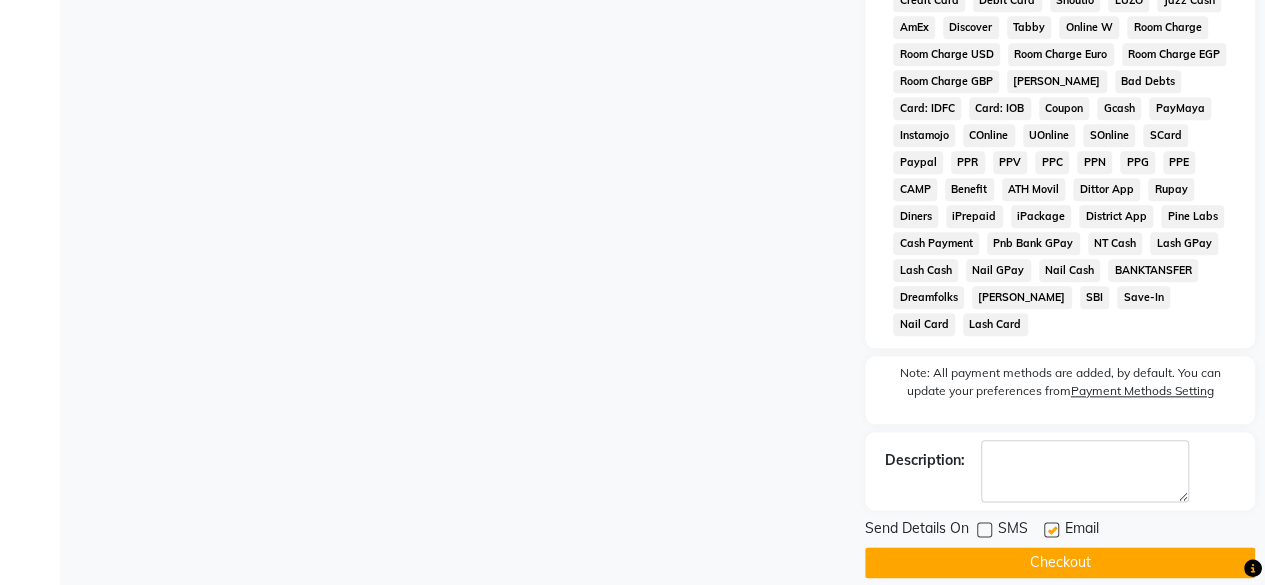 click on "Send Details On SMS Email  Checkout" 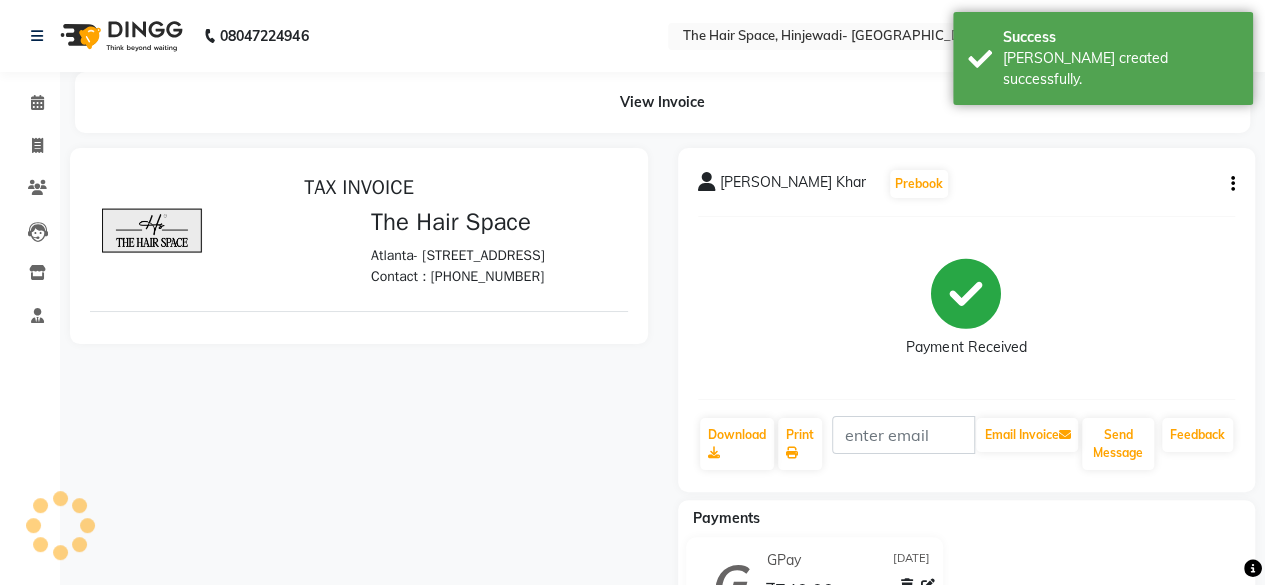 scroll, scrollTop: 0, scrollLeft: 0, axis: both 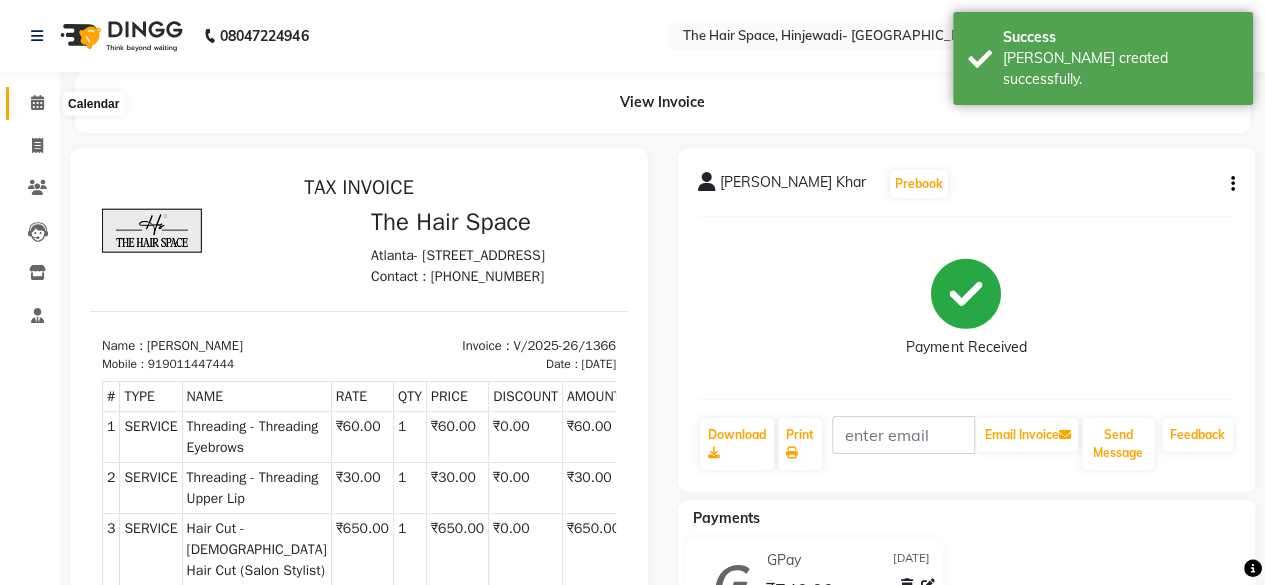 click 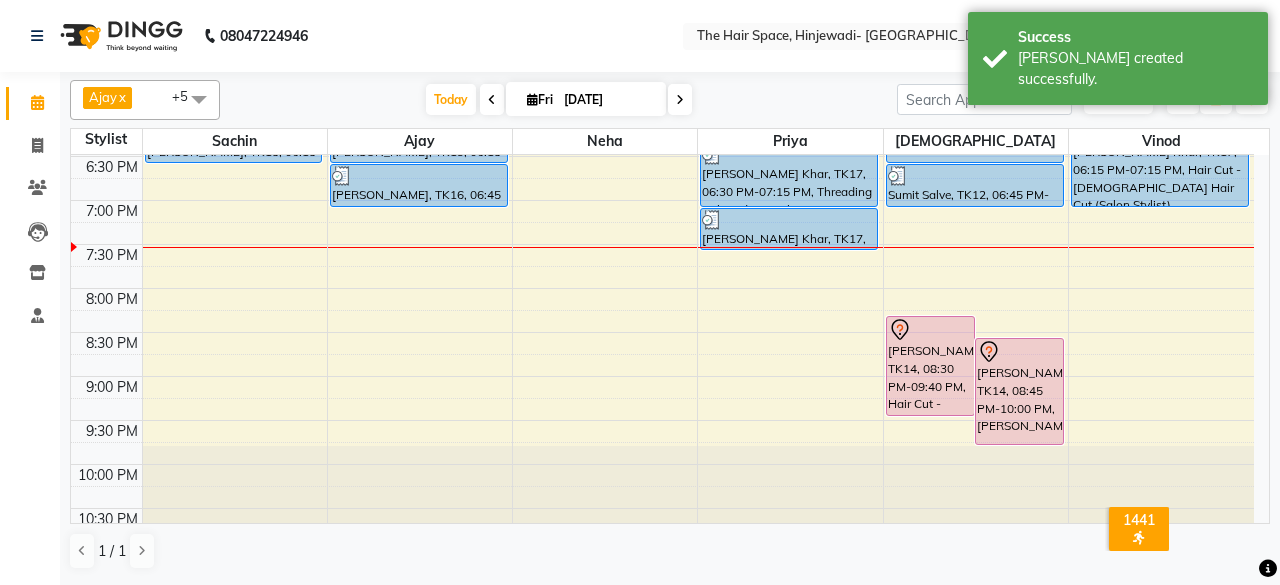 scroll, scrollTop: 929, scrollLeft: 0, axis: vertical 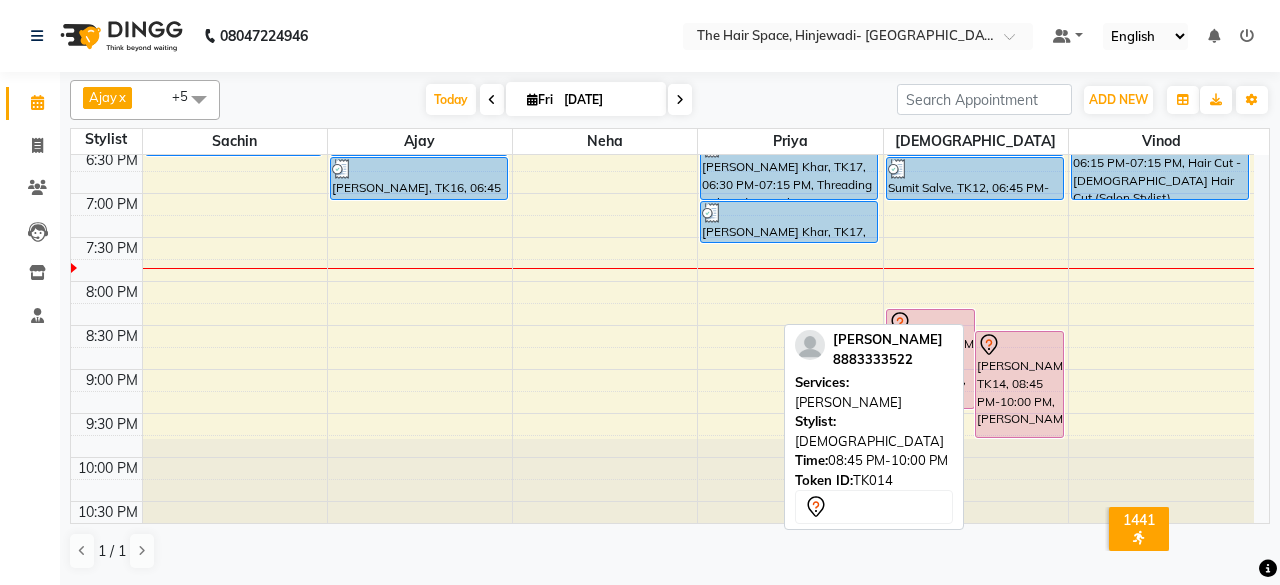 click on "[PERSON_NAME], TK14, 08:45 PM-10:00 PM, [PERSON_NAME]" at bounding box center (1019, 384) 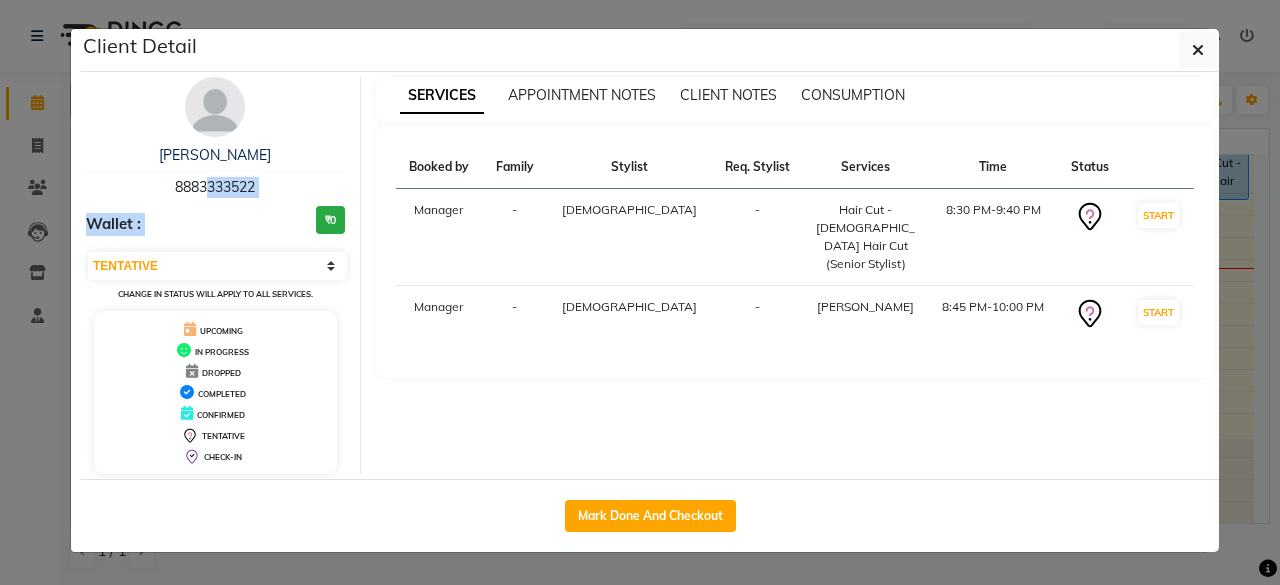 drag, startPoint x: 197, startPoint y: 189, endPoint x: 228, endPoint y: 199, distance: 32.572994 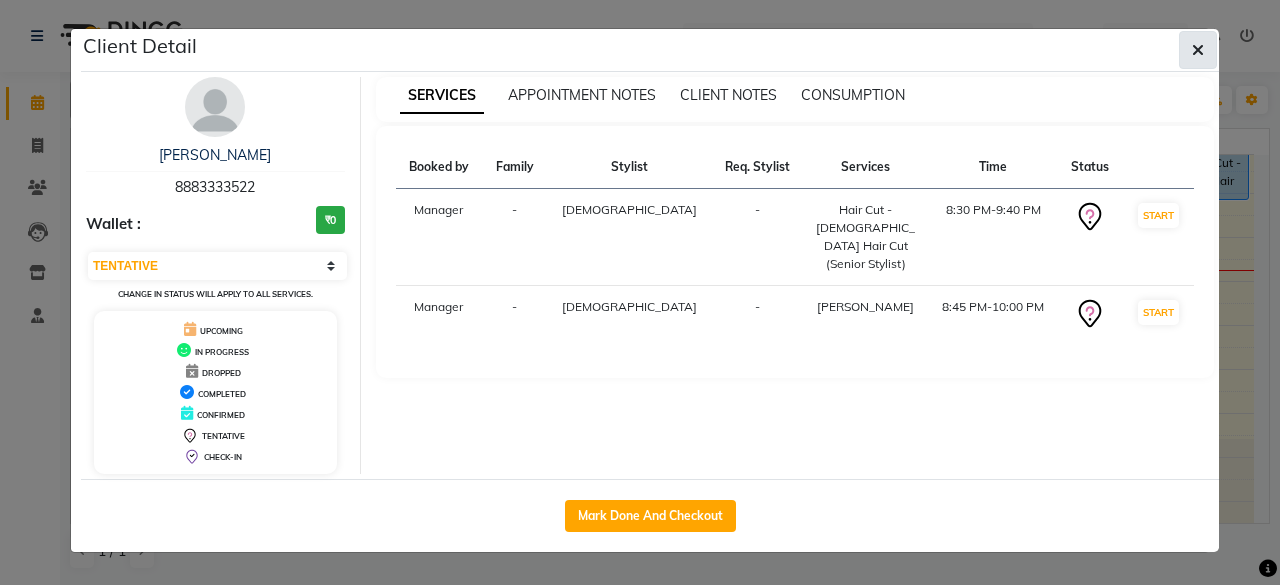 click 